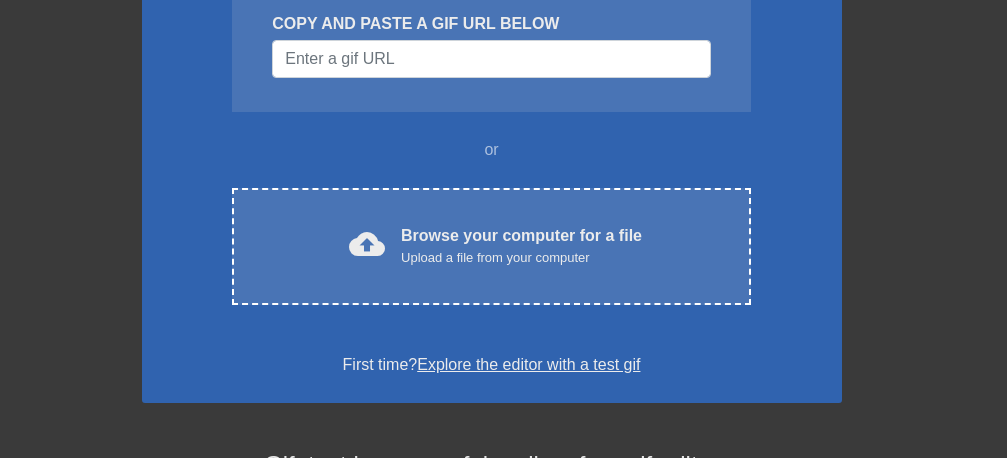 scroll, scrollTop: 252, scrollLeft: 0, axis: vertical 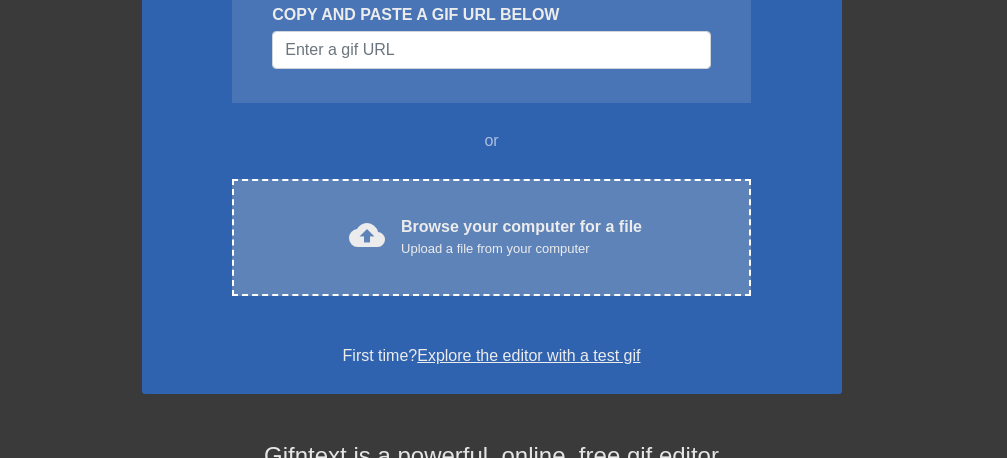 click on "Upload a file from your computer" at bounding box center [521, 249] 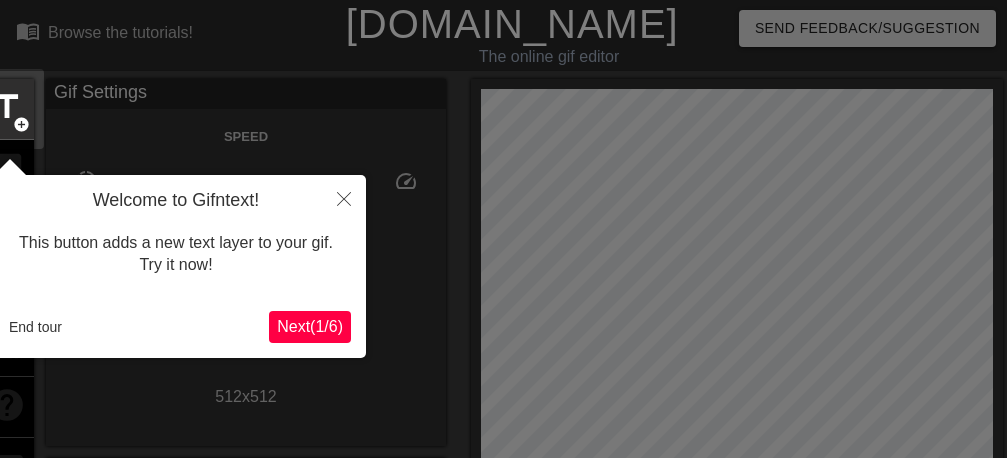 scroll, scrollTop: 49, scrollLeft: 0, axis: vertical 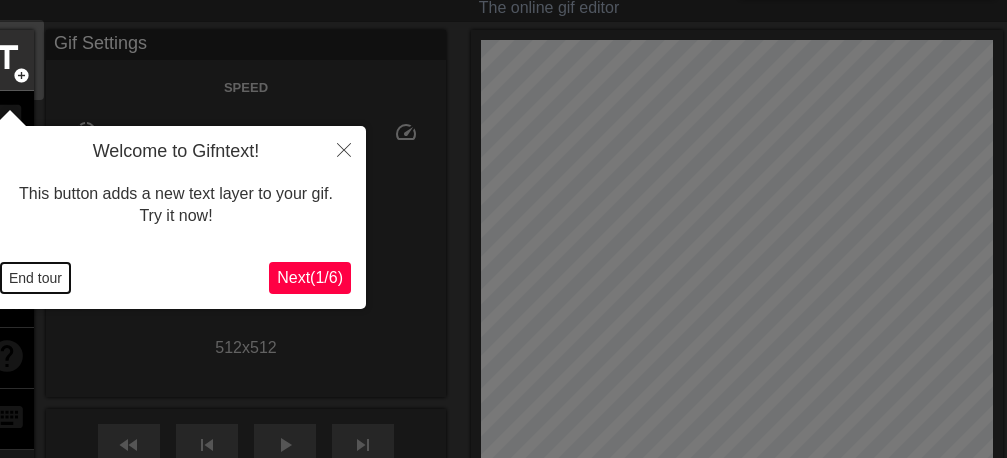click on "End tour" at bounding box center [35, 278] 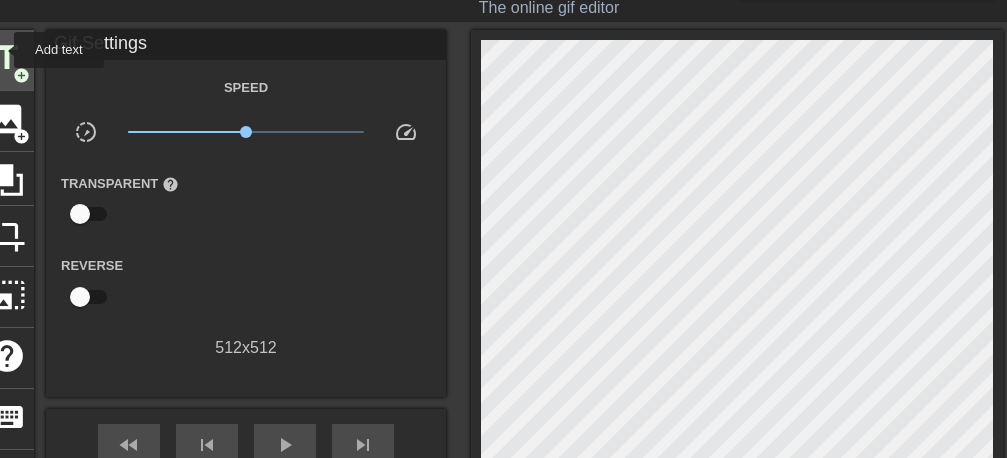 click on "title" at bounding box center (7, 58) 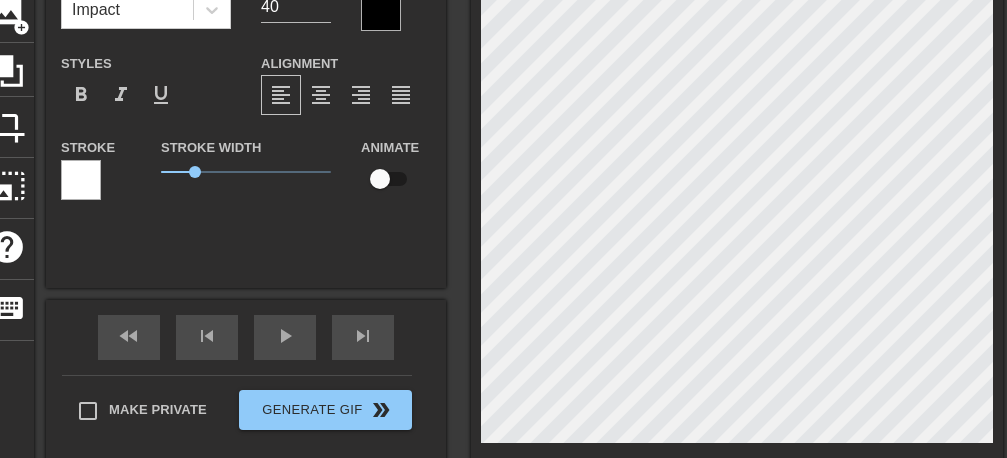 scroll, scrollTop: 33, scrollLeft: 0, axis: vertical 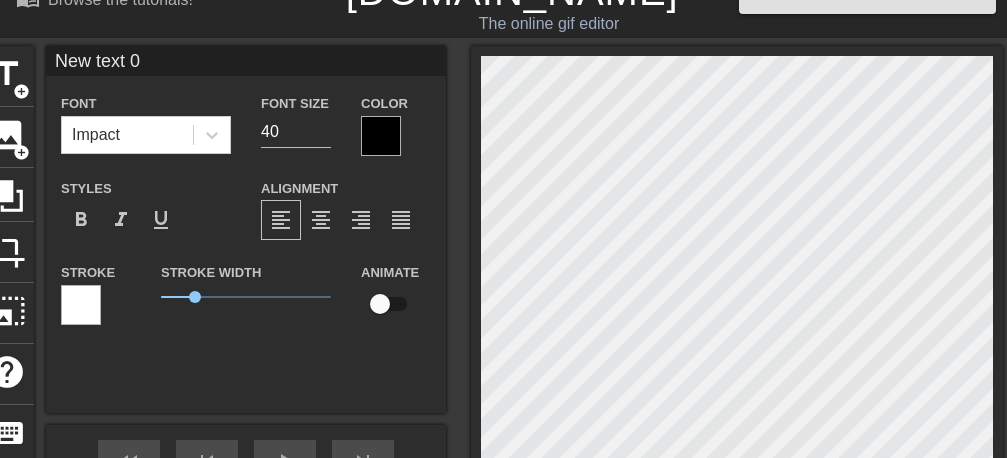click at bounding box center [381, 136] 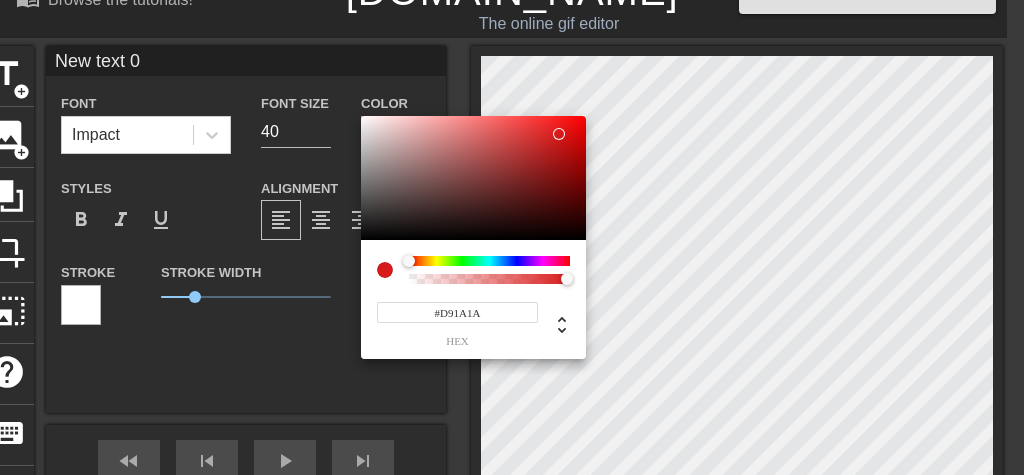 type on "#D91A1A" 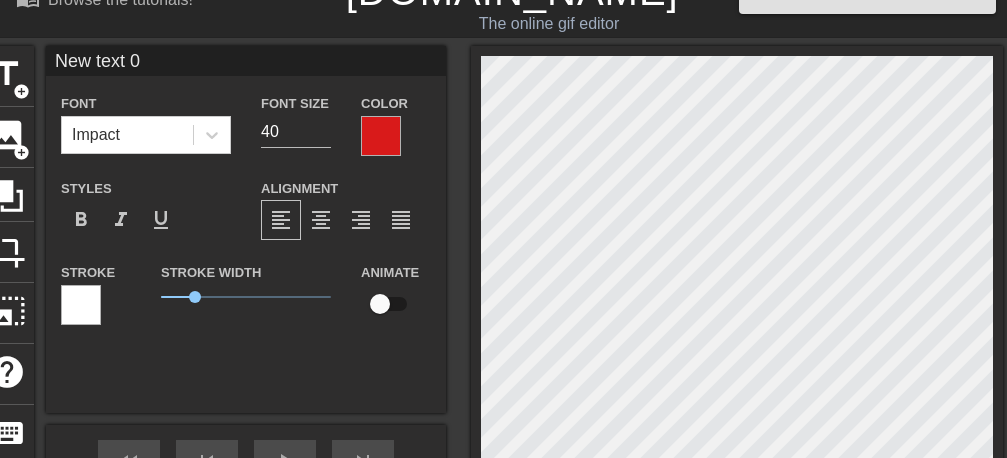 click on "New text 0" at bounding box center [246, 61] 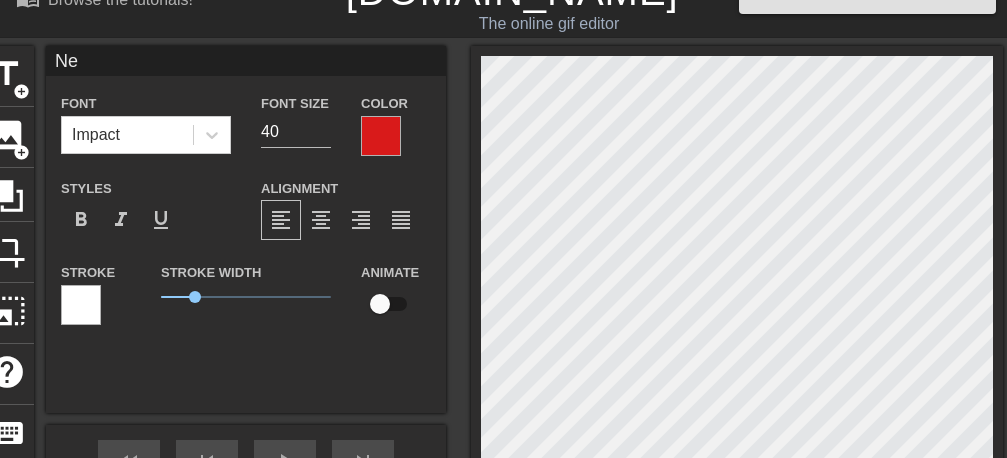 type on "N" 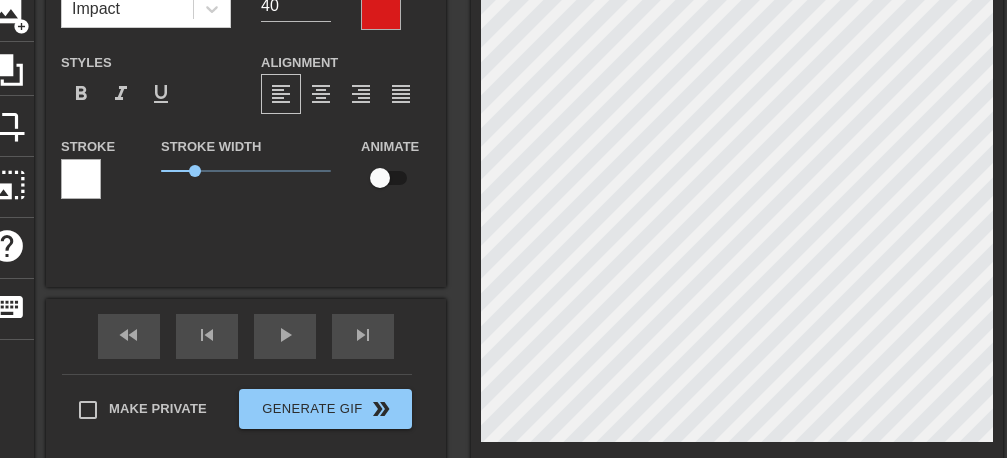 scroll, scrollTop: 33, scrollLeft: 0, axis: vertical 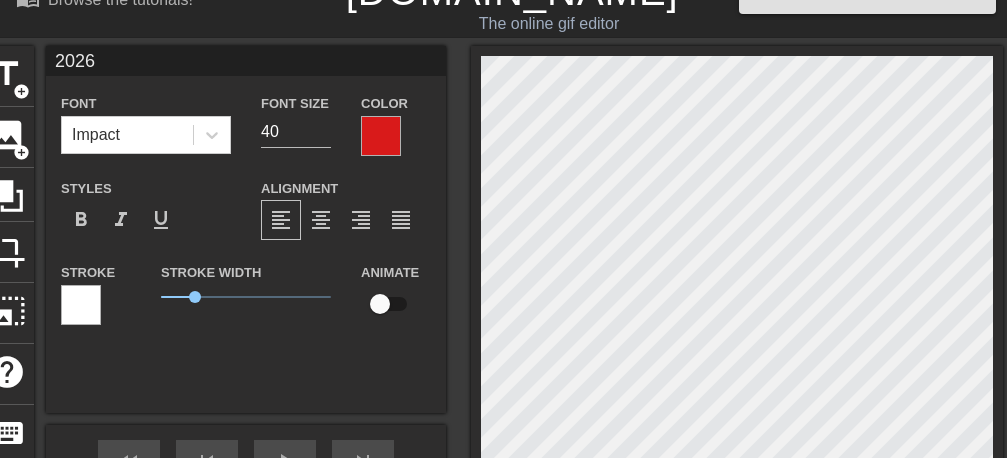 type on "2026" 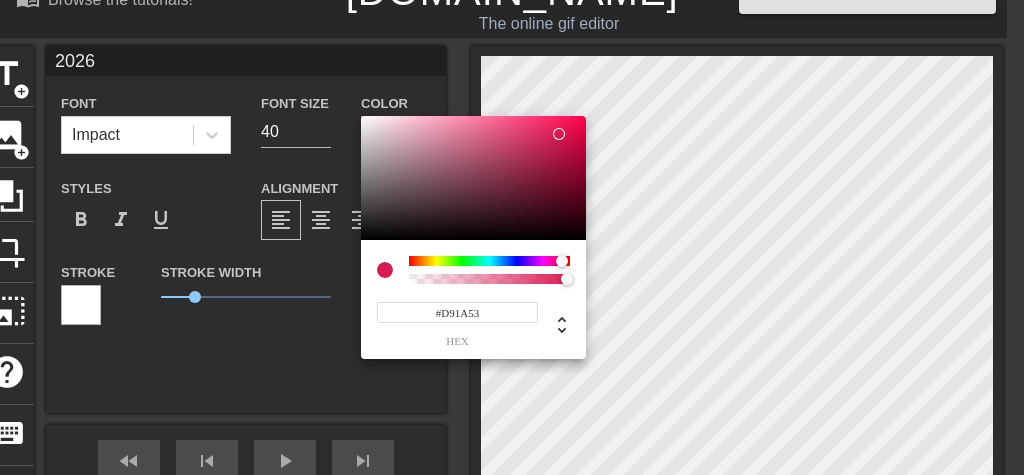click at bounding box center [489, 261] 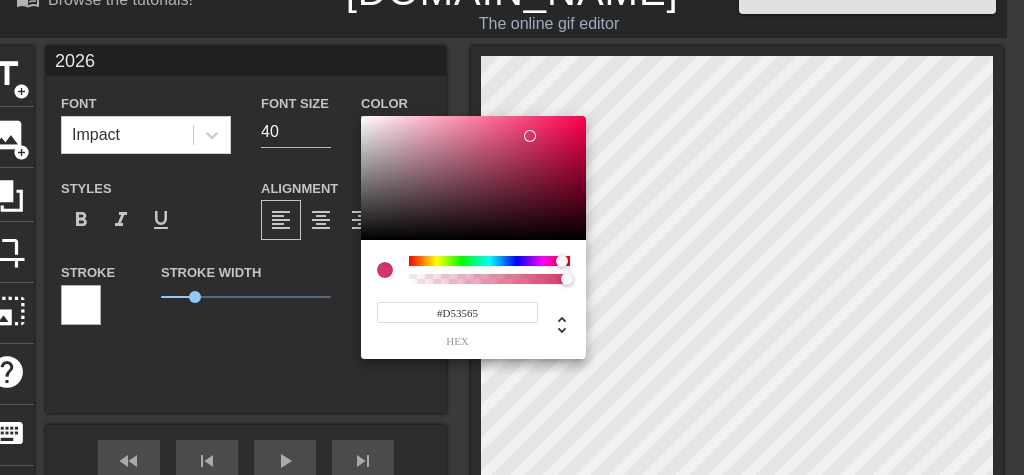 click at bounding box center [473, 178] 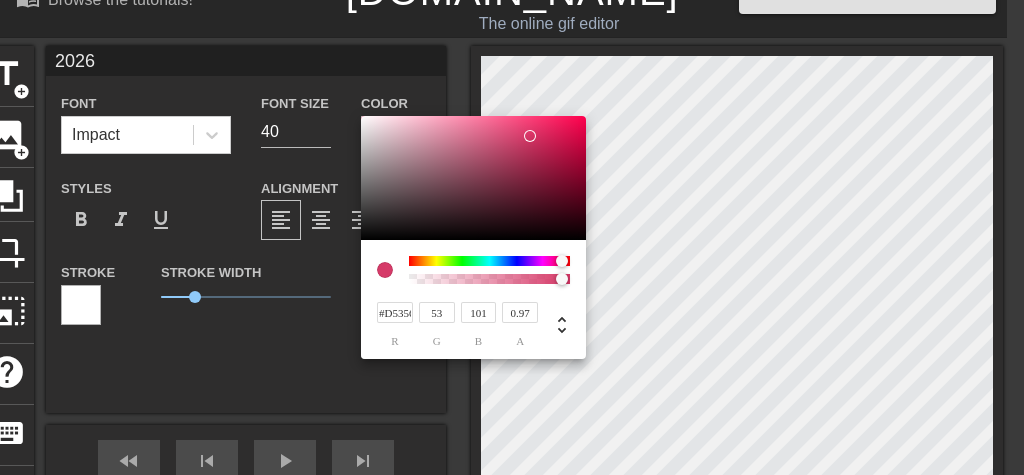 type on "213" 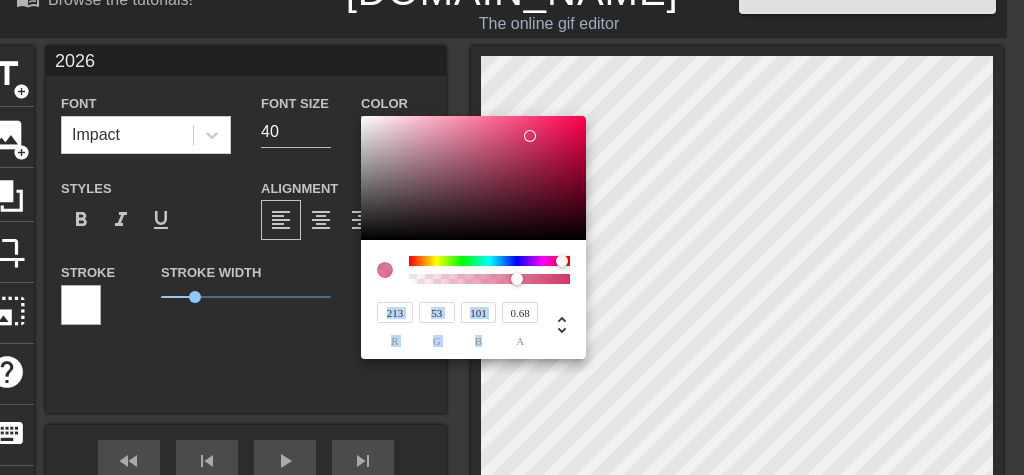 type on "0.65" 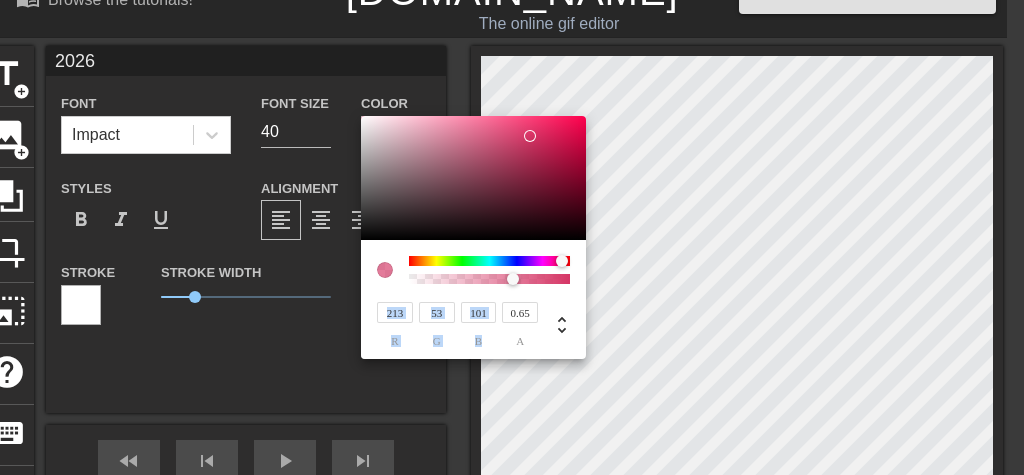 drag, startPoint x: 563, startPoint y: 278, endPoint x: 513, endPoint y: 286, distance: 50.635956 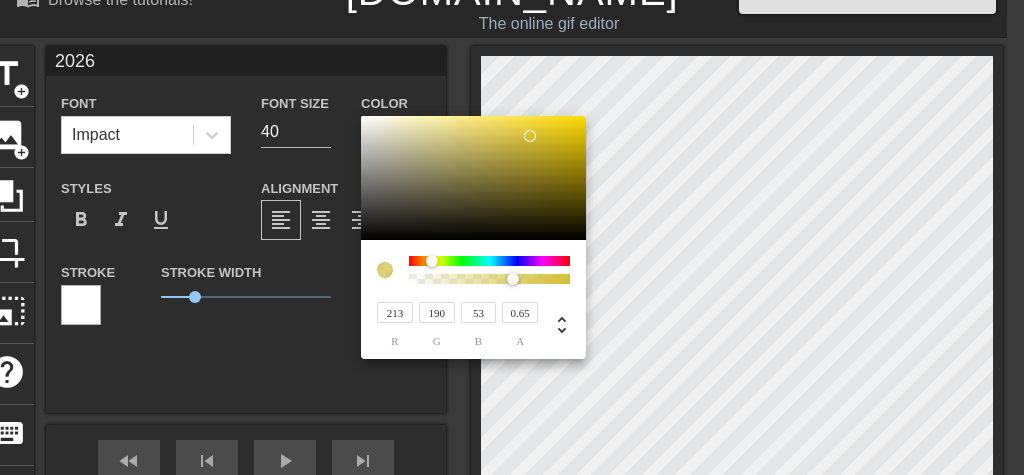 click at bounding box center (489, 261) 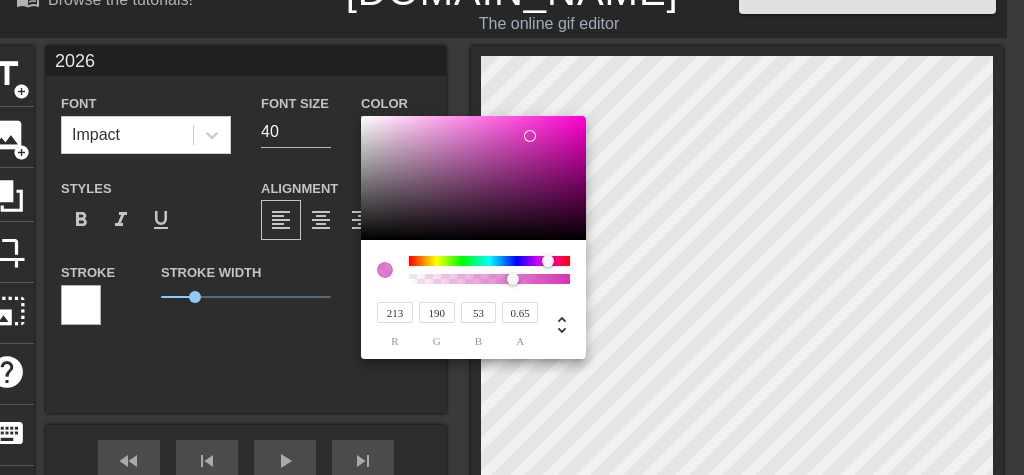type on "53" 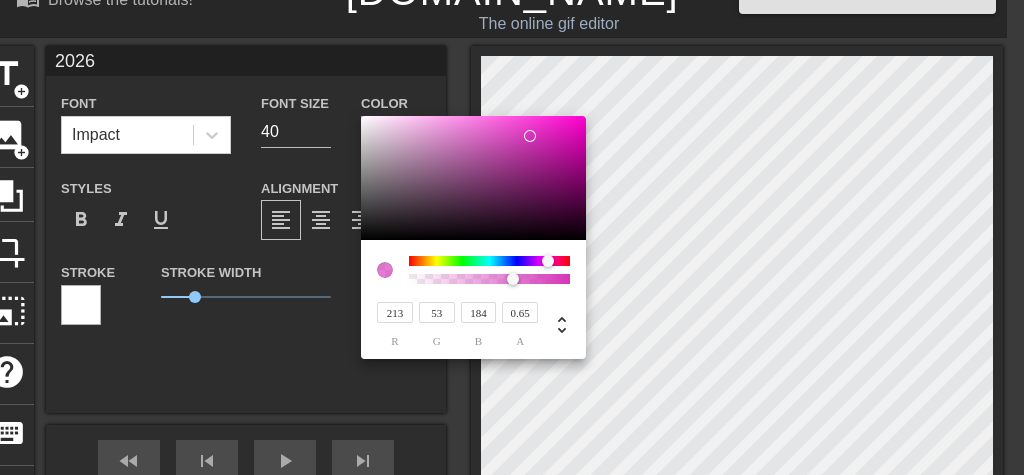 click at bounding box center [489, 261] 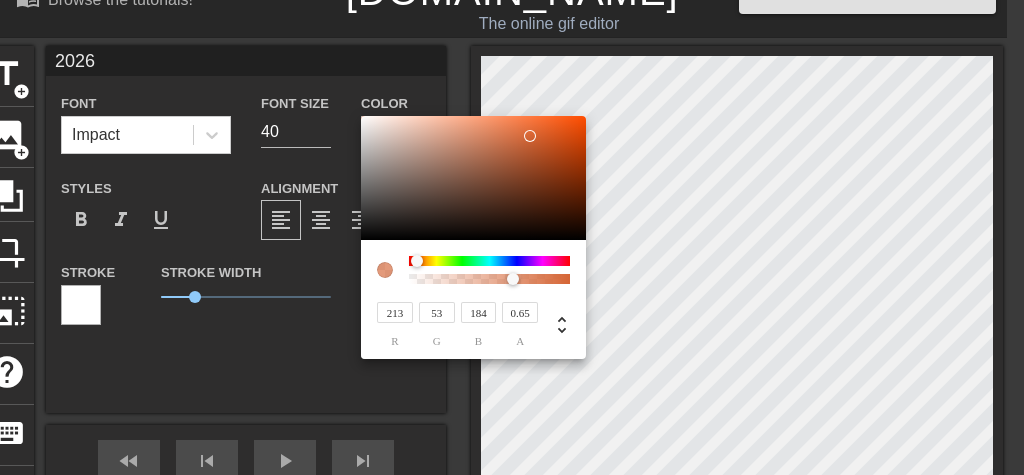 type on "101" 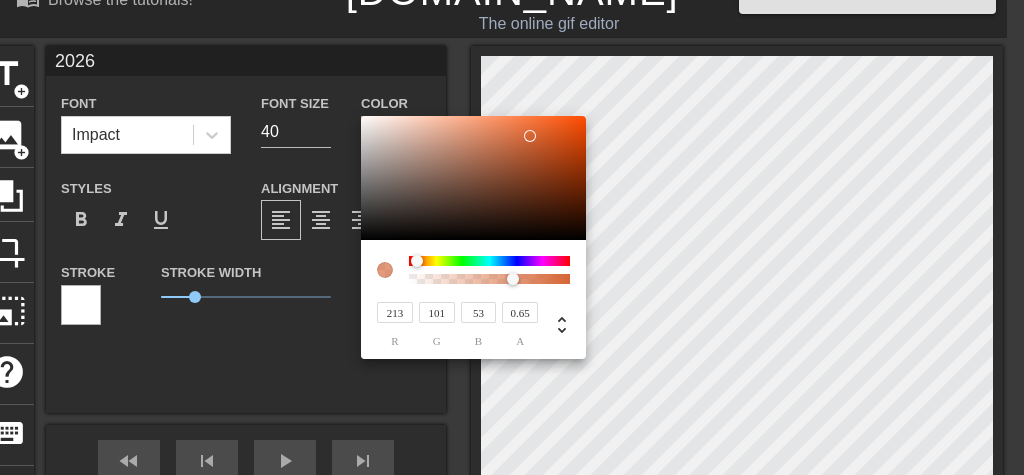 click at bounding box center (489, 261) 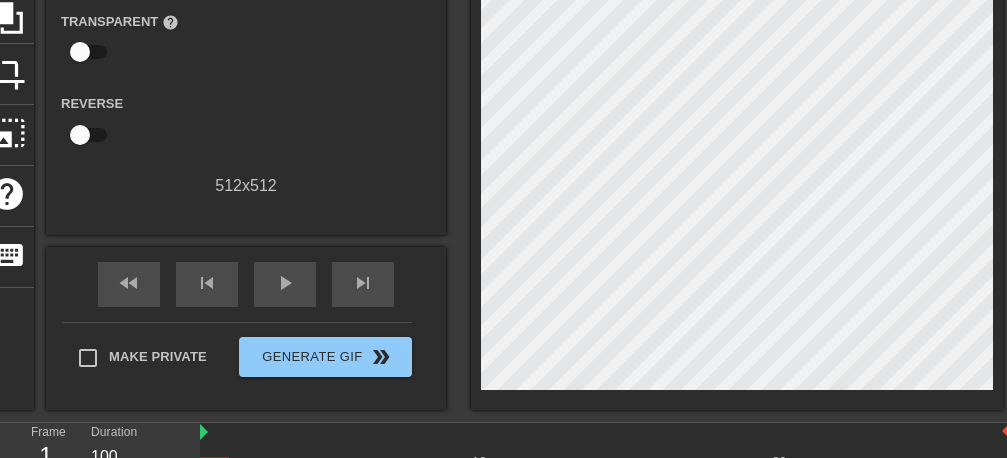 scroll, scrollTop: 33, scrollLeft: 0, axis: vertical 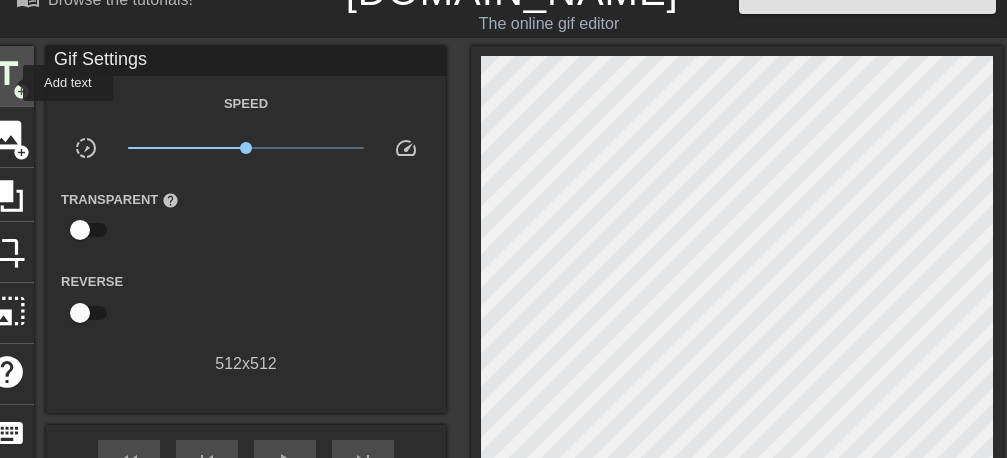click on "title" at bounding box center (7, 74) 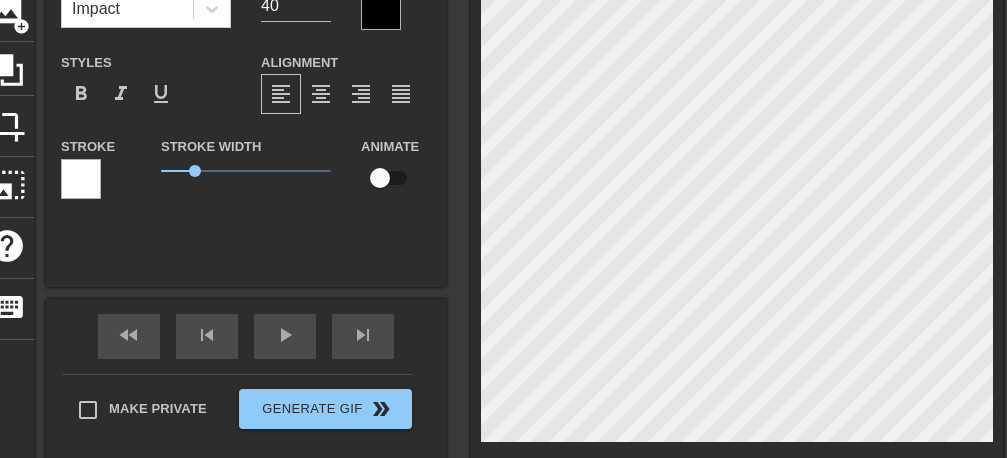 scroll, scrollTop: 0, scrollLeft: 0, axis: both 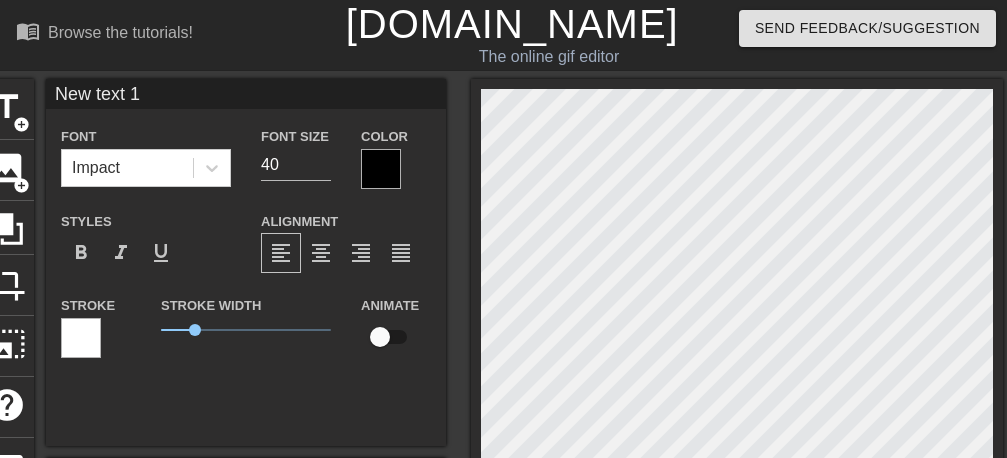 click on "New text 1" at bounding box center [246, 94] 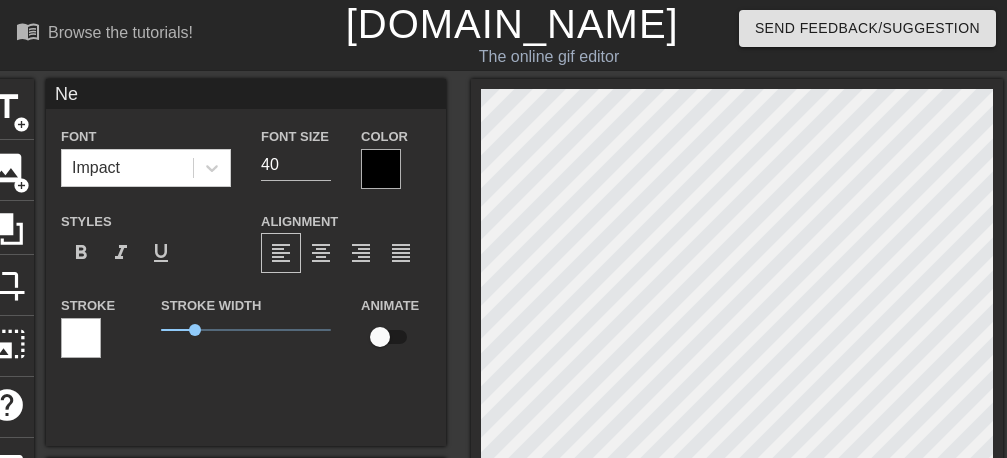 type on "N" 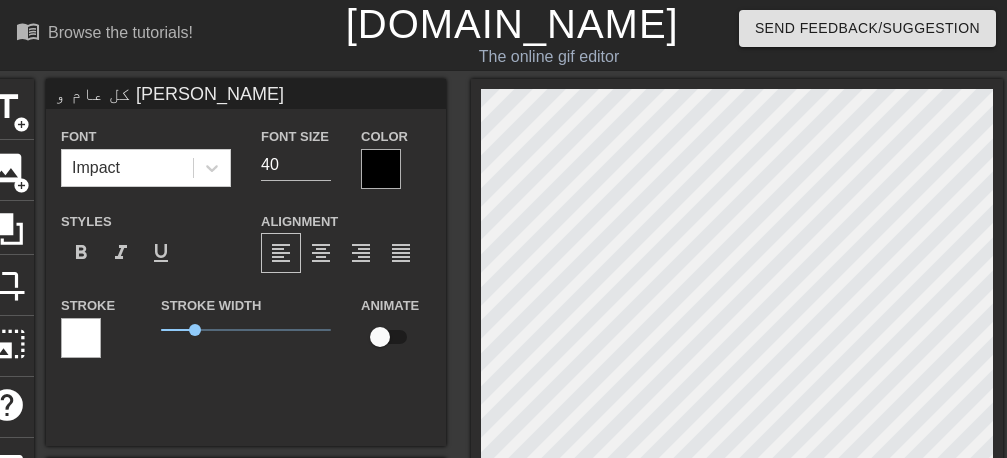 drag, startPoint x: 93, startPoint y: 101, endPoint x: 124, endPoint y: 101, distance: 31 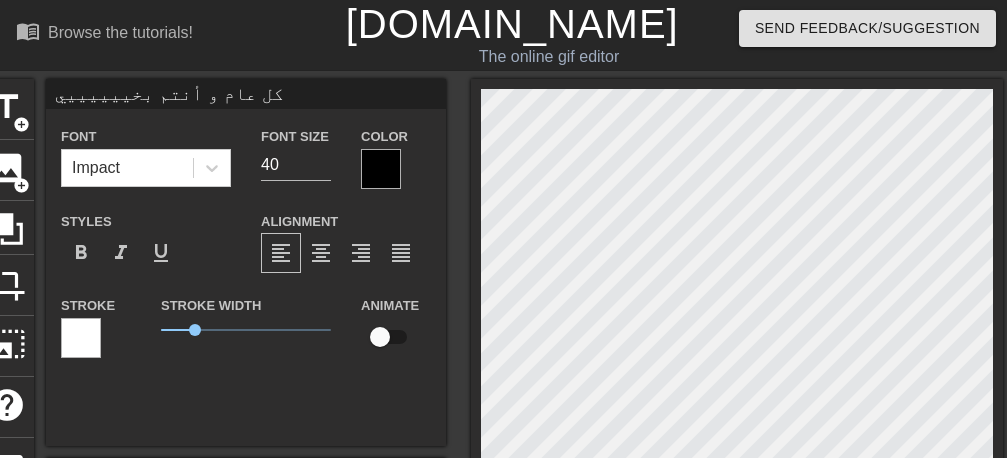 click on "كل عام و أنتم بخييييييي" at bounding box center [246, 94] 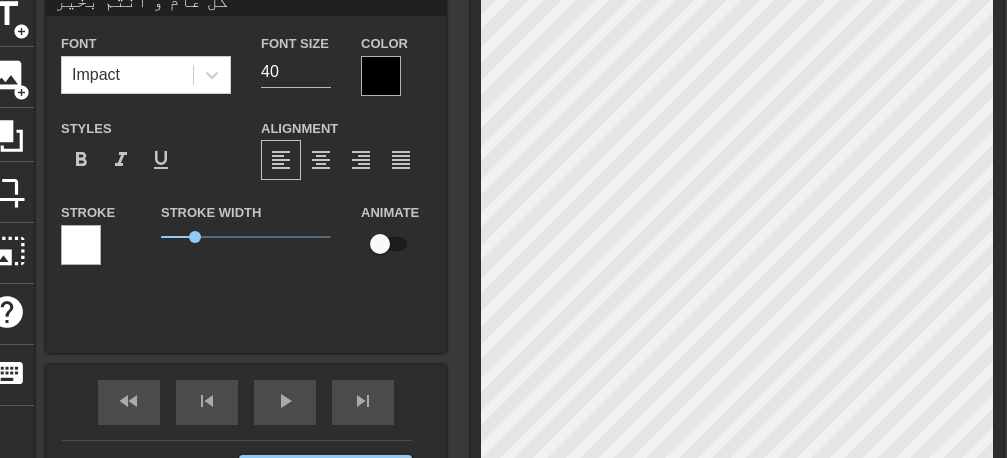 scroll, scrollTop: 126, scrollLeft: 0, axis: vertical 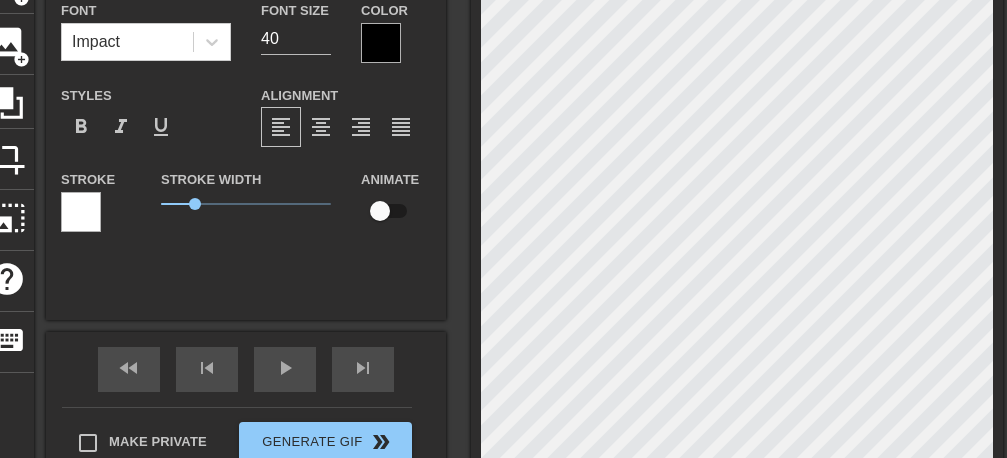 type on "كل عام و أنتم بخير" 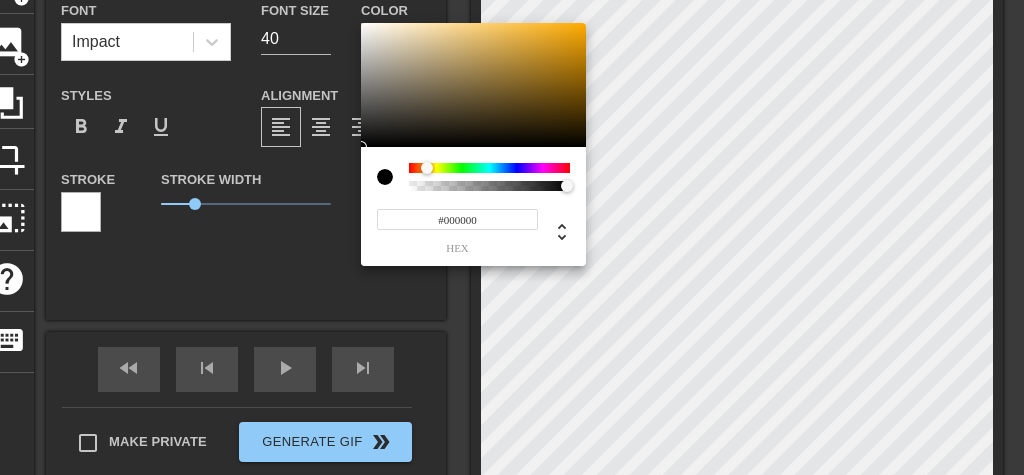 click at bounding box center (489, 168) 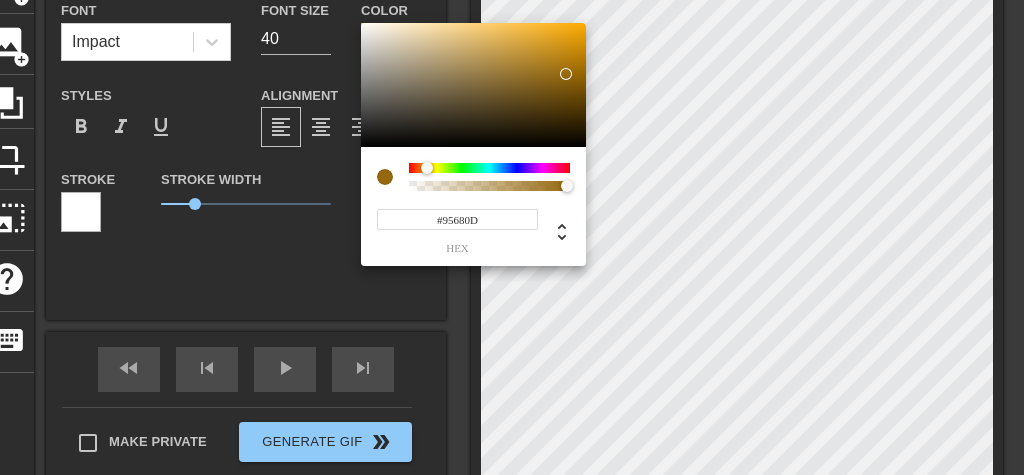 type on "#95680D" 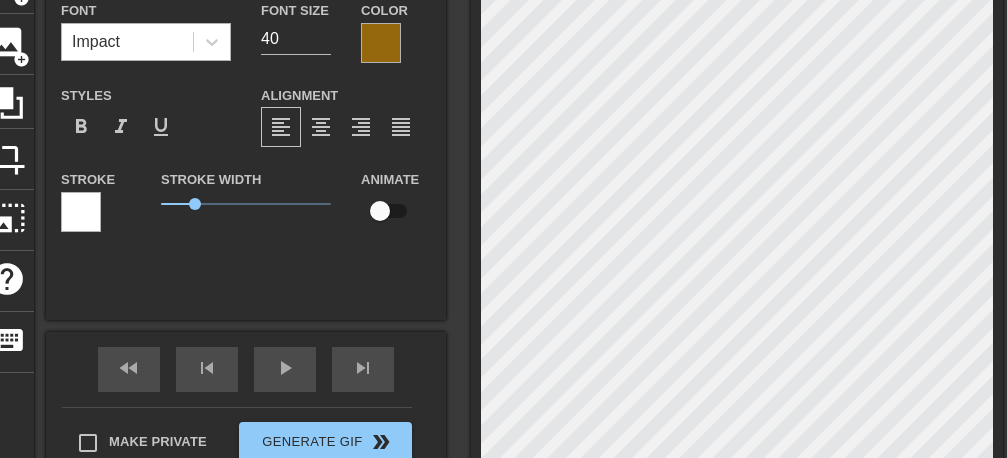 click on "Impact" at bounding box center [127, 42] 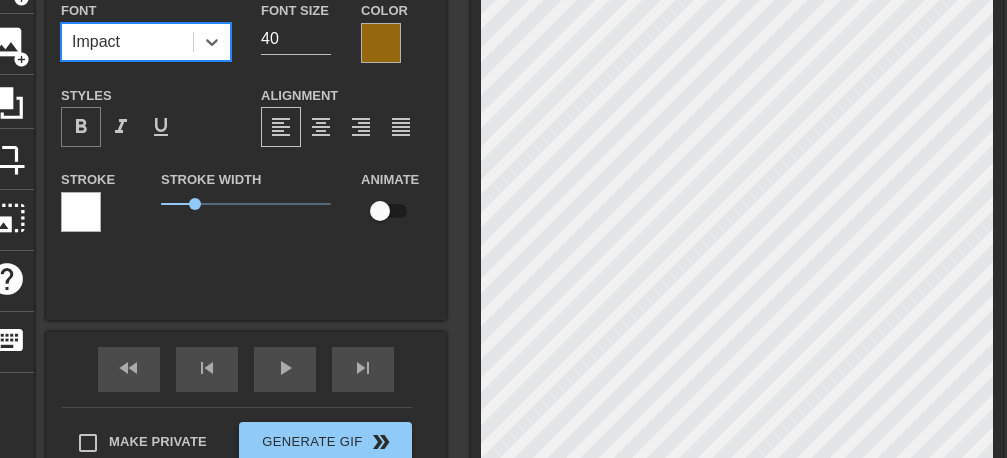click on "format_bold" at bounding box center [81, 127] 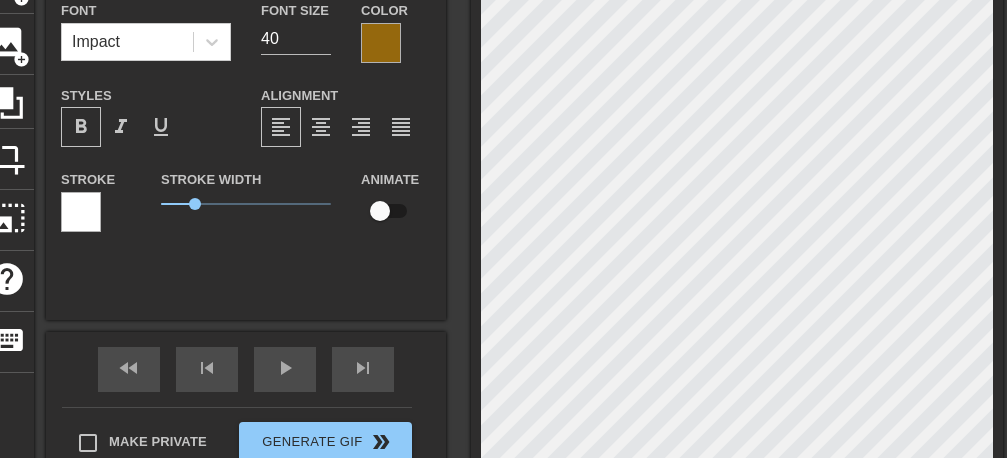 click at bounding box center (381, 43) 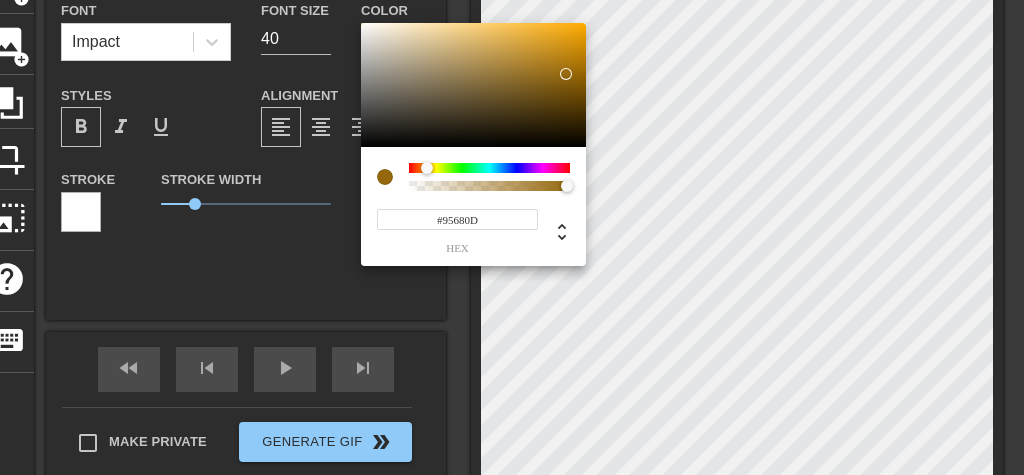 type on "#F2BD52" 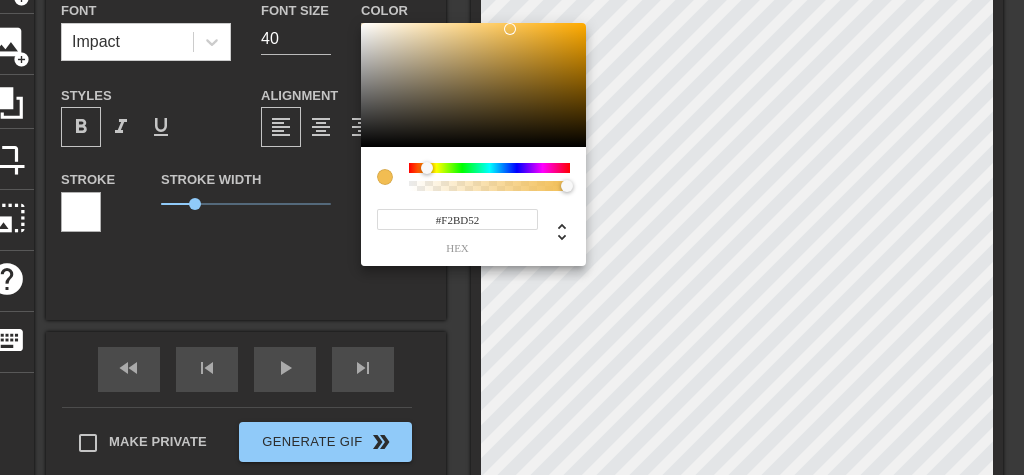 click at bounding box center [473, 85] 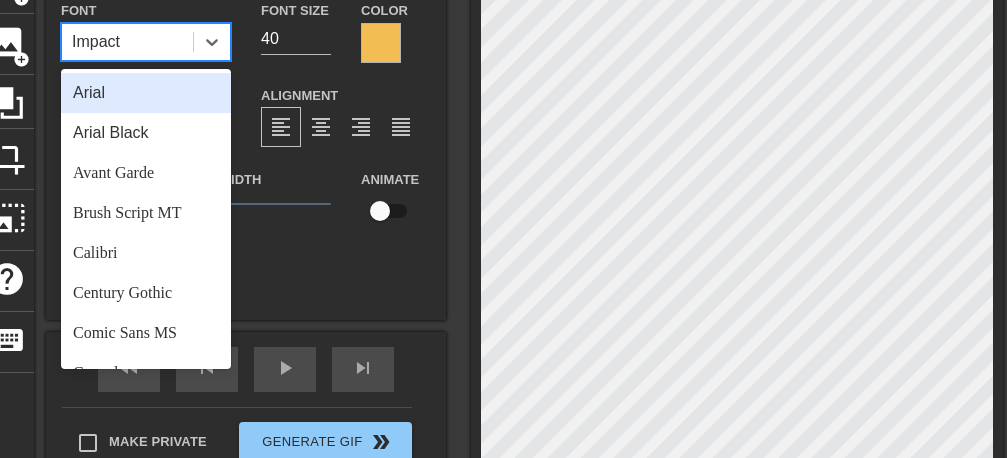 click on "Impact" at bounding box center (127, 42) 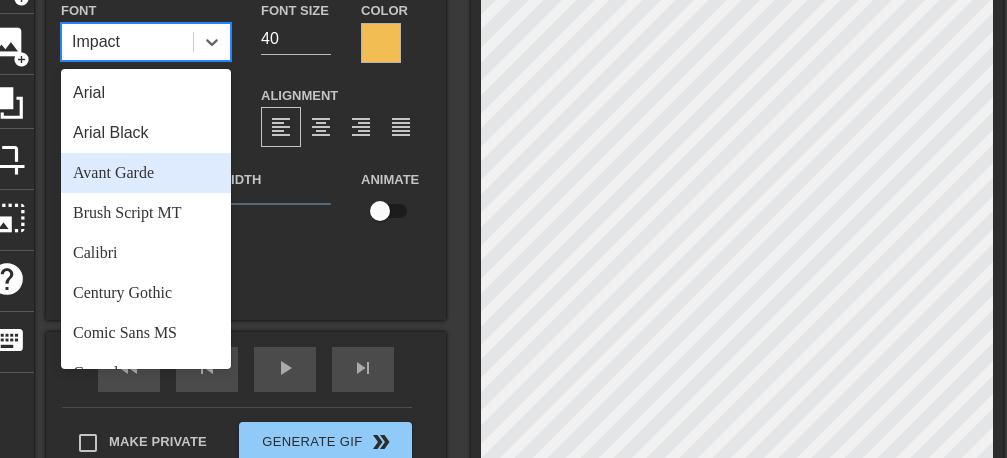 click on "Avant Garde" at bounding box center (146, 173) 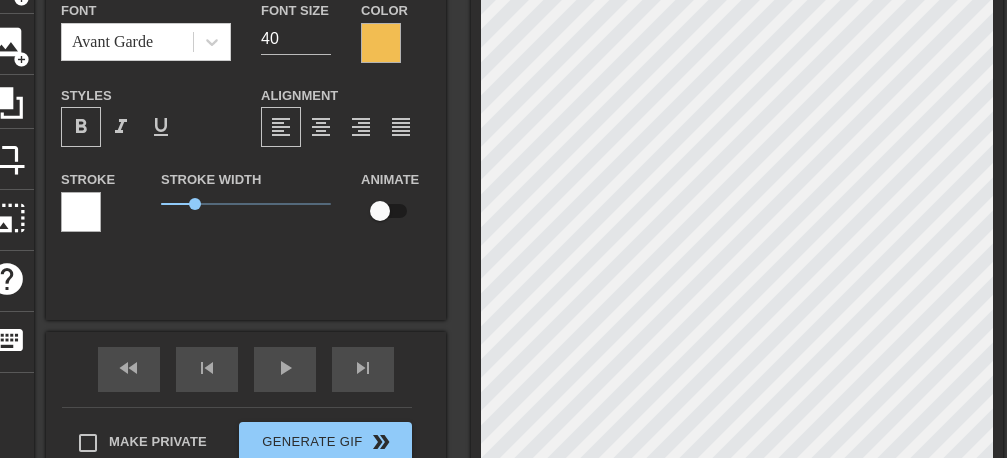click at bounding box center [81, 212] 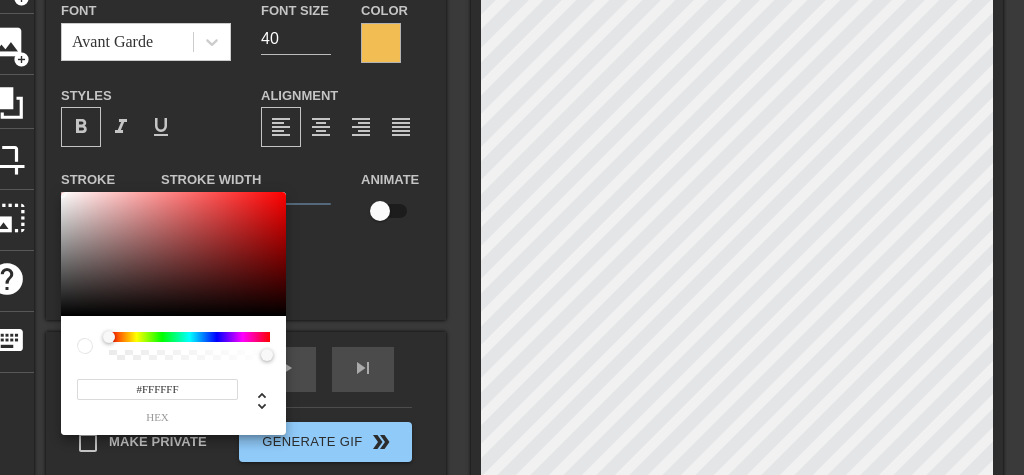 type on "#E32626" 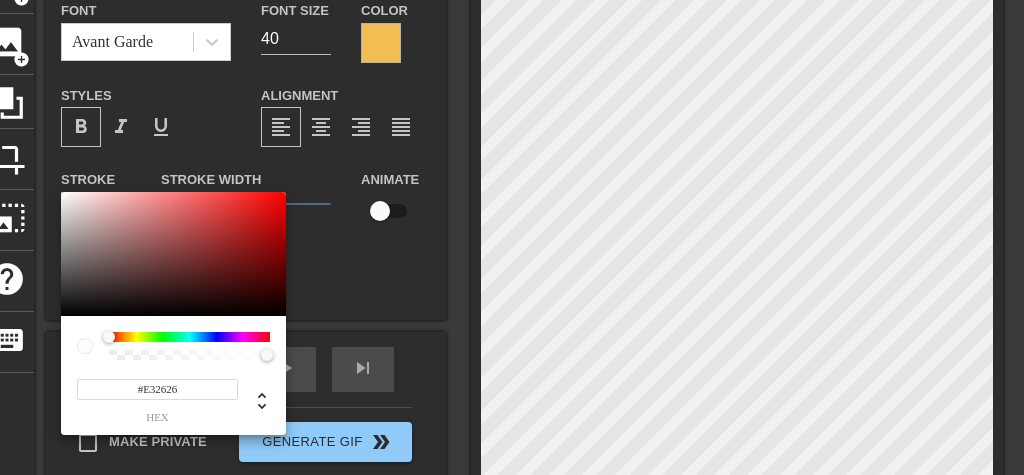 click at bounding box center (173, 254) 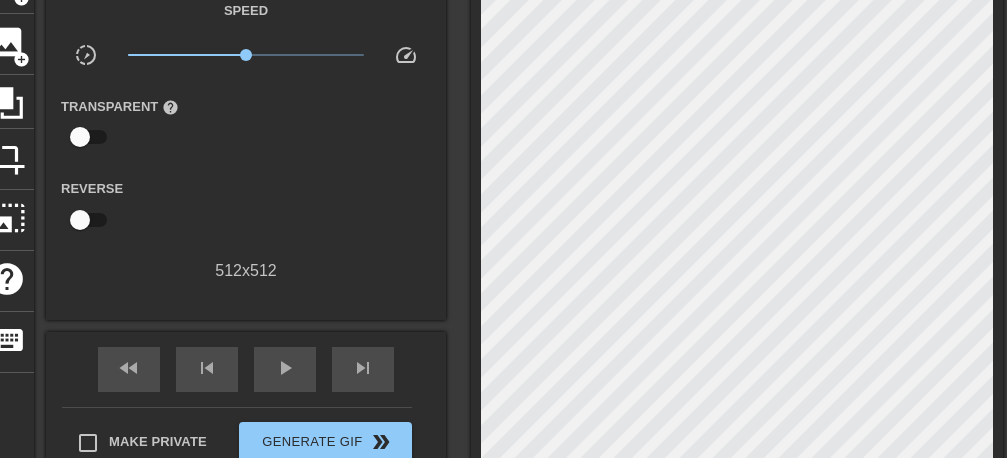 scroll, scrollTop: 0, scrollLeft: 0, axis: both 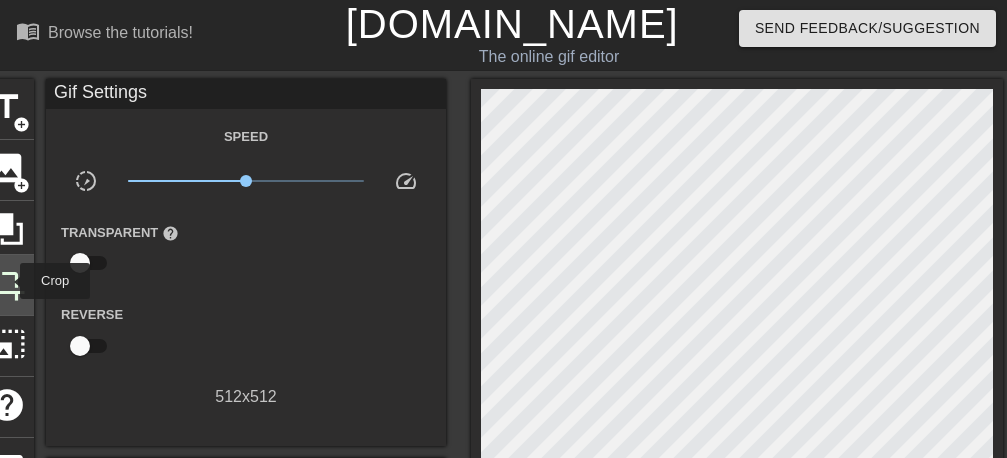 click on "crop" at bounding box center [7, 283] 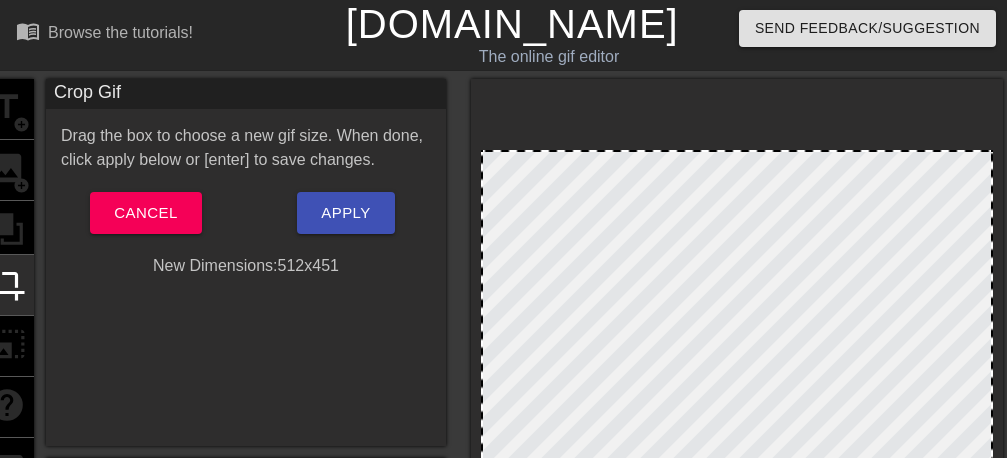 drag, startPoint x: 742, startPoint y: 90, endPoint x: 745, endPoint y: 151, distance: 61.073727 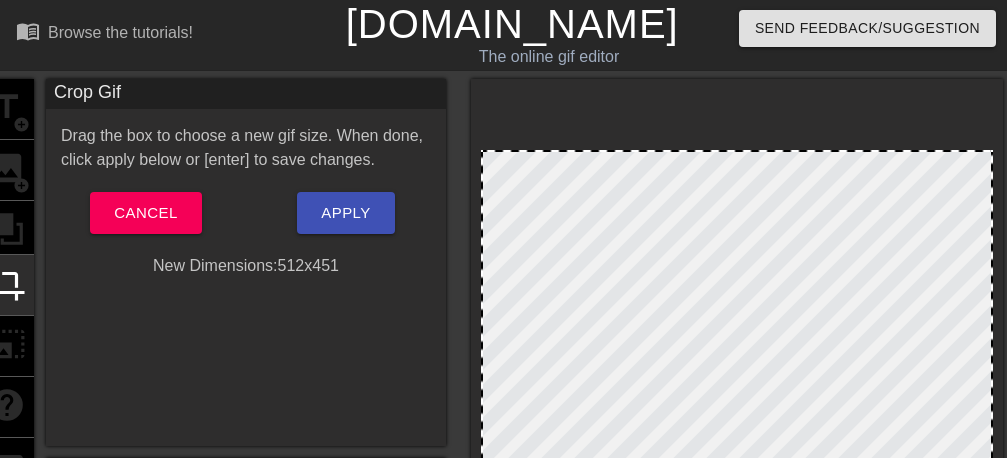 click at bounding box center [737, 152] 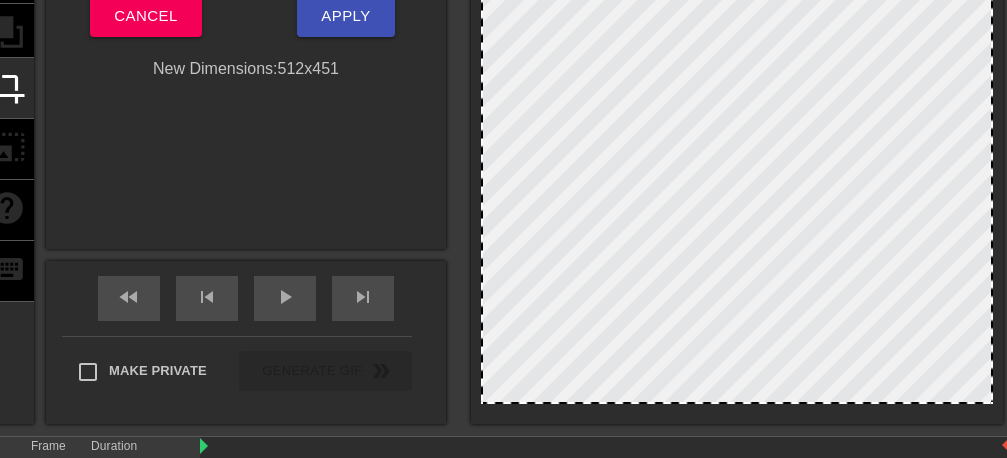 scroll, scrollTop: 0, scrollLeft: 0, axis: both 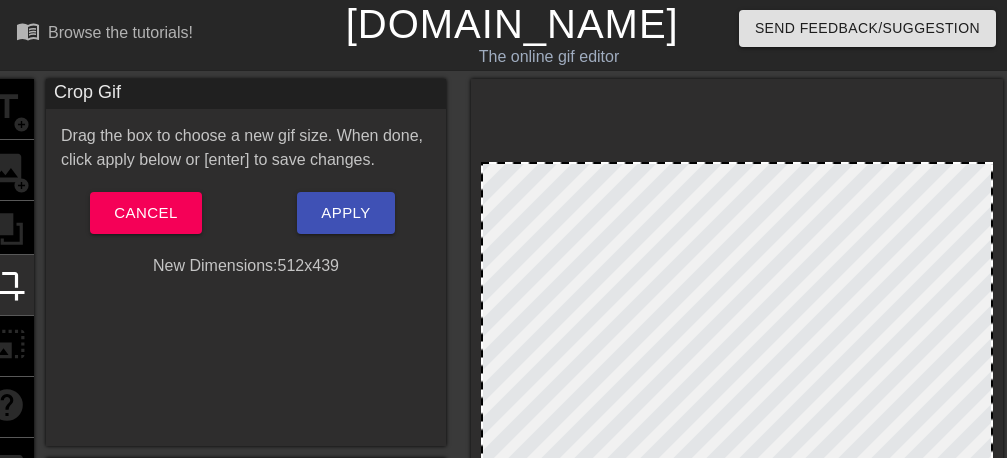drag, startPoint x: 756, startPoint y: 153, endPoint x: 756, endPoint y: 165, distance: 12 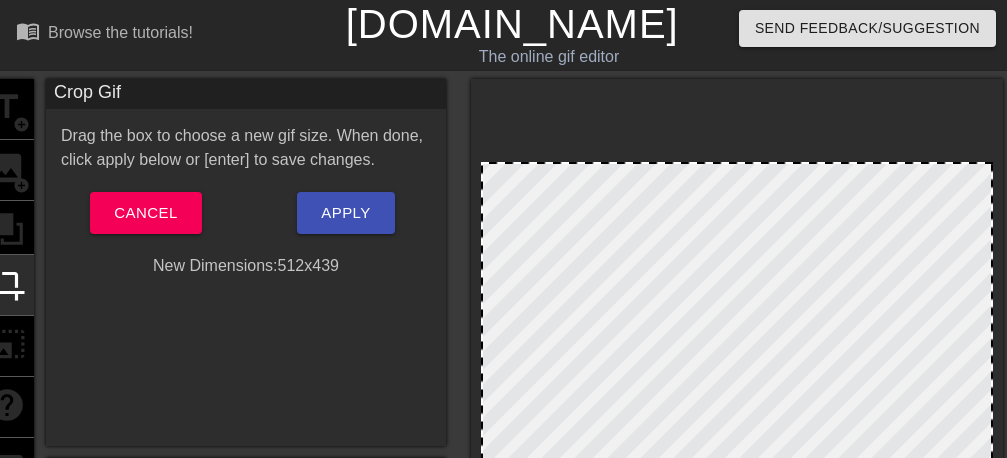 click at bounding box center [737, 381] 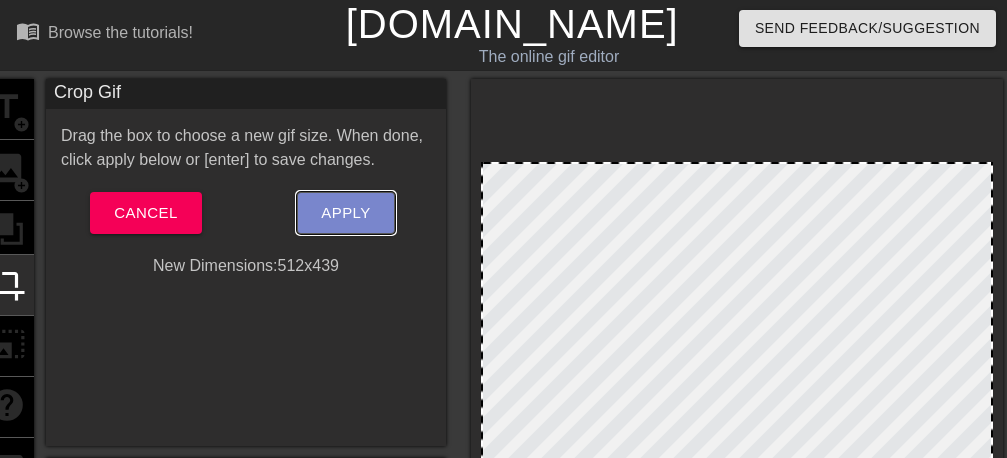 click on "Apply" at bounding box center (345, 213) 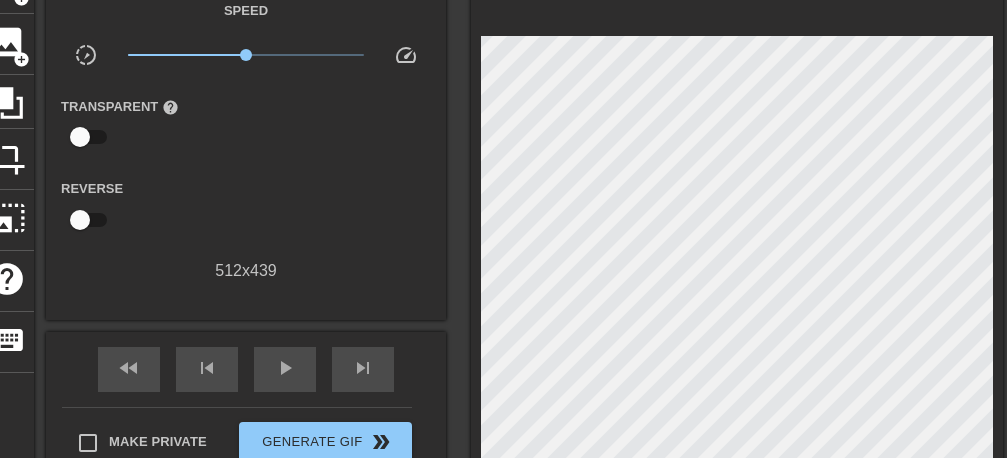 scroll, scrollTop: 252, scrollLeft: 0, axis: vertical 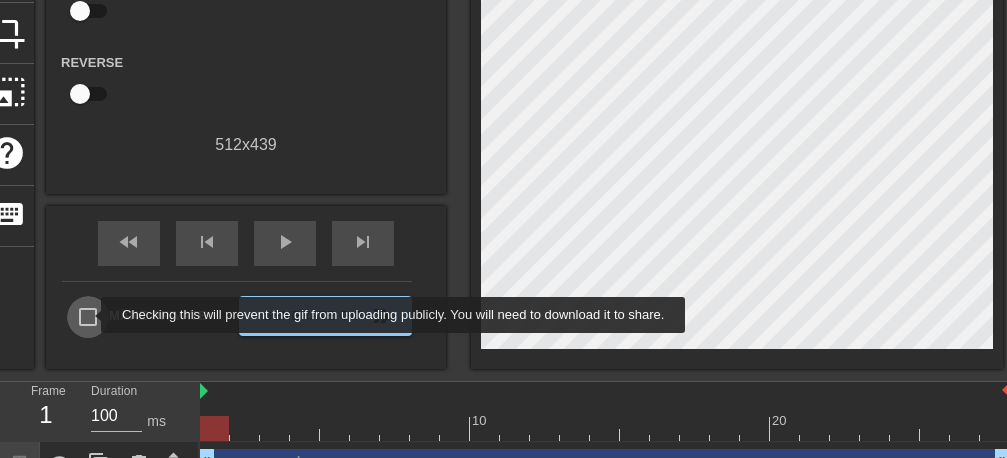 click on "Make Private" at bounding box center [88, 317] 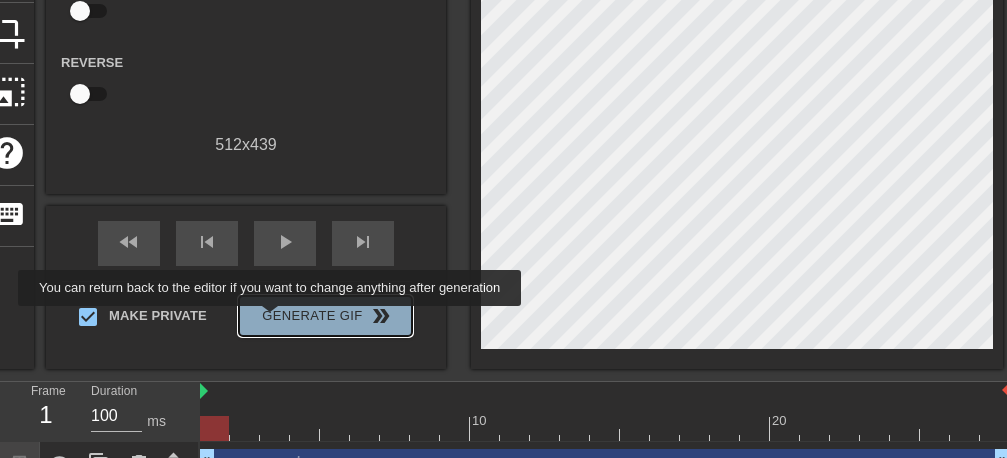 click on "Generate Gif double_arrow" at bounding box center [325, 316] 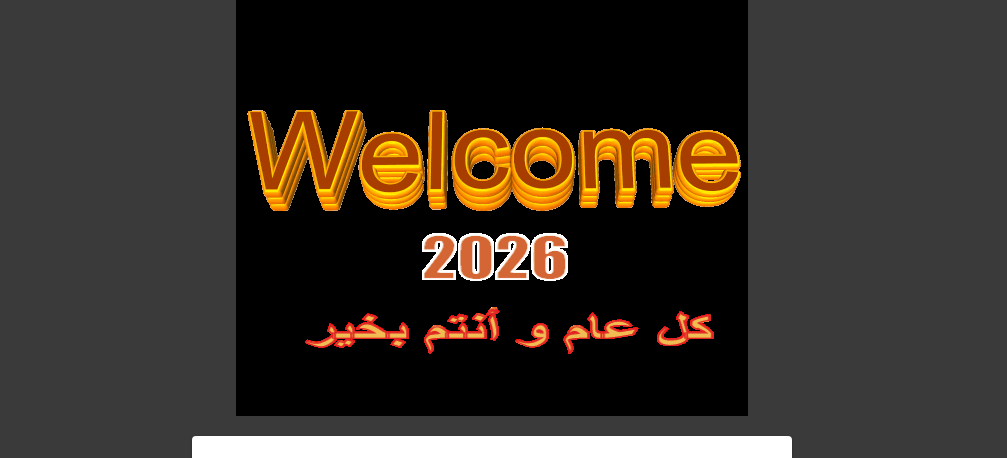 scroll, scrollTop: 100, scrollLeft: 0, axis: vertical 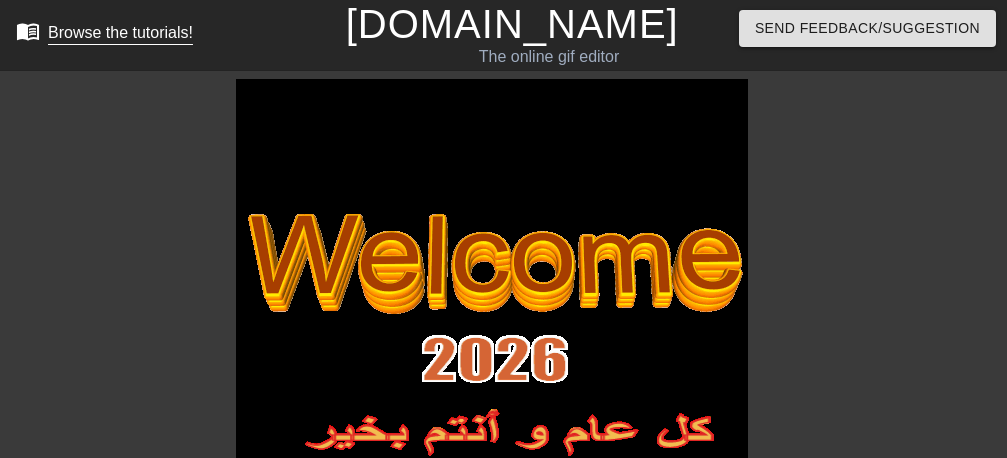 click on "Browse the tutorials!" at bounding box center (120, 32) 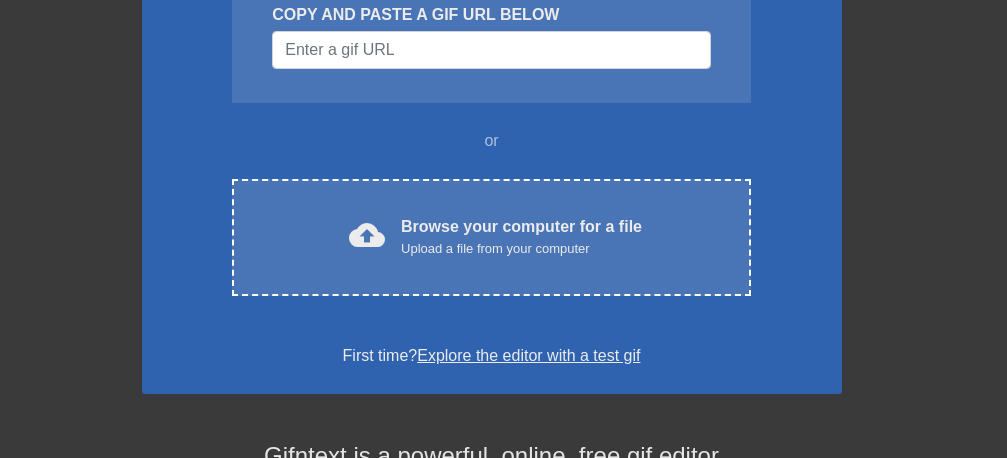 scroll, scrollTop: 252, scrollLeft: 0, axis: vertical 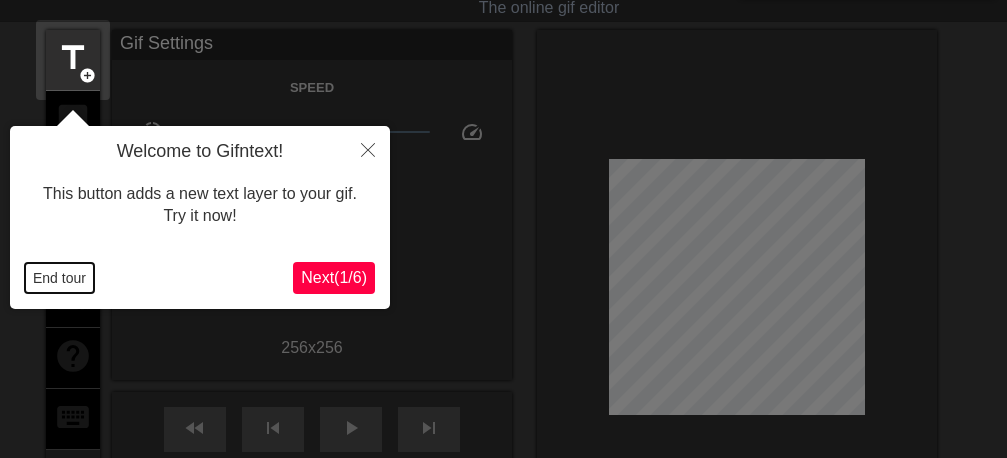 click on "End tour" at bounding box center [59, 278] 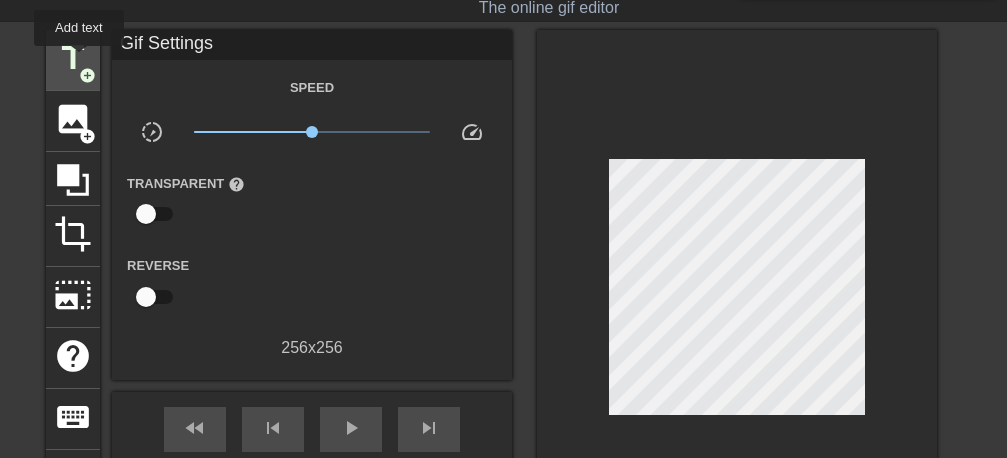 click on "title" at bounding box center [73, 58] 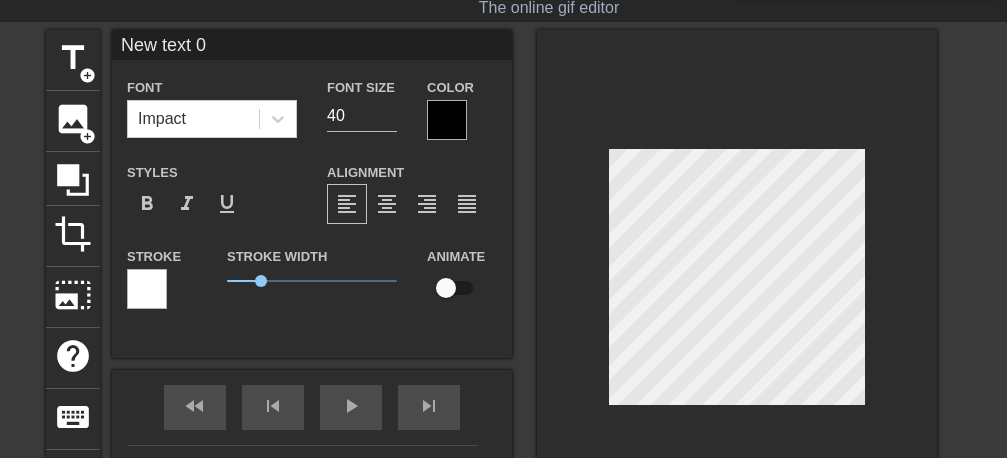 click at bounding box center (447, 120) 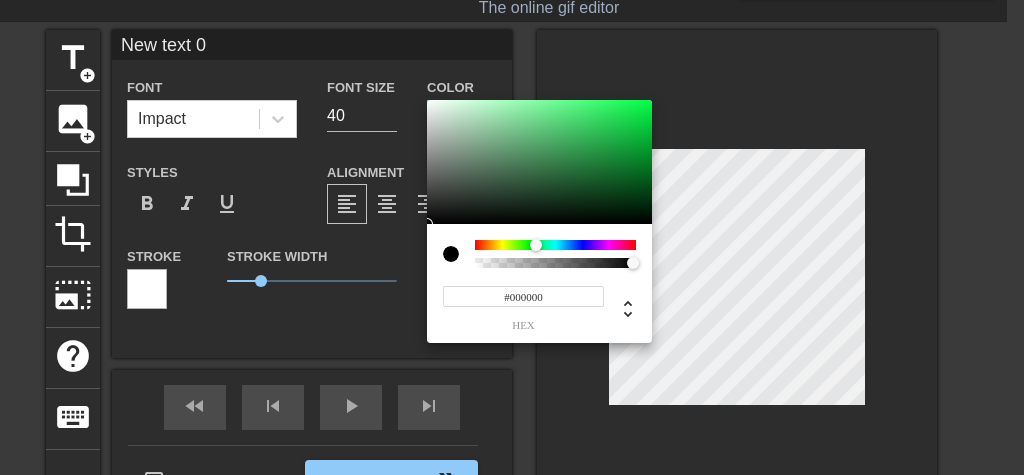 click at bounding box center [555, 245] 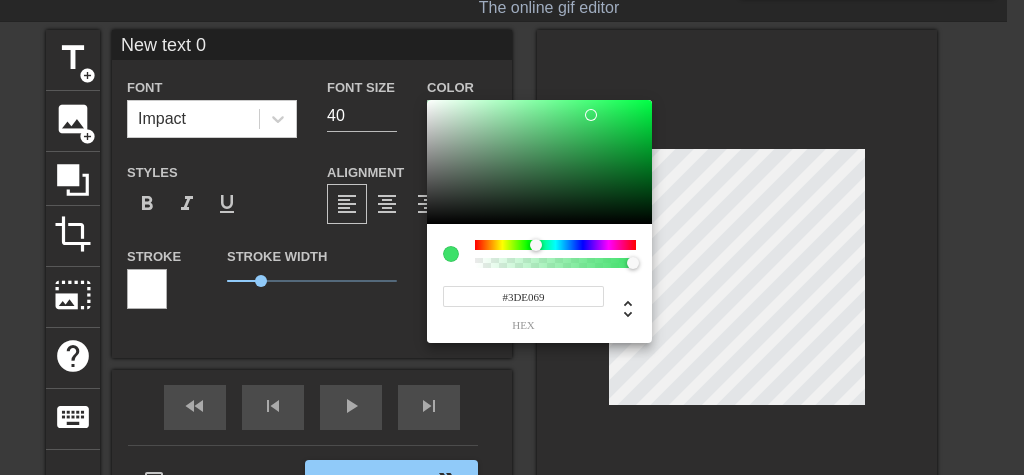 type on "#3DE069" 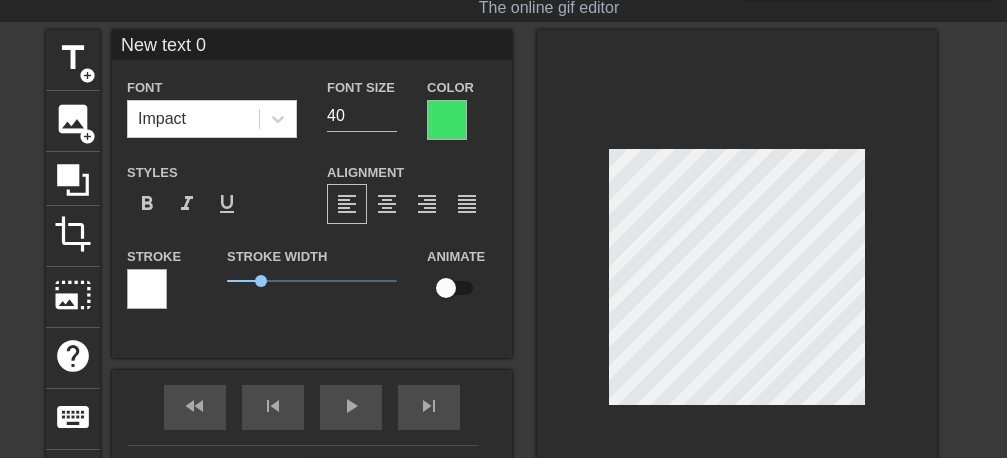 click on "New text 0" at bounding box center (312, 45) 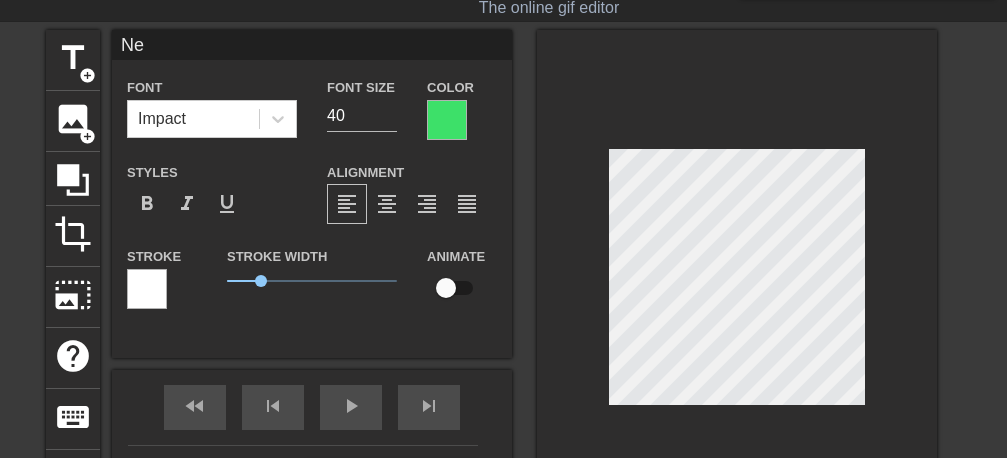type on "N" 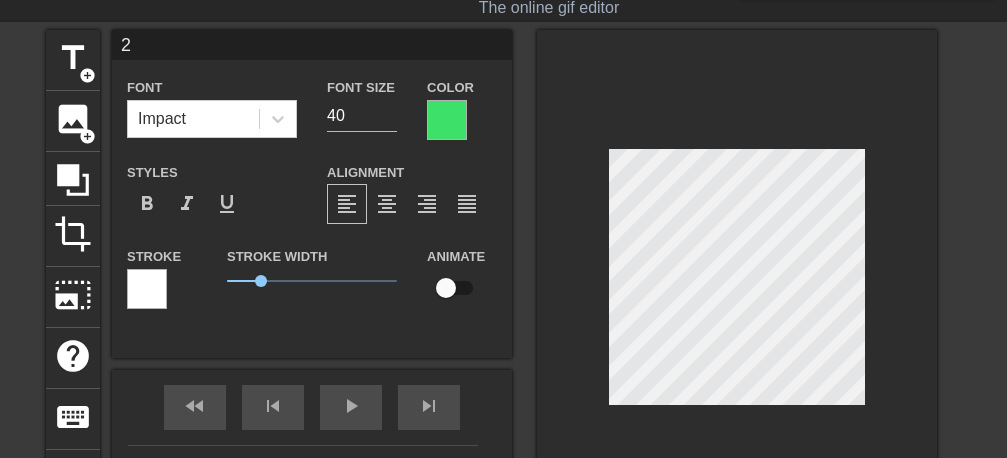 type on "20" 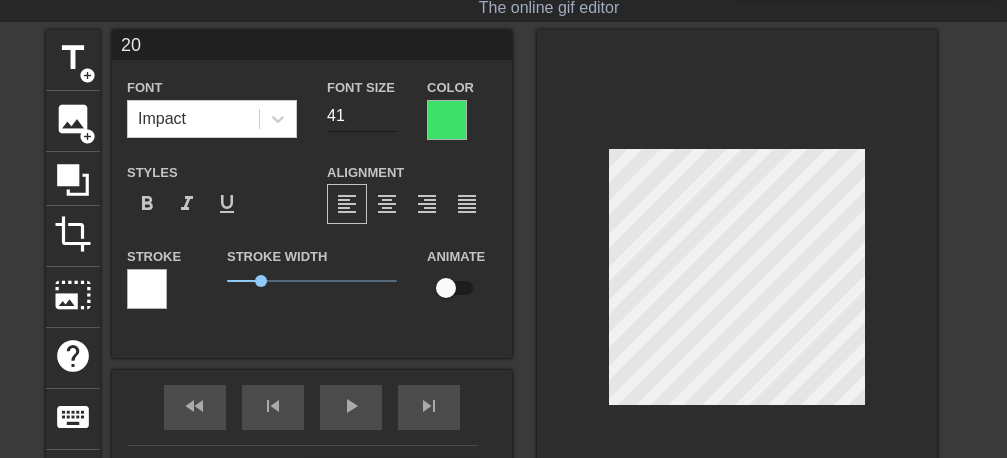 click on "41" at bounding box center (362, 116) 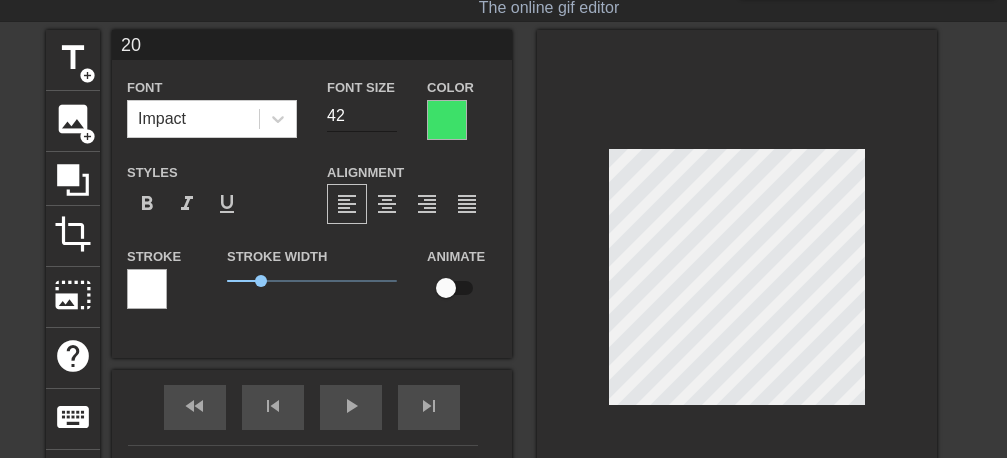 click on "42" at bounding box center [362, 116] 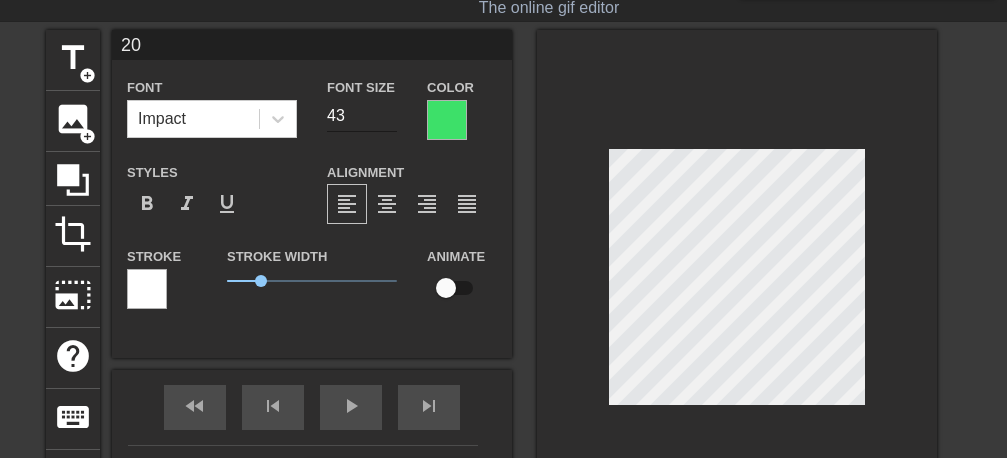 click on "43" at bounding box center (362, 116) 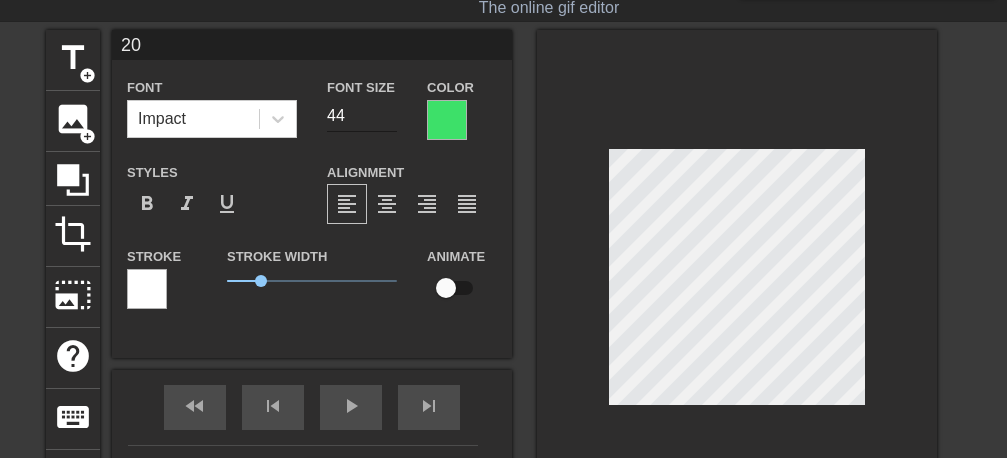 click on "44" at bounding box center [362, 116] 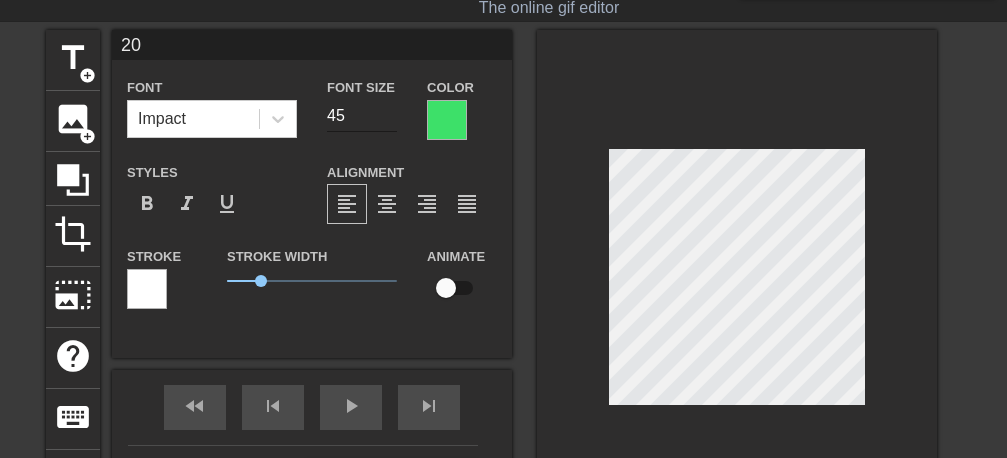 click on "45" at bounding box center (362, 116) 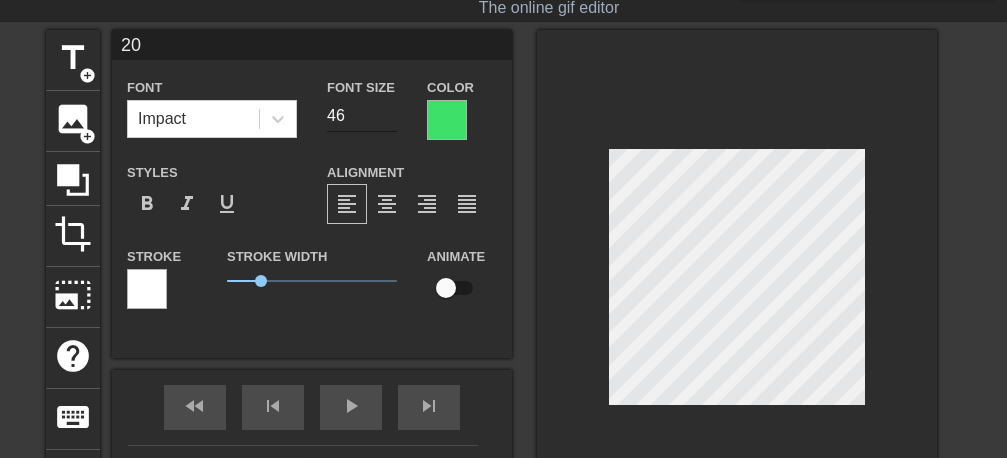 click on "46" at bounding box center (362, 116) 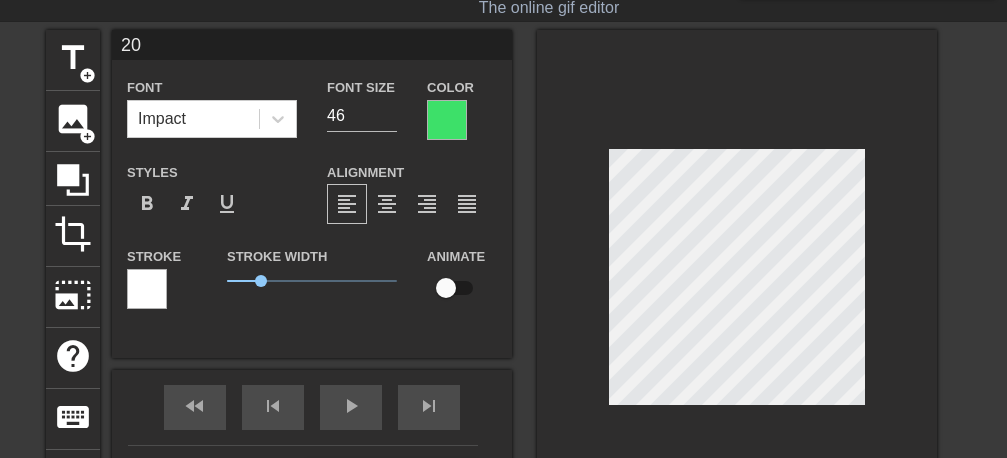 type on "20" 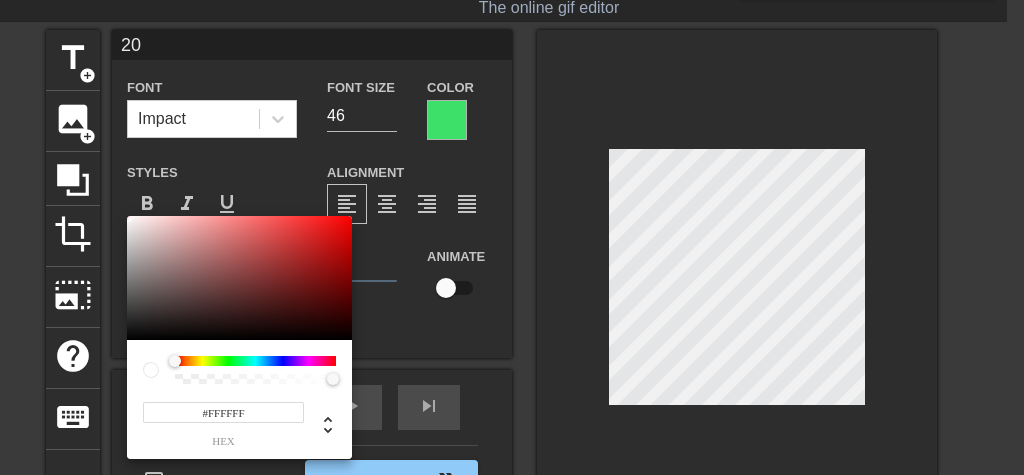 click at bounding box center [255, 361] 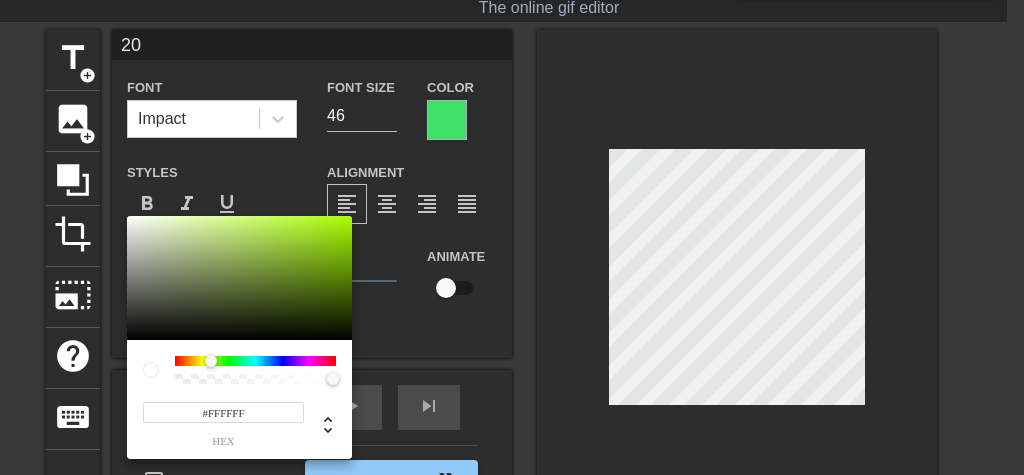drag, startPoint x: 172, startPoint y: 357, endPoint x: 258, endPoint y: 226, distance: 156.70673 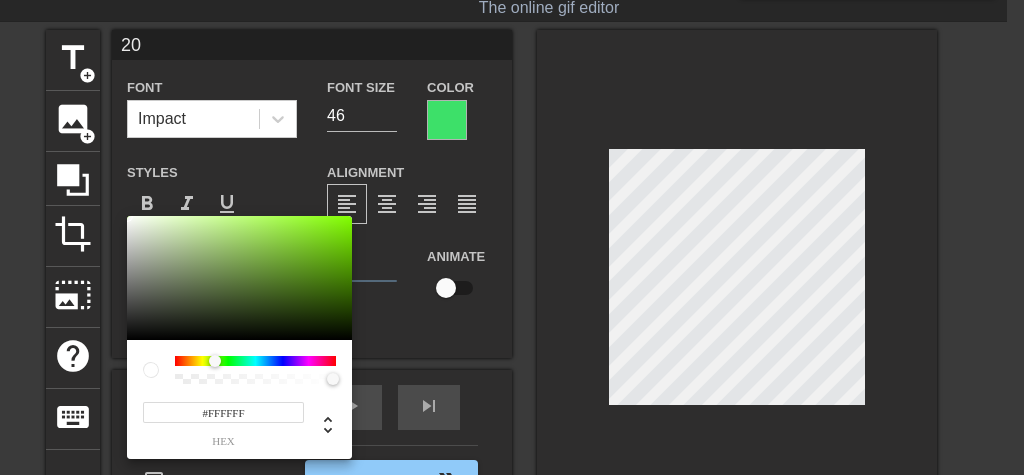 type on "#ADF95E" 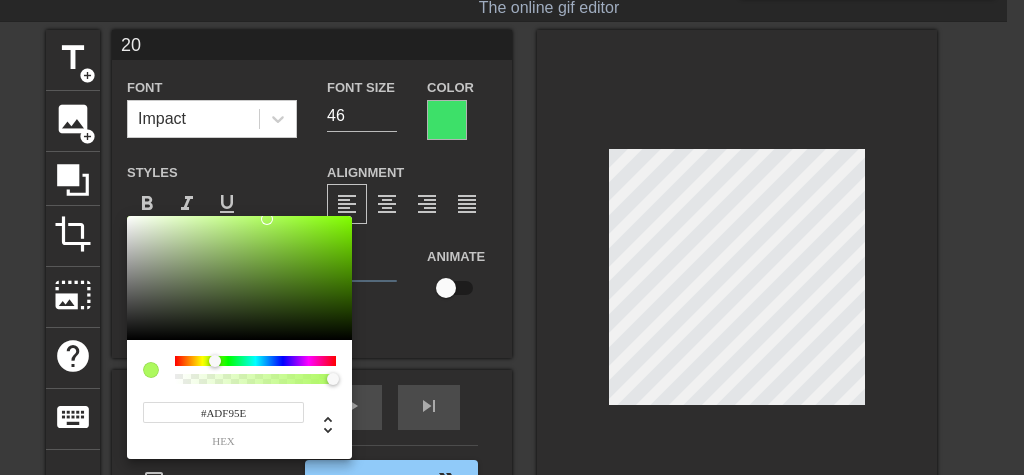 click at bounding box center [239, 278] 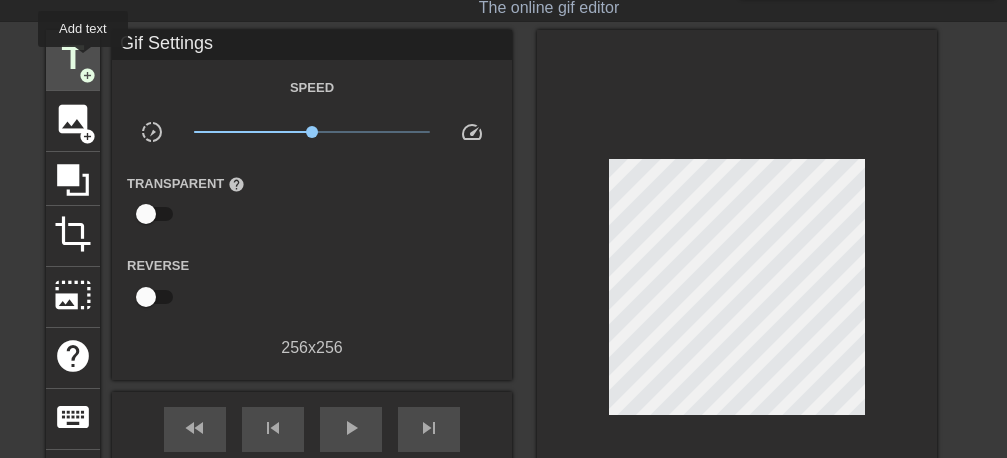 click on "title" at bounding box center (73, 58) 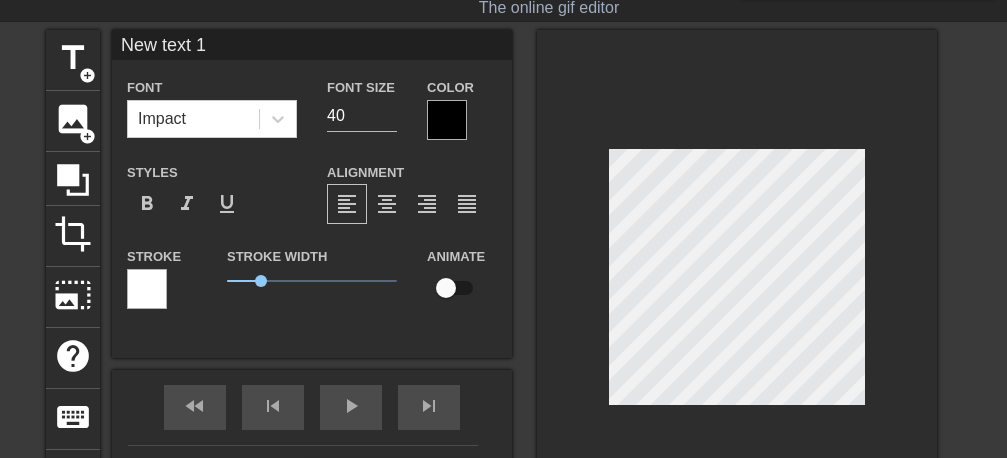 click at bounding box center (447, 120) 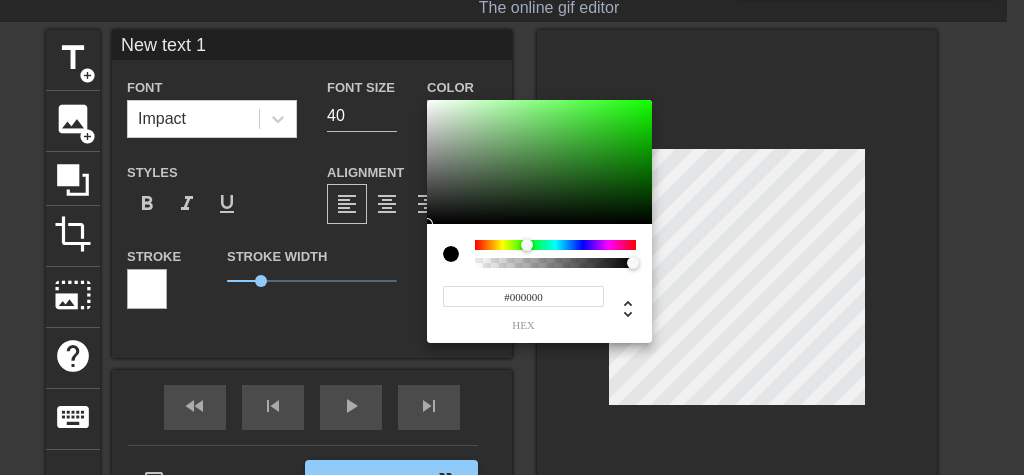 click at bounding box center [555, 245] 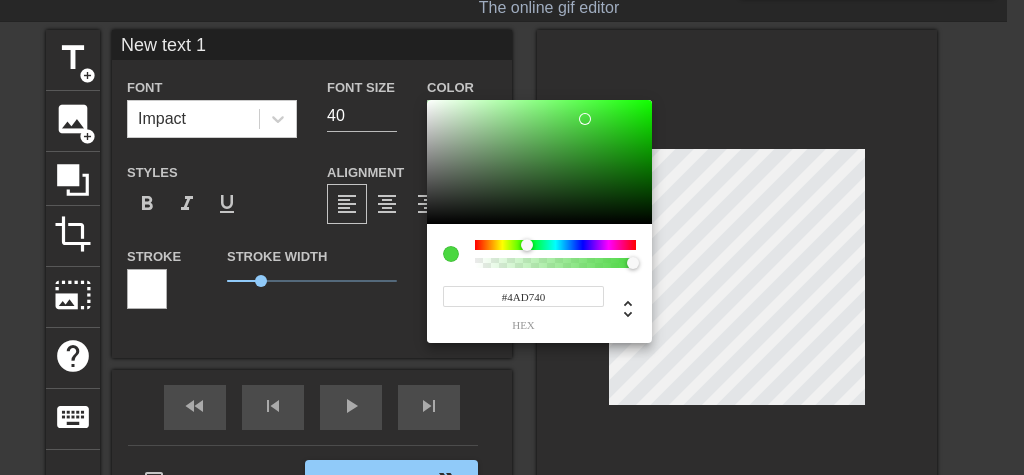 click at bounding box center (539, 162) 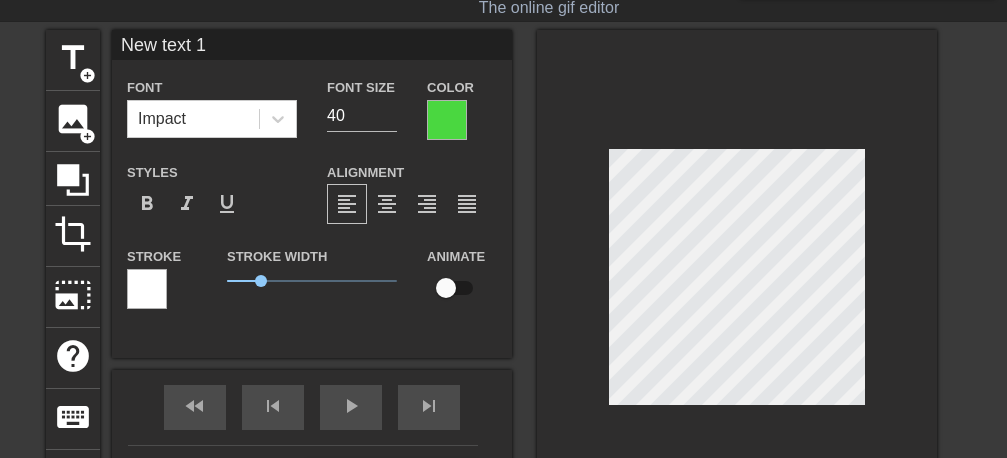 click at bounding box center [147, 289] 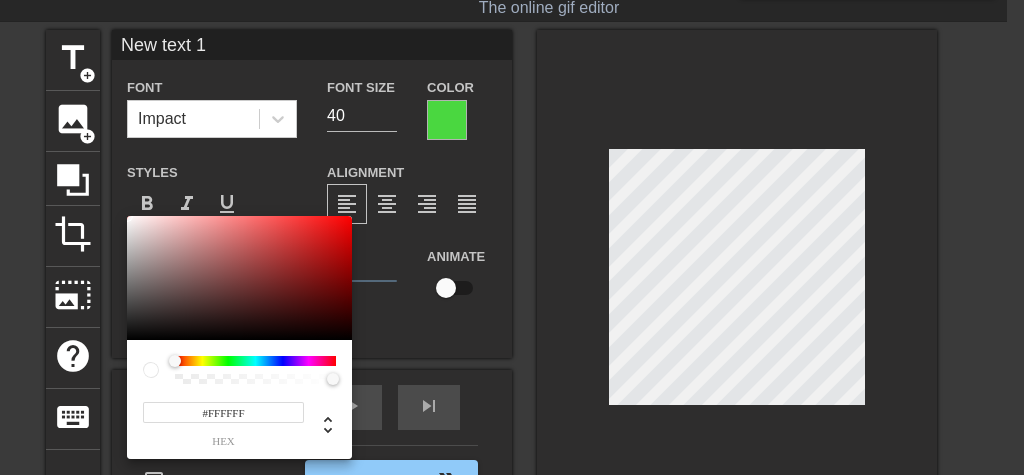 click at bounding box center [255, 361] 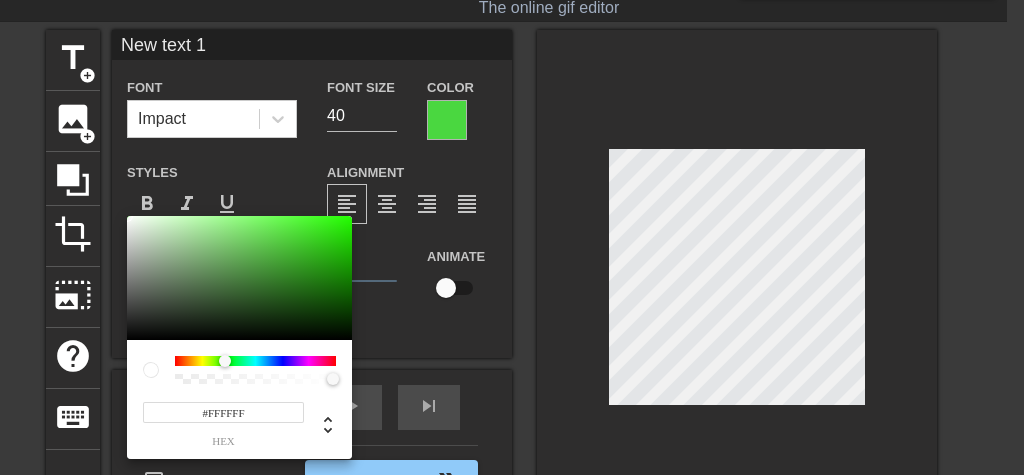 drag, startPoint x: 172, startPoint y: 358, endPoint x: 225, endPoint y: 363, distance: 53.235325 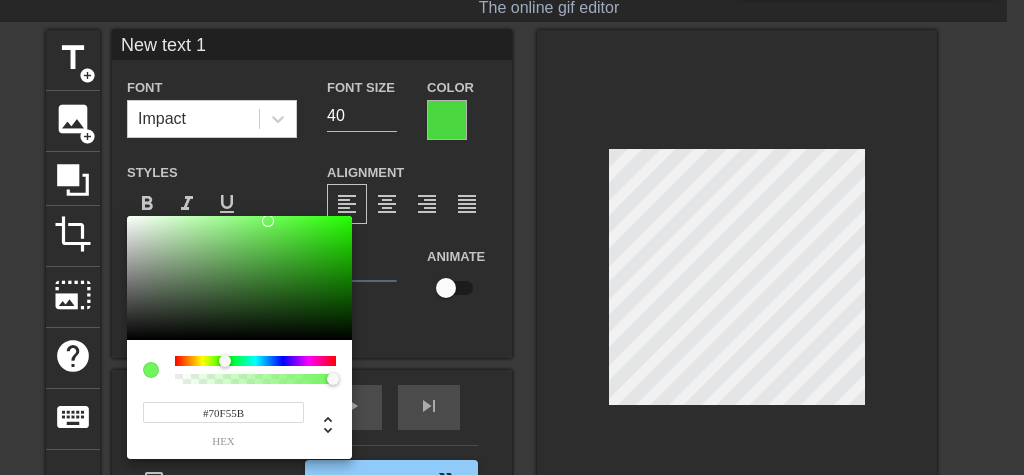 type on "#70F55B" 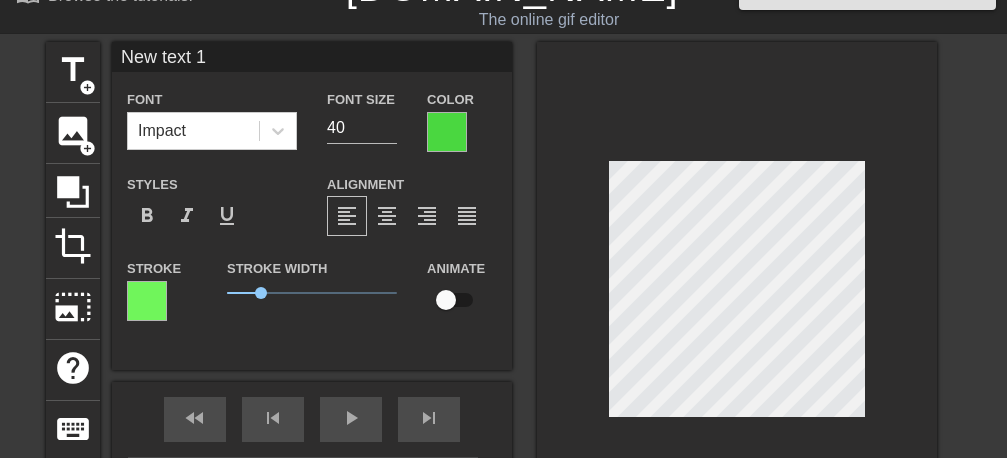 scroll, scrollTop: 0, scrollLeft: 0, axis: both 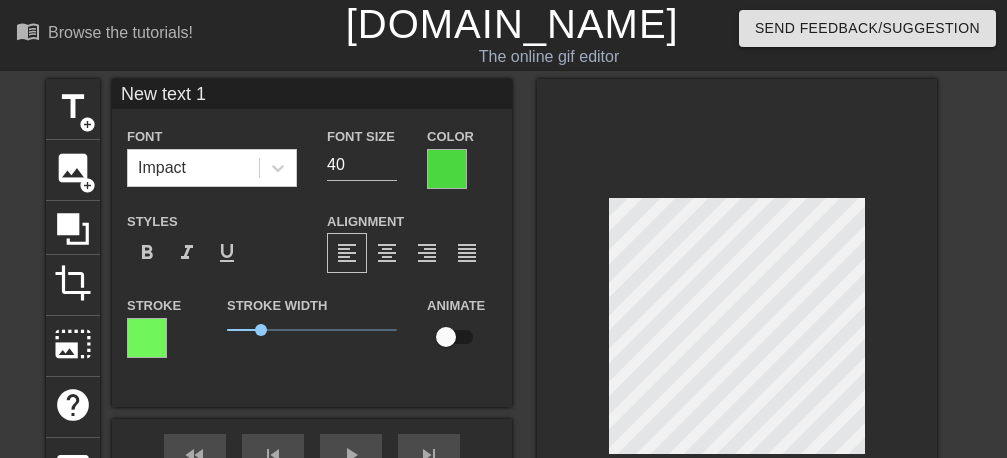 click on "New text 1" at bounding box center [312, 94] 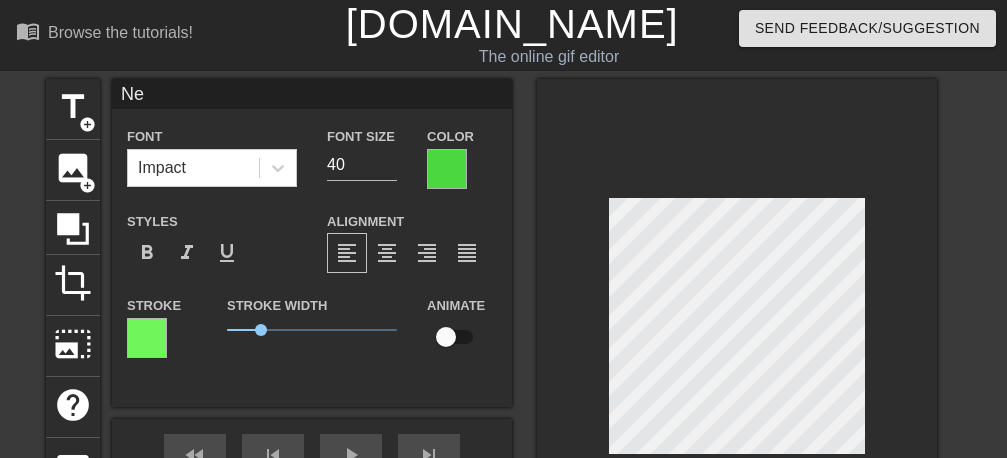type on "N" 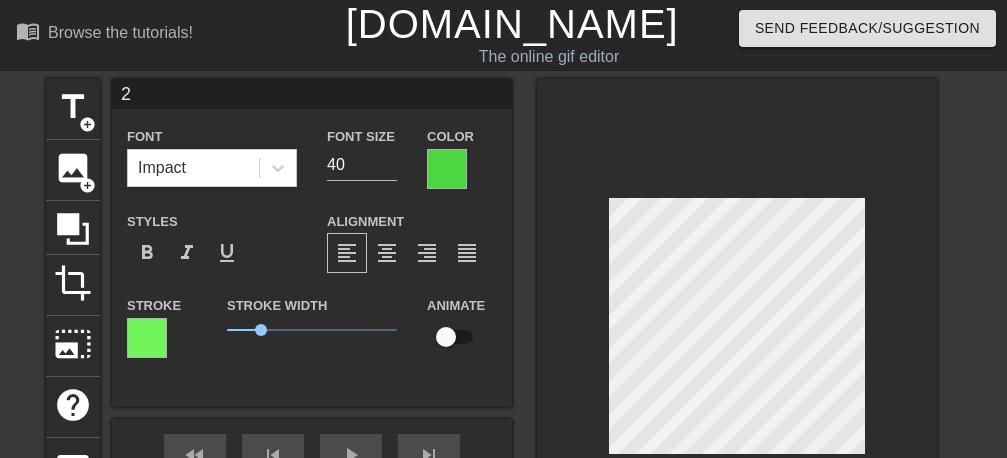 type on "26" 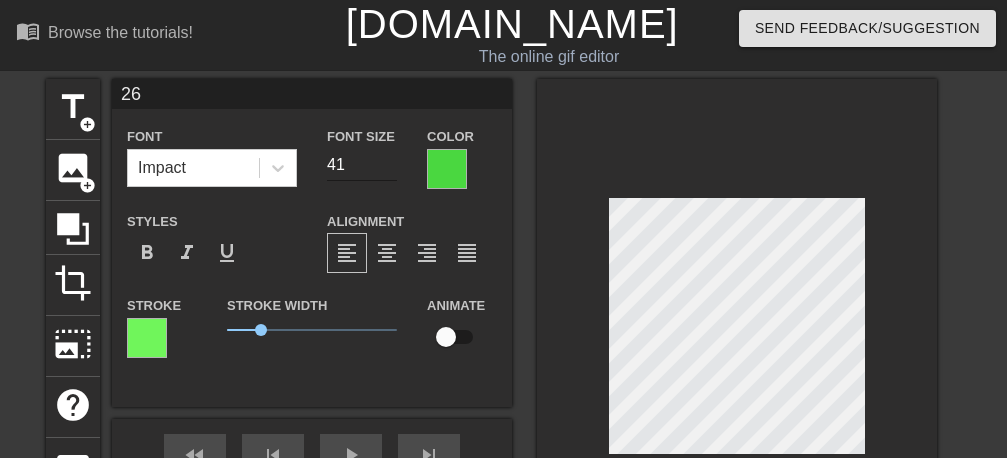 click on "41" at bounding box center [362, 165] 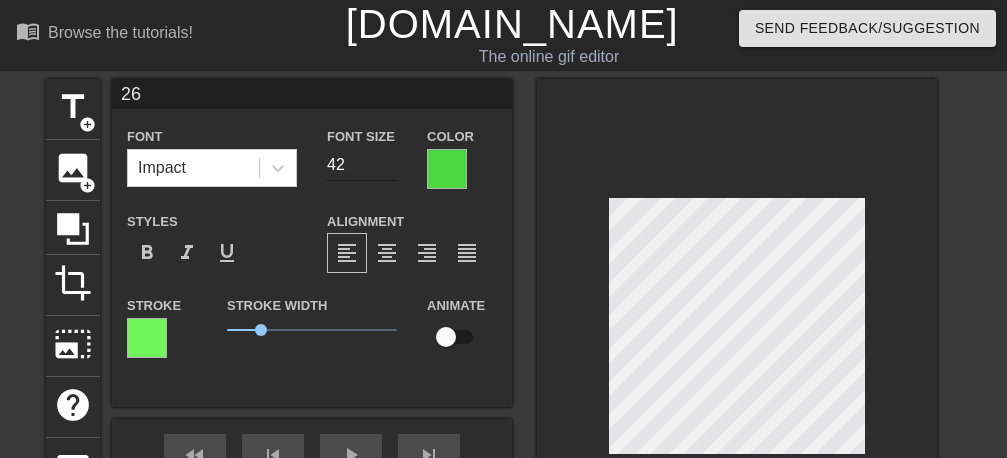 click on "42" at bounding box center [362, 165] 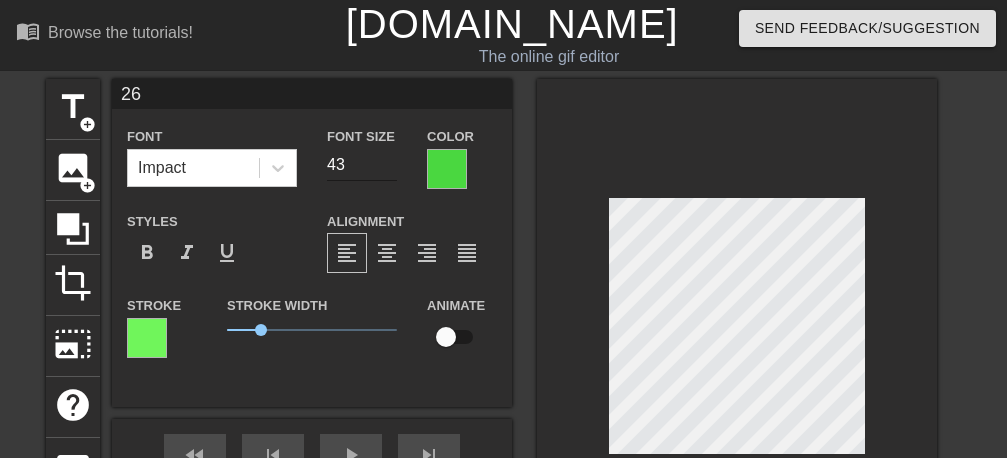 type on "43" 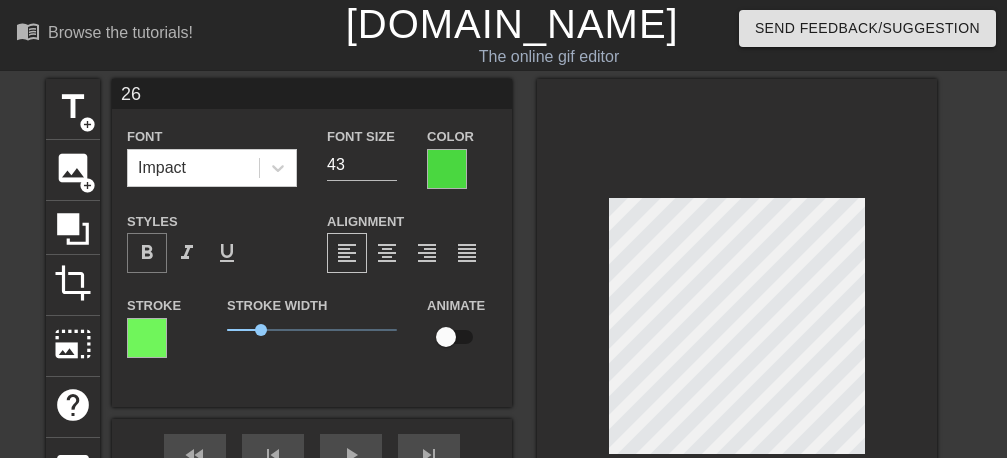 type on "26" 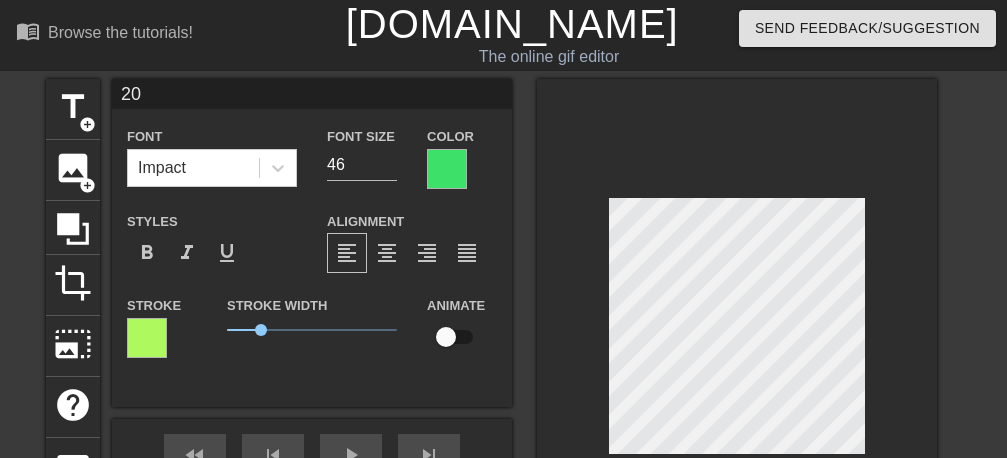 type on "26" 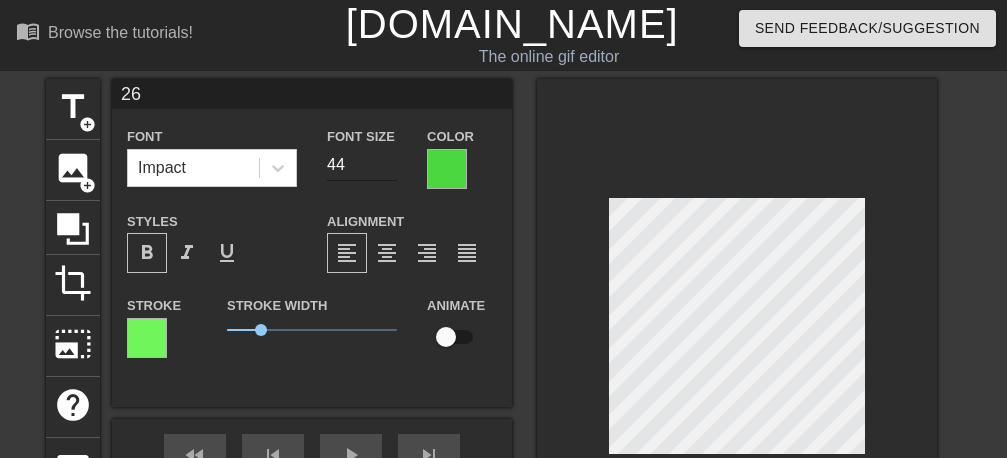 click on "44" at bounding box center (362, 165) 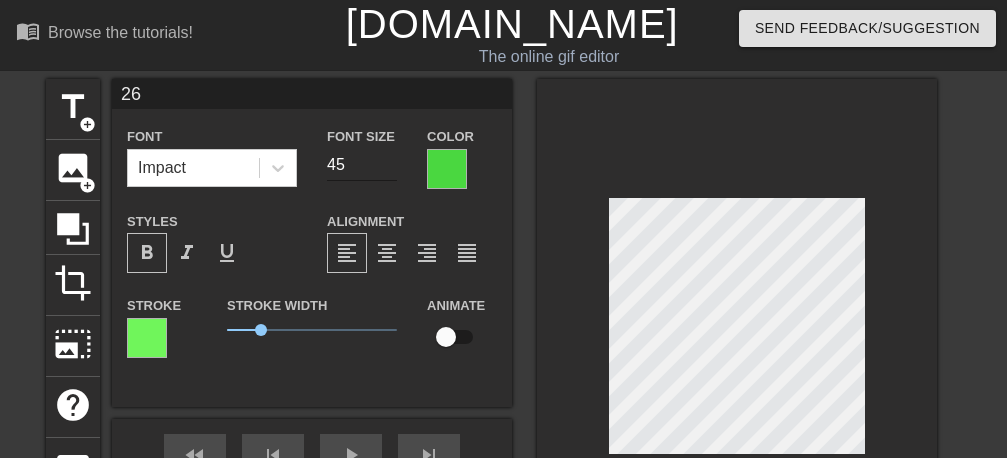click on "45" at bounding box center (362, 165) 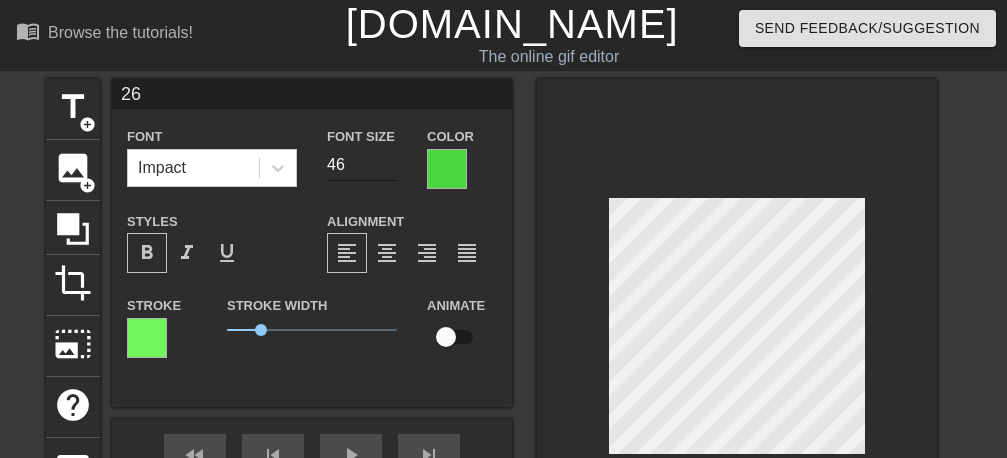 type on "46" 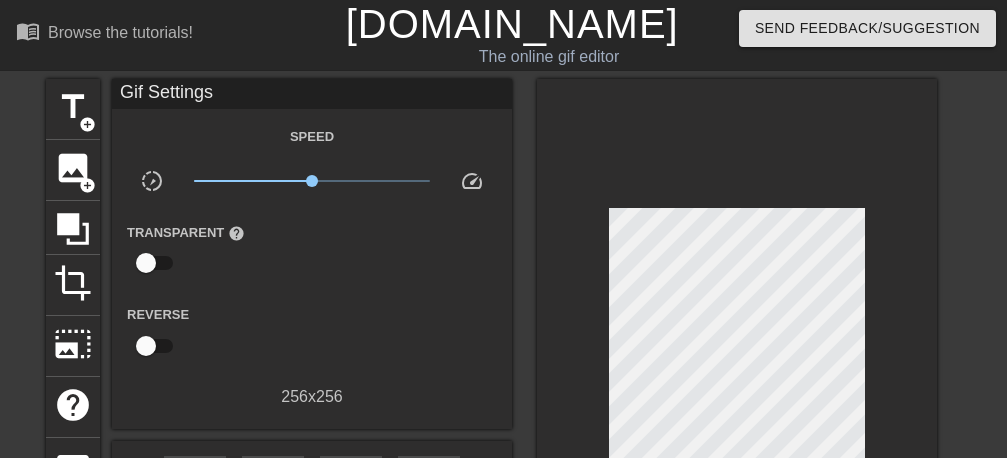 click at bounding box center [737, 341] 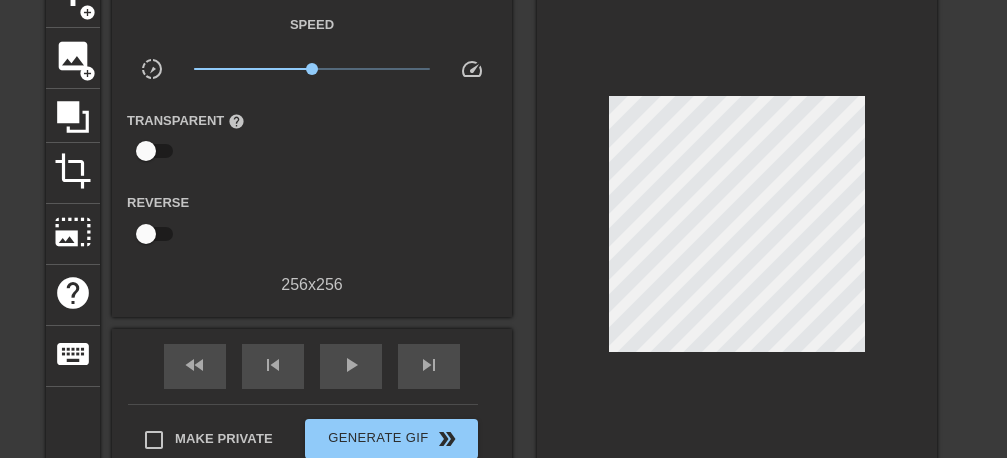 scroll, scrollTop: 252, scrollLeft: 0, axis: vertical 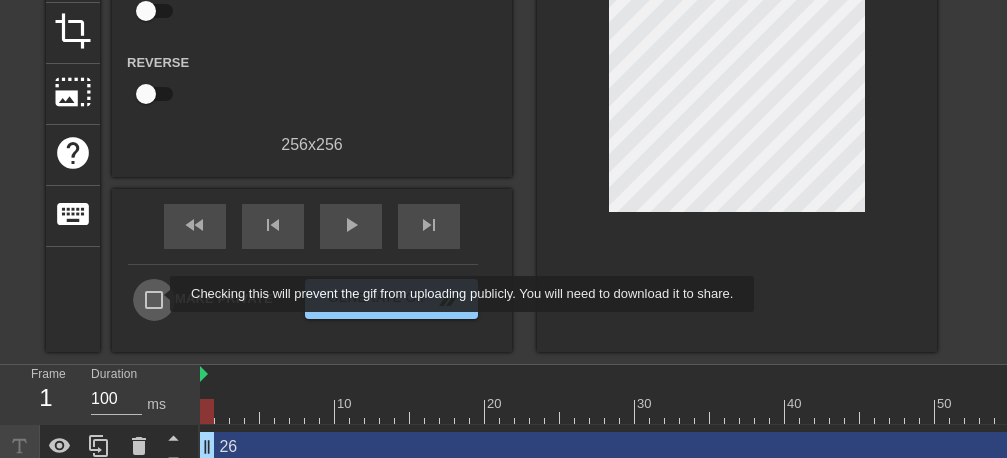 click on "Make Private" at bounding box center (154, 300) 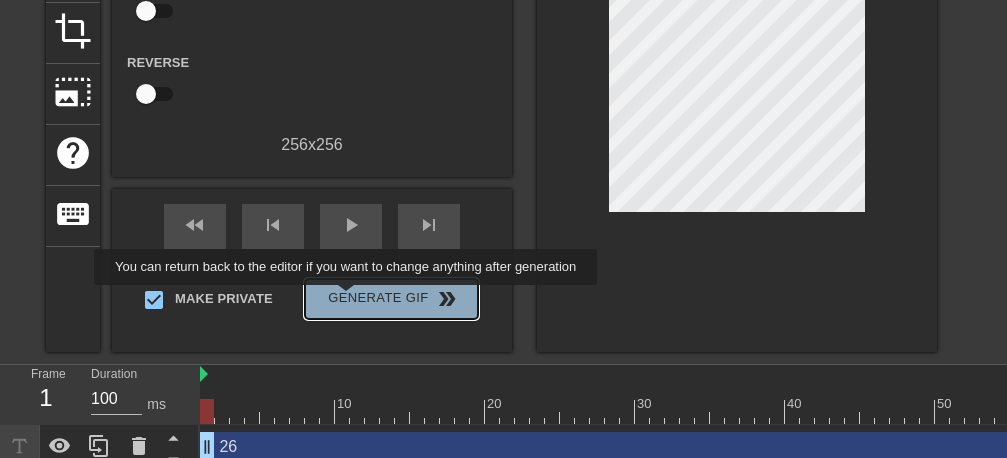 click on "Generate Gif double_arrow" at bounding box center (391, 299) 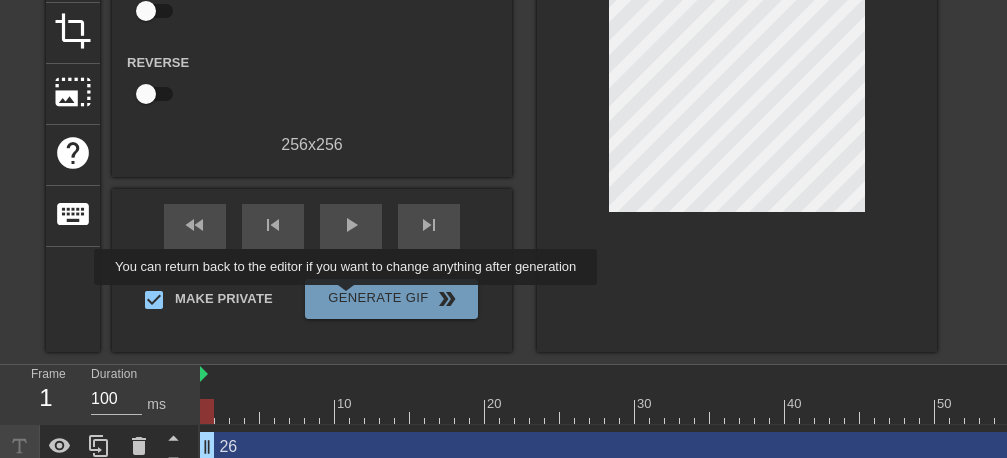 scroll, scrollTop: 0, scrollLeft: 0, axis: both 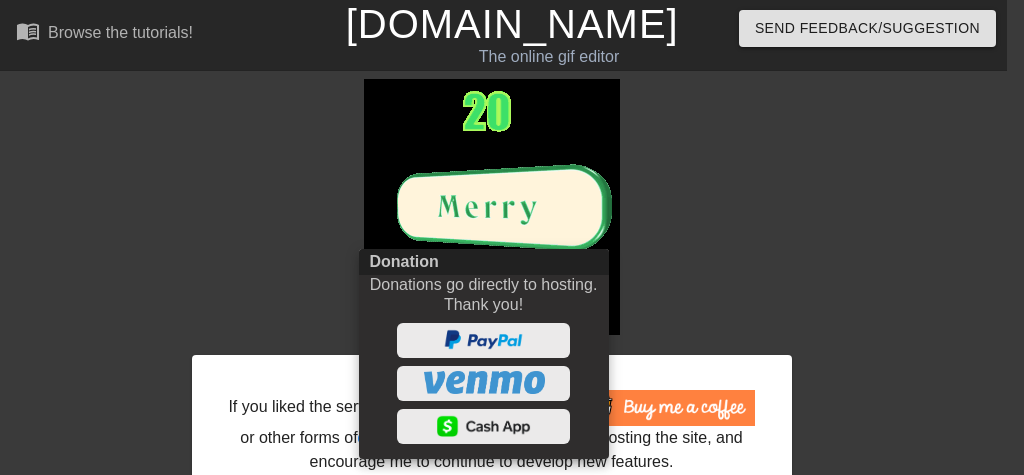 click at bounding box center [512, 237] 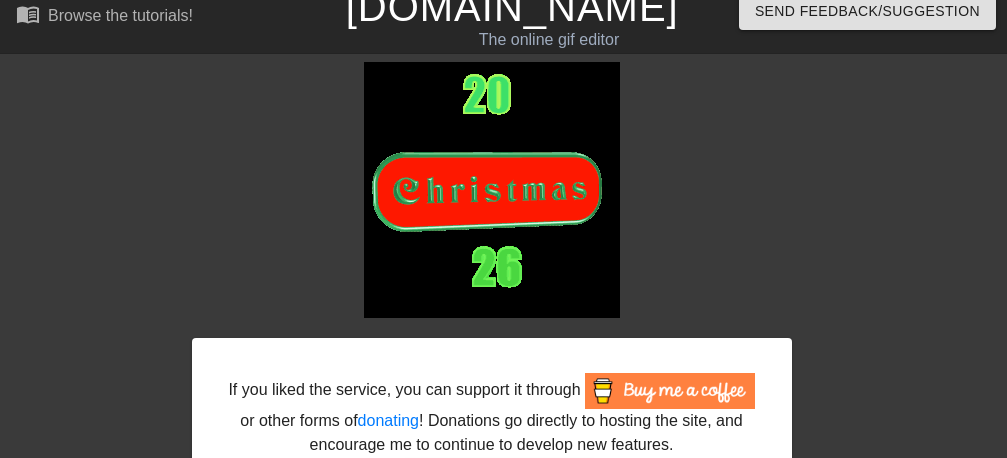scroll, scrollTop: 0, scrollLeft: 0, axis: both 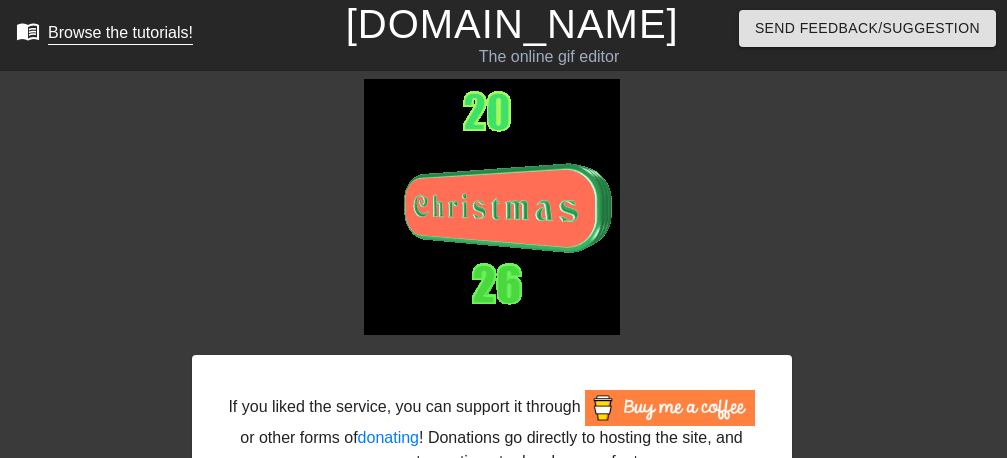 click on "Browse the tutorials!" at bounding box center (120, 32) 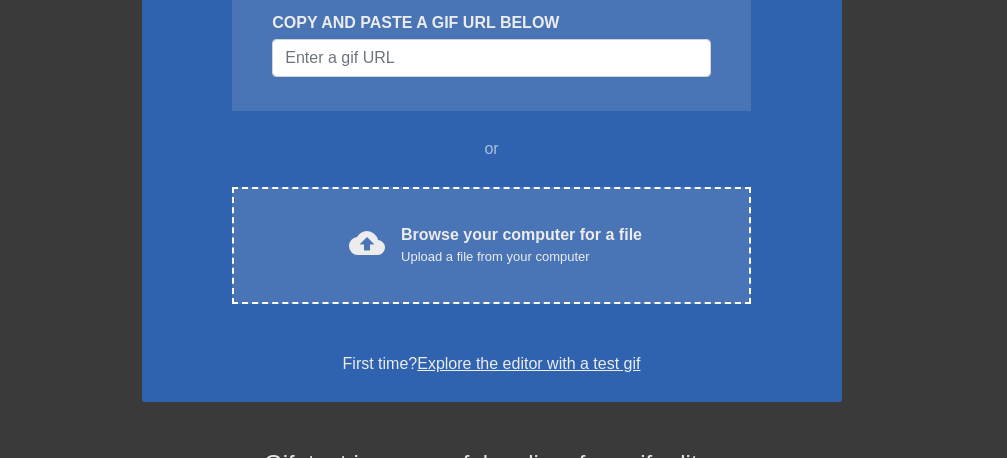 scroll, scrollTop: 252, scrollLeft: 0, axis: vertical 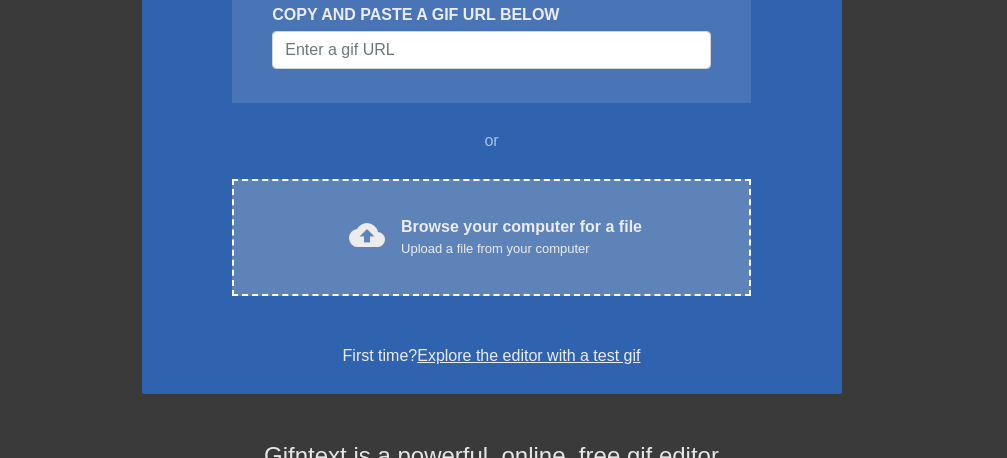 click on "Upload a file from your computer" at bounding box center [521, 249] 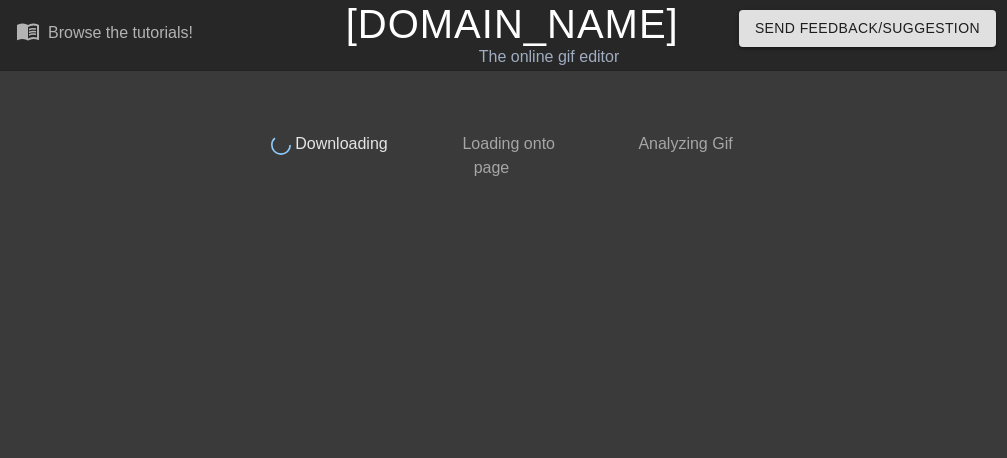 scroll, scrollTop: 0, scrollLeft: 0, axis: both 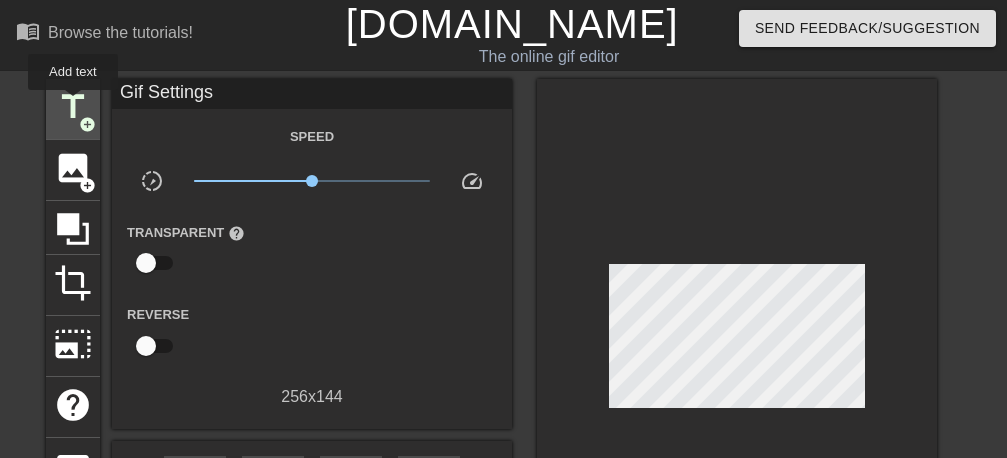 click on "title" at bounding box center [73, 107] 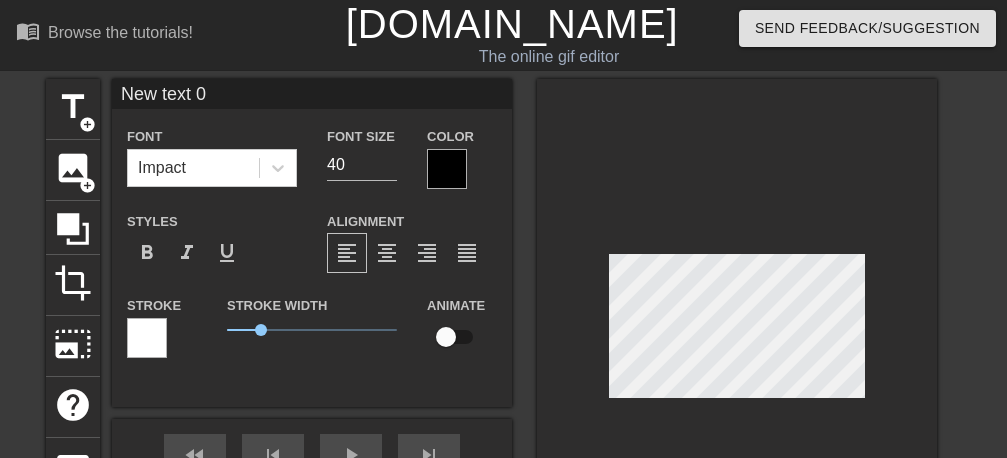 click at bounding box center (447, 169) 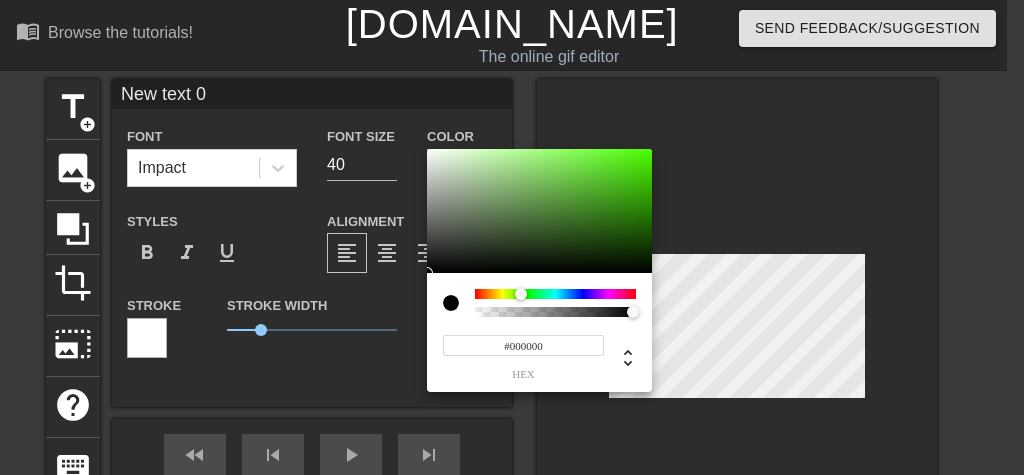click at bounding box center (555, 294) 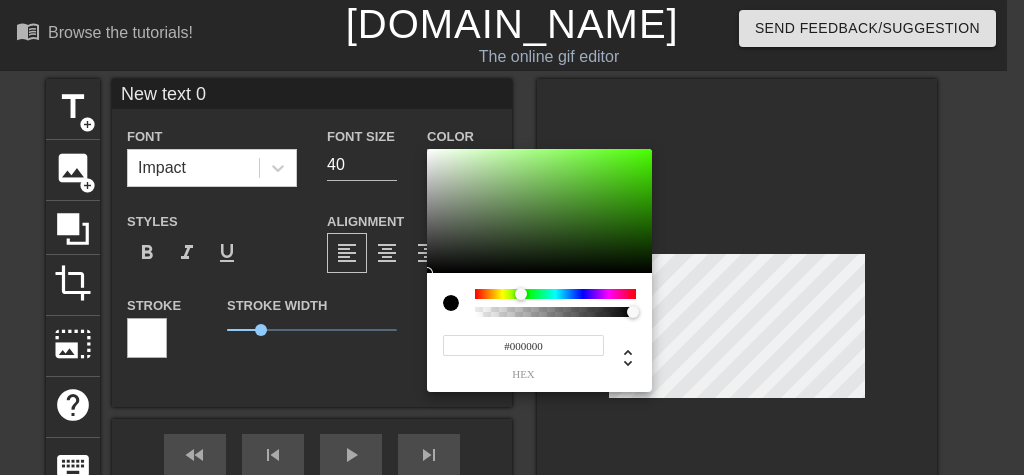 type on "#8EF066" 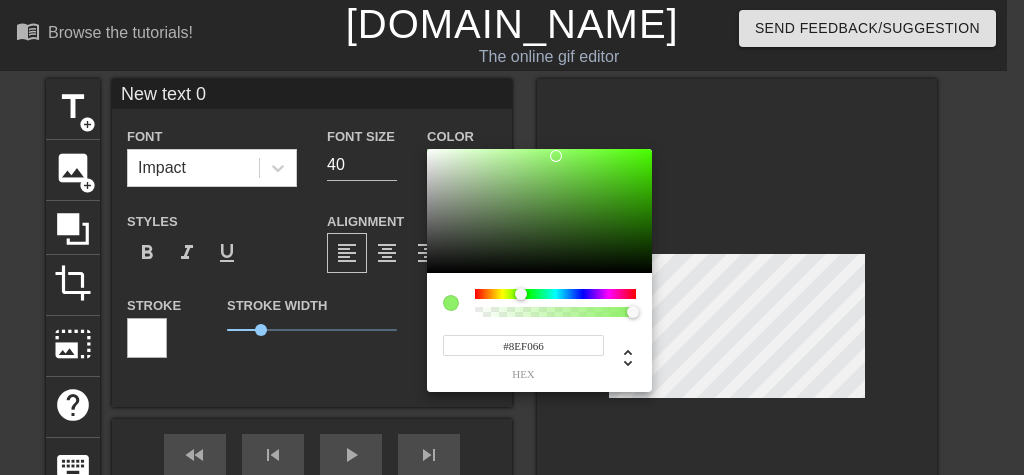 click at bounding box center [539, 211] 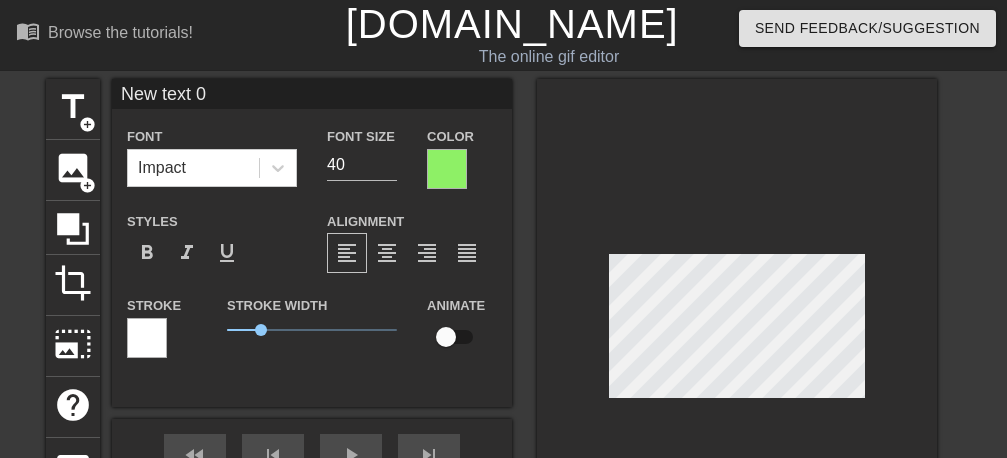 click at bounding box center (147, 338) 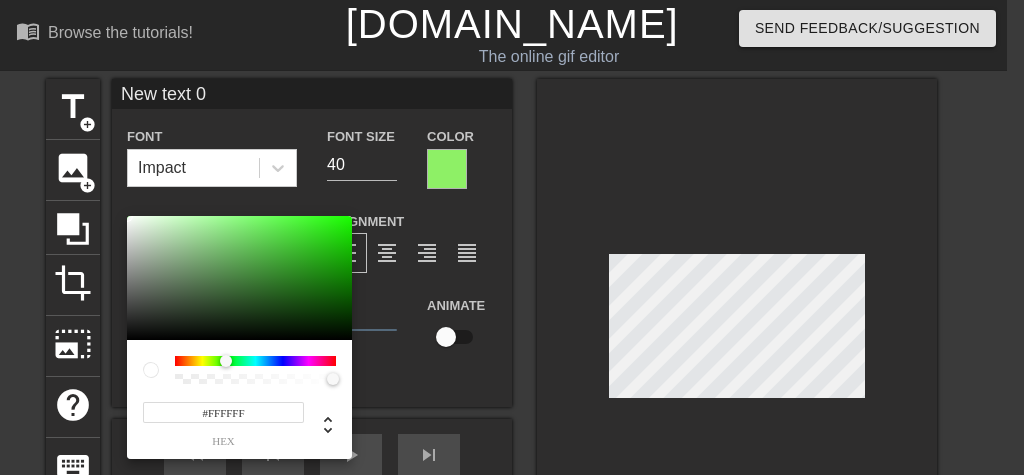 drag, startPoint x: 176, startPoint y: 359, endPoint x: 226, endPoint y: 362, distance: 50.08992 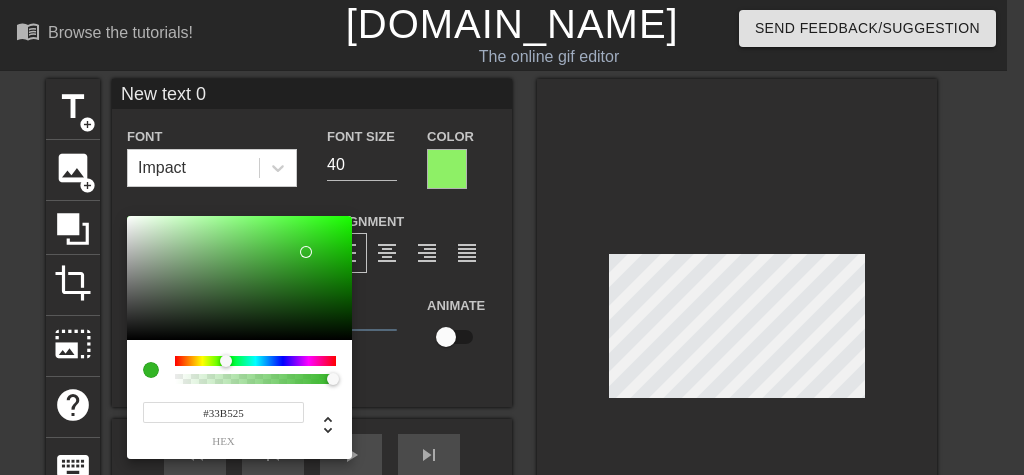 type on "#33B525" 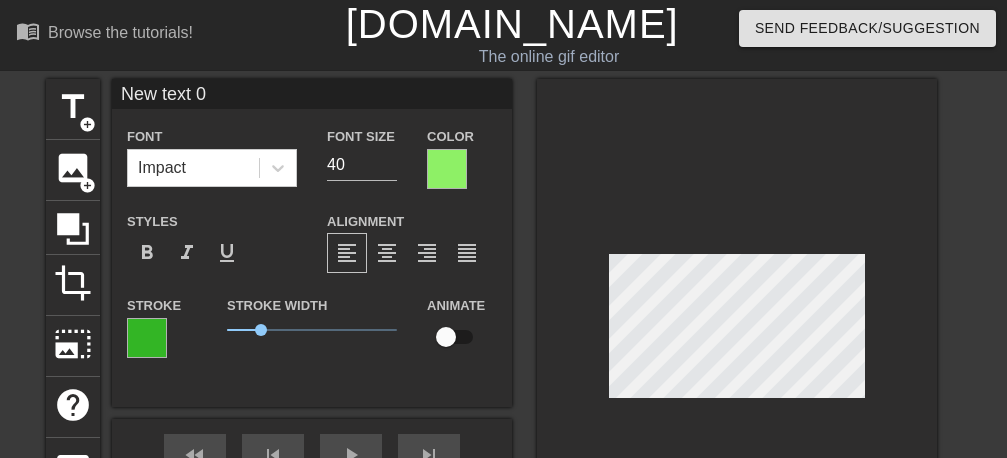 click on "New text 0" at bounding box center (312, 94) 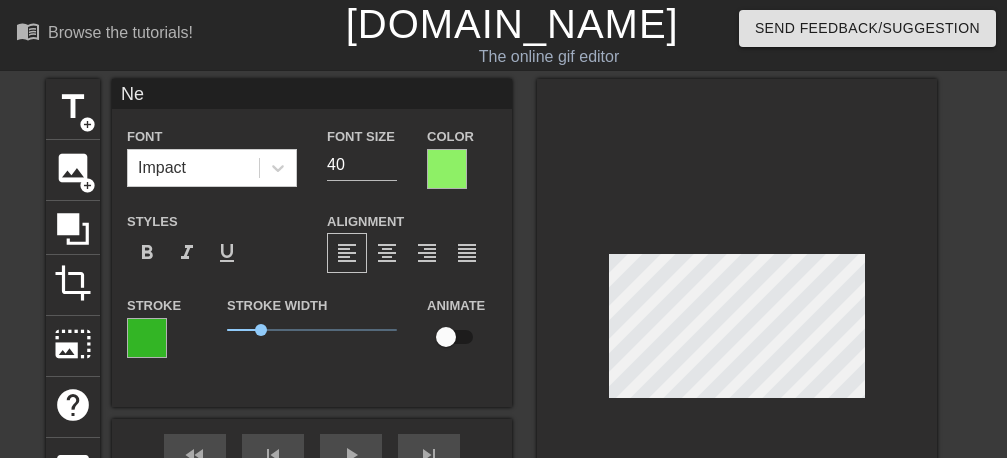 type on "N" 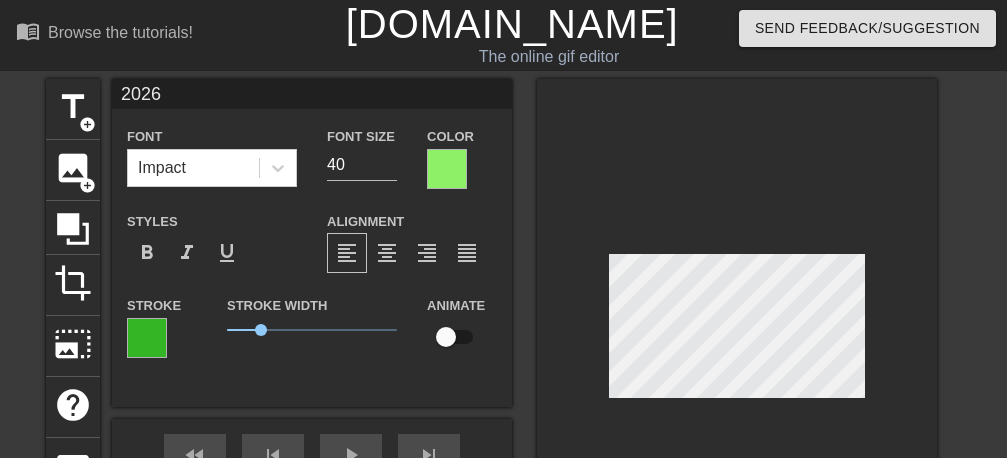 type on "2026" 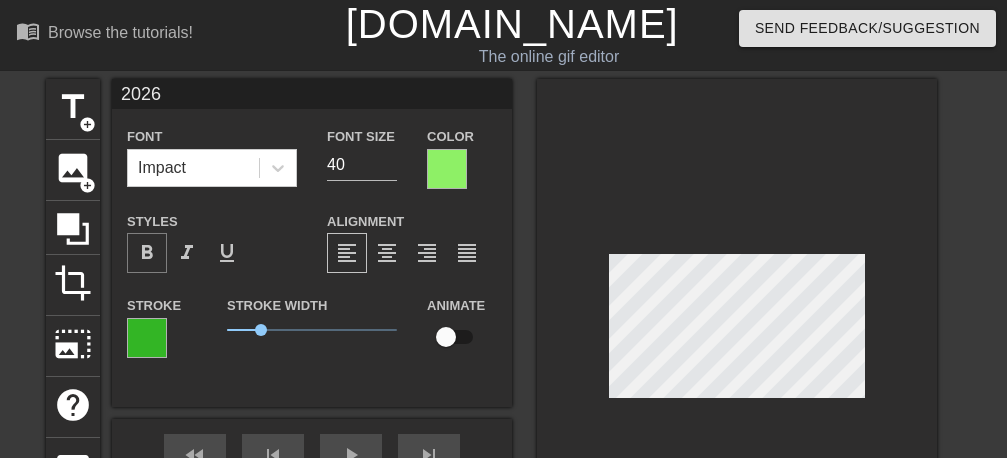 click on "format_bold" at bounding box center (147, 253) 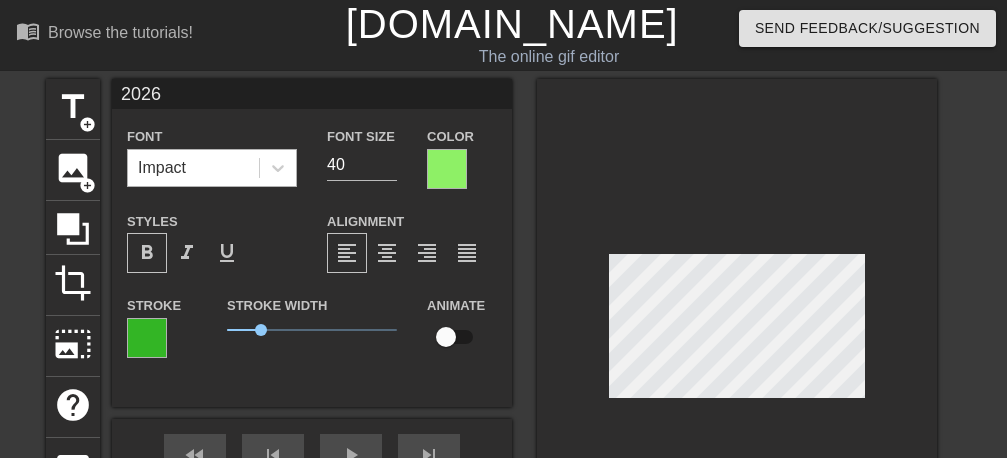 click on "Impact" at bounding box center (193, 168) 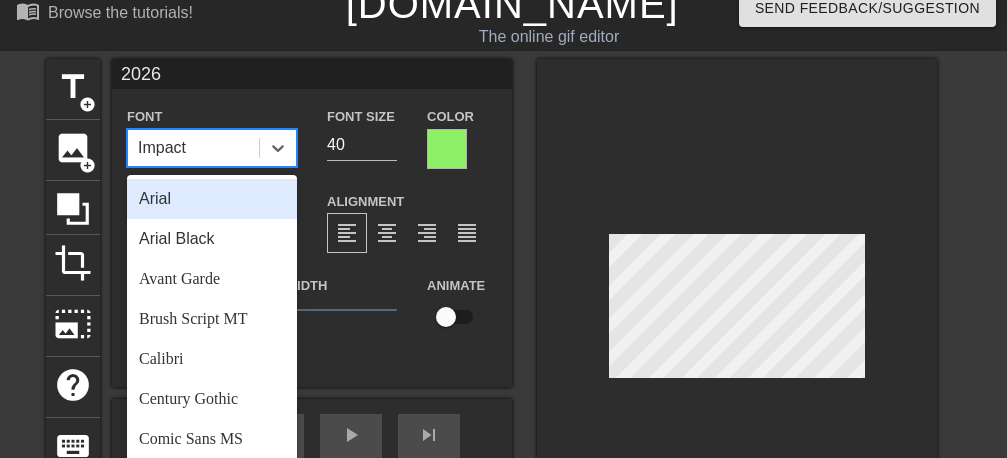 scroll, scrollTop: 27, scrollLeft: 0, axis: vertical 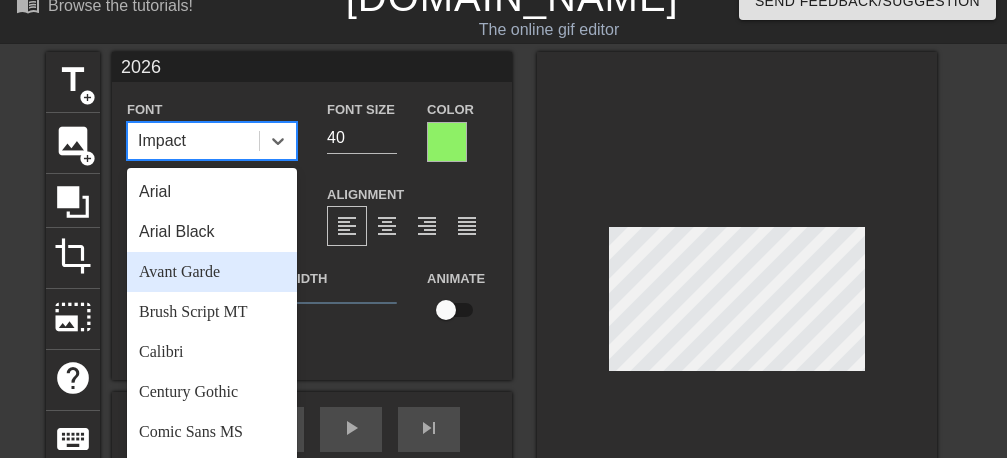 click on "Avant Garde" at bounding box center [212, 272] 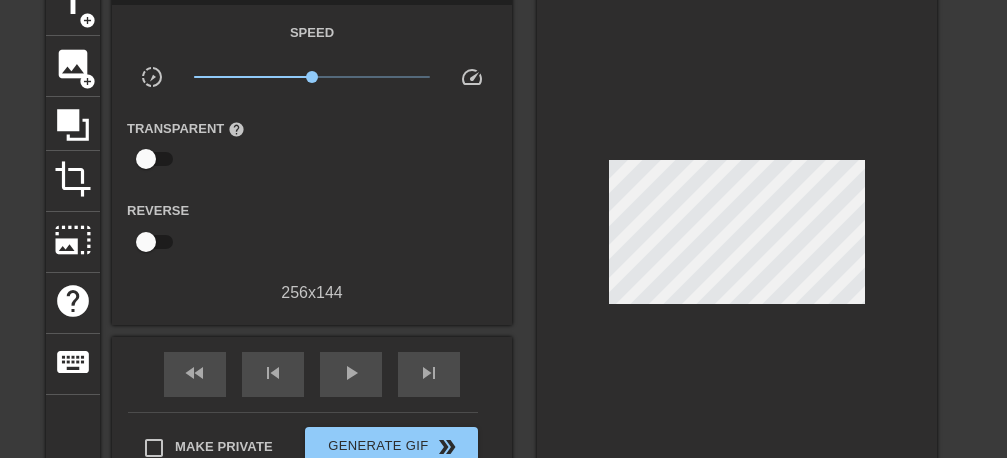 scroll, scrollTop: 153, scrollLeft: 0, axis: vertical 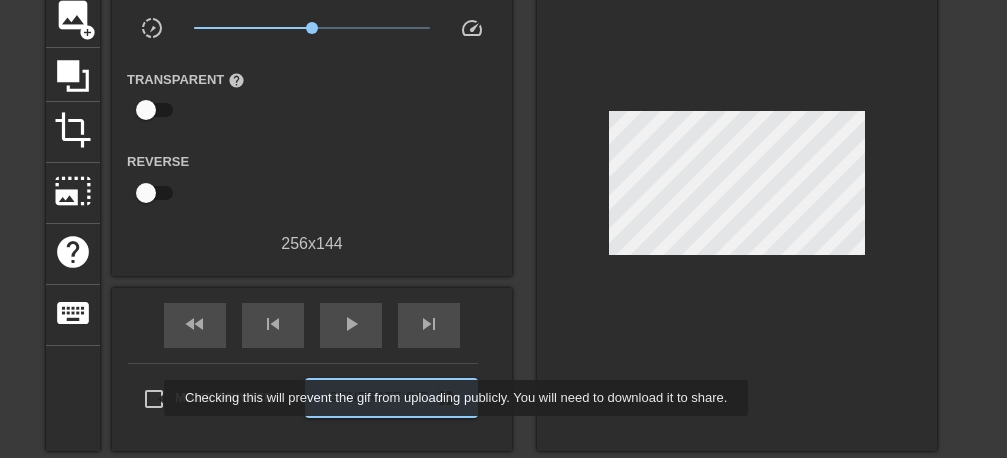 click on "Make Private" at bounding box center [154, 399] 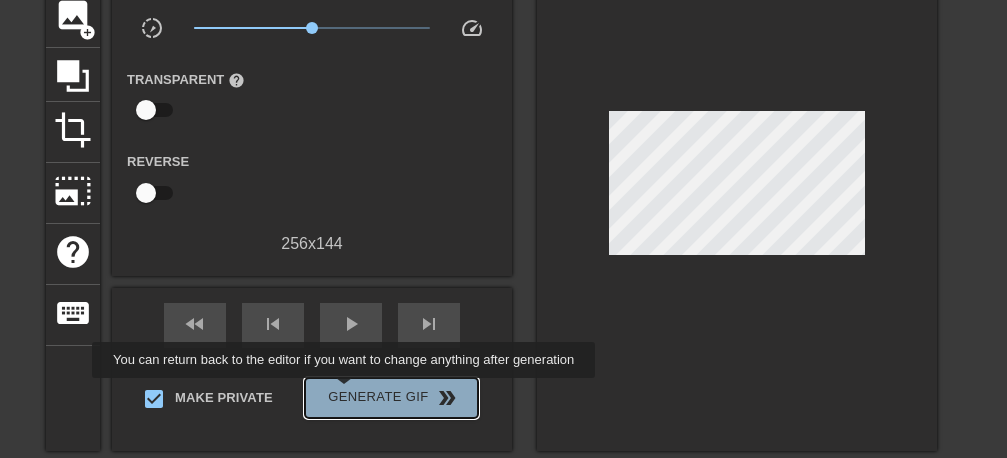click on "Generate Gif double_arrow" at bounding box center [391, 398] 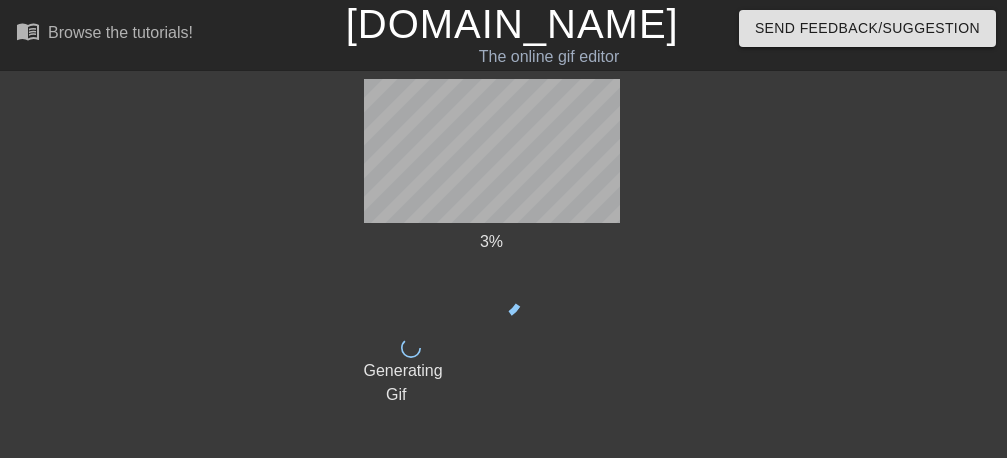 scroll, scrollTop: 0, scrollLeft: 0, axis: both 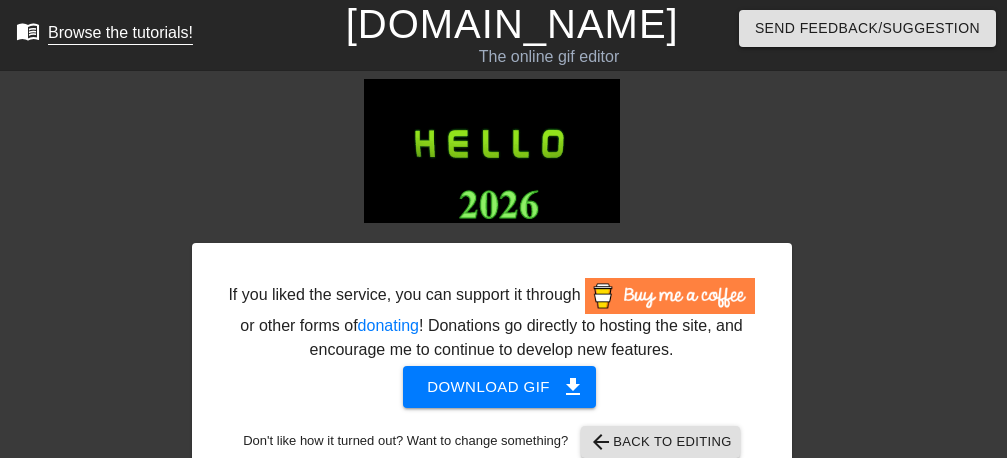 click on "Browse the tutorials!" at bounding box center [120, 32] 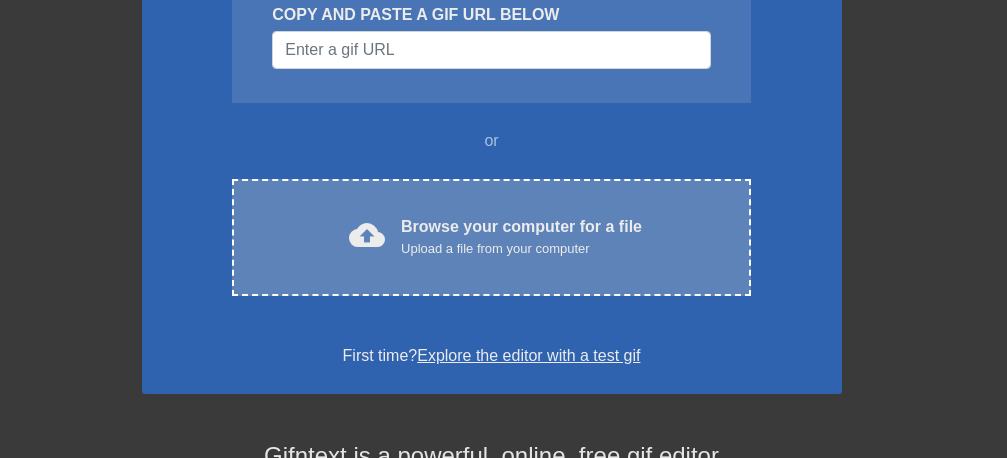 click on "cloud_upload Browse your computer for a file Upload a file from your computer Choose files" at bounding box center (491, 237) 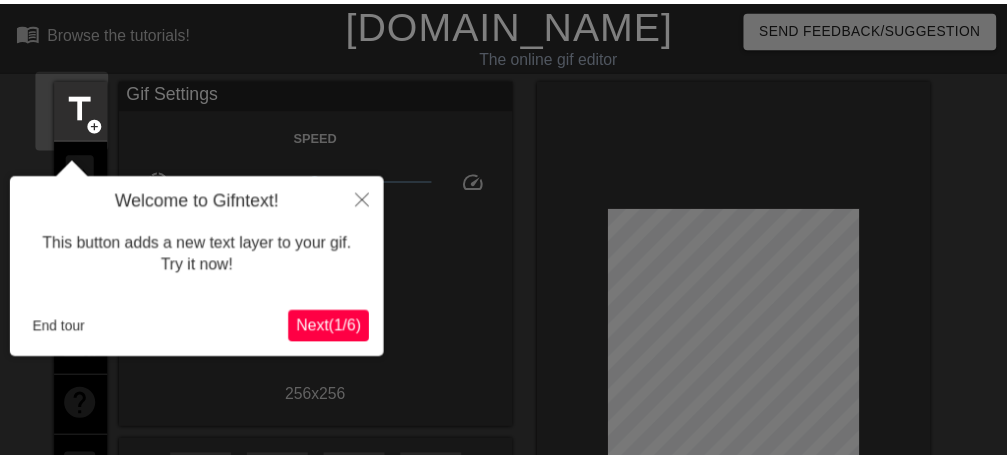 scroll, scrollTop: 49, scrollLeft: 0, axis: vertical 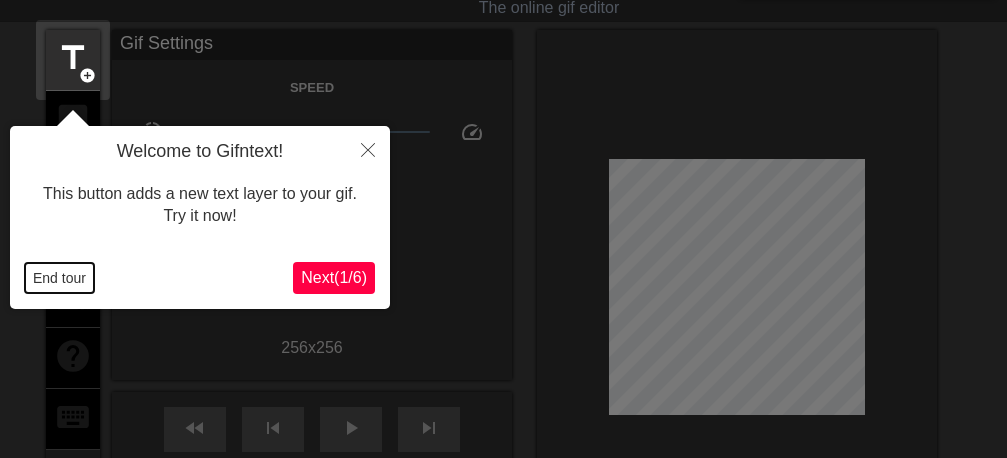 click on "End tour" at bounding box center [59, 278] 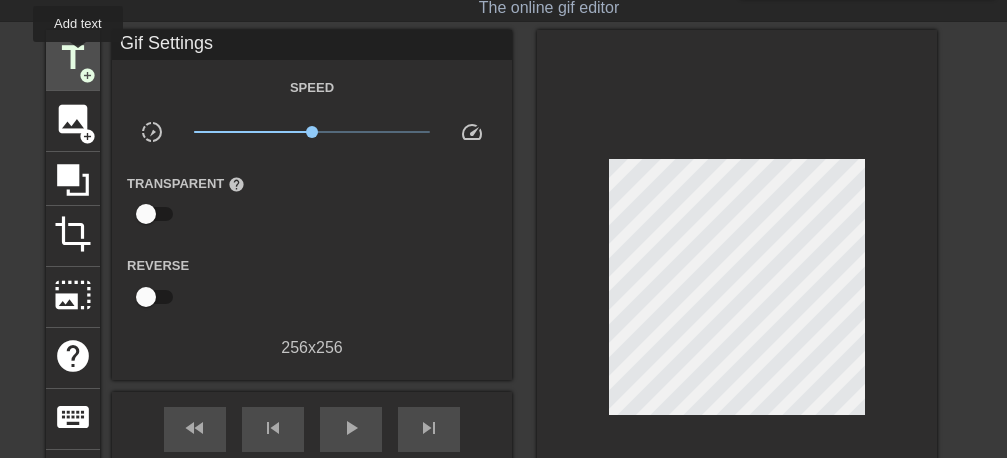 click on "title" at bounding box center [73, 58] 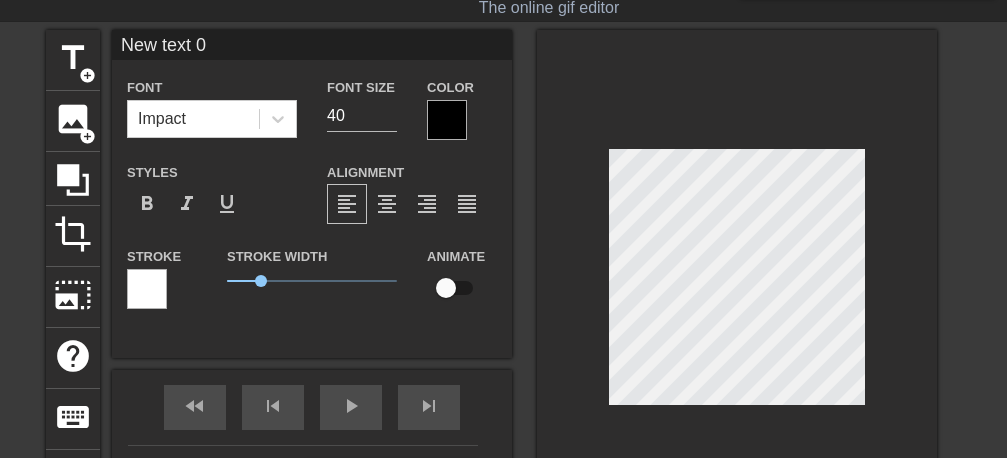 click at bounding box center [737, 281] 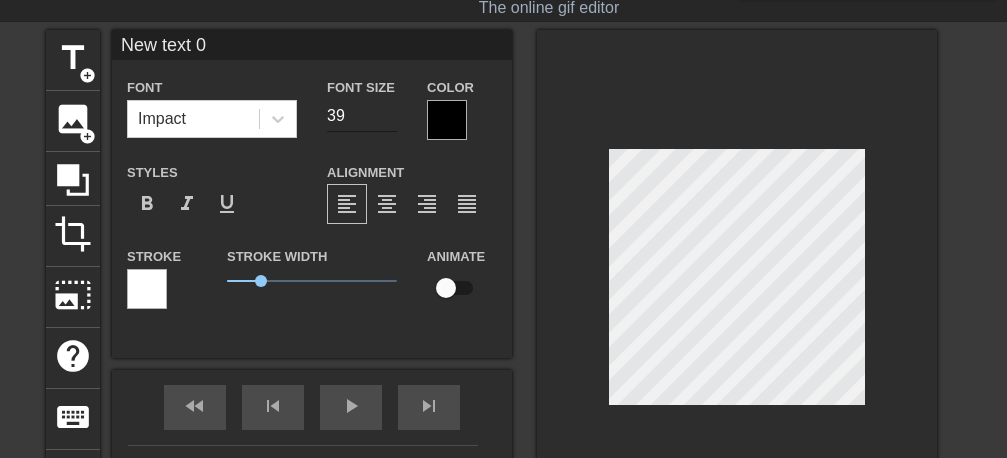 click on "39" at bounding box center (362, 116) 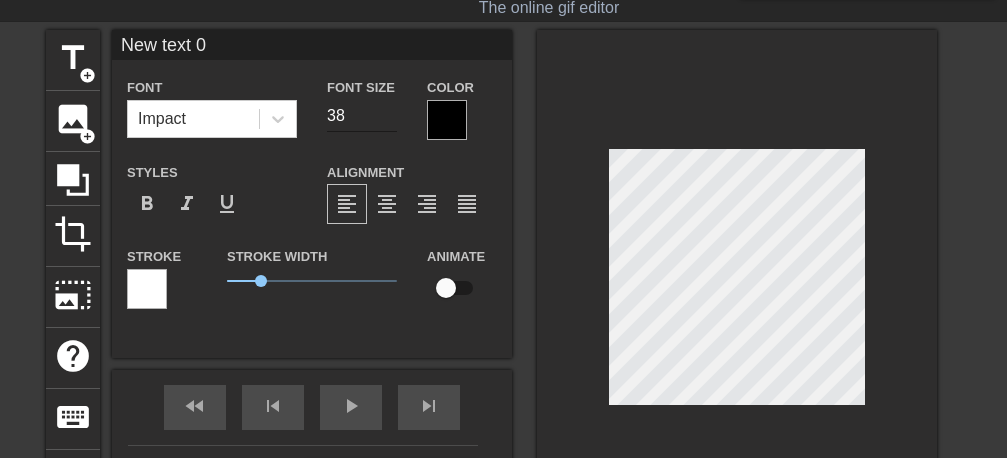 click on "38" at bounding box center (362, 116) 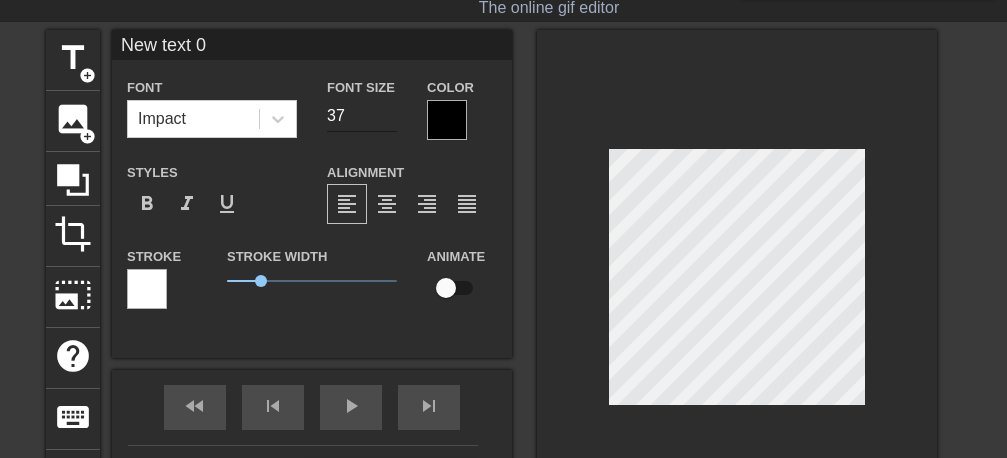 click on "37" at bounding box center [362, 116] 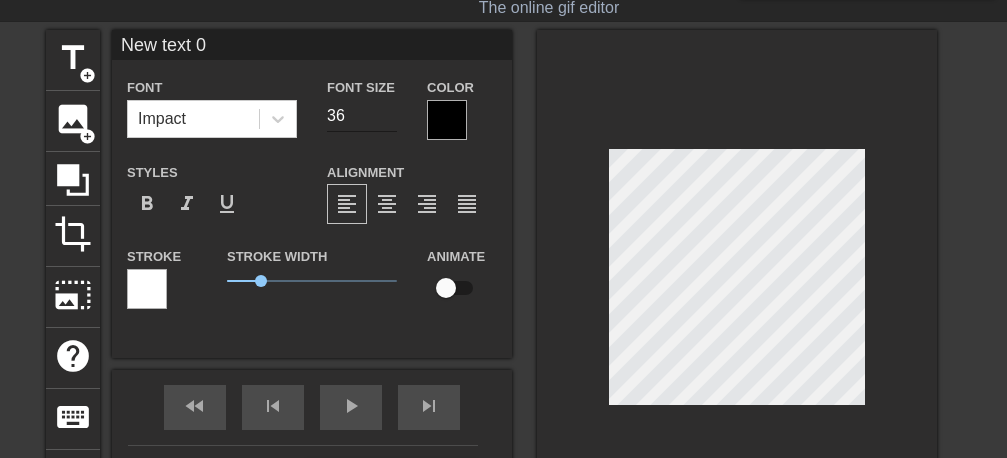 click on "36" at bounding box center (362, 116) 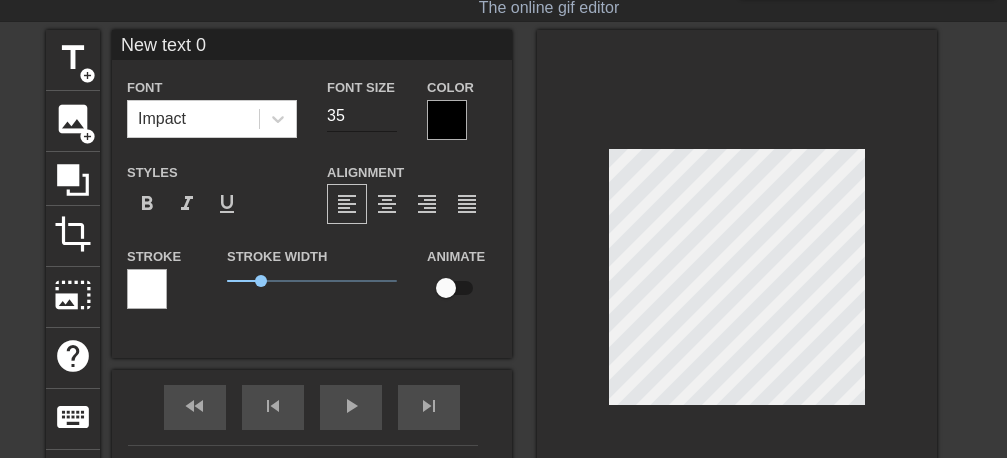 click on "35" at bounding box center [362, 116] 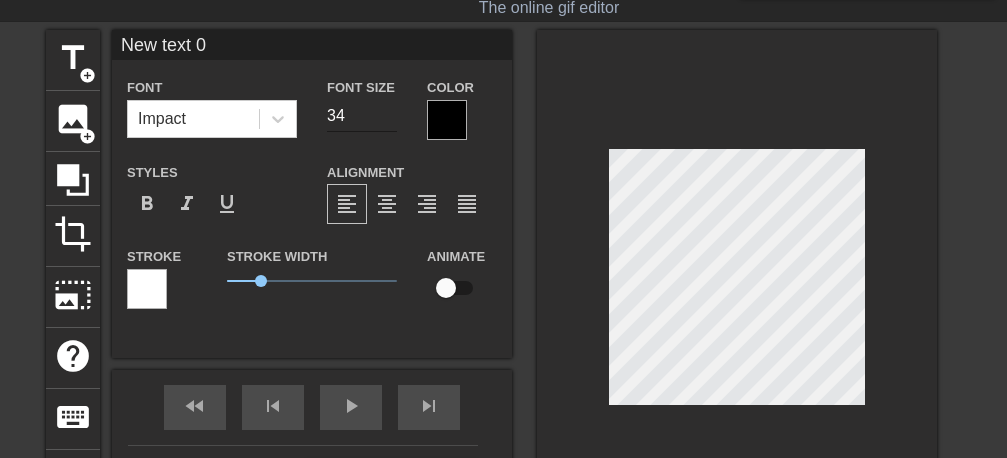 click on "34" at bounding box center [362, 116] 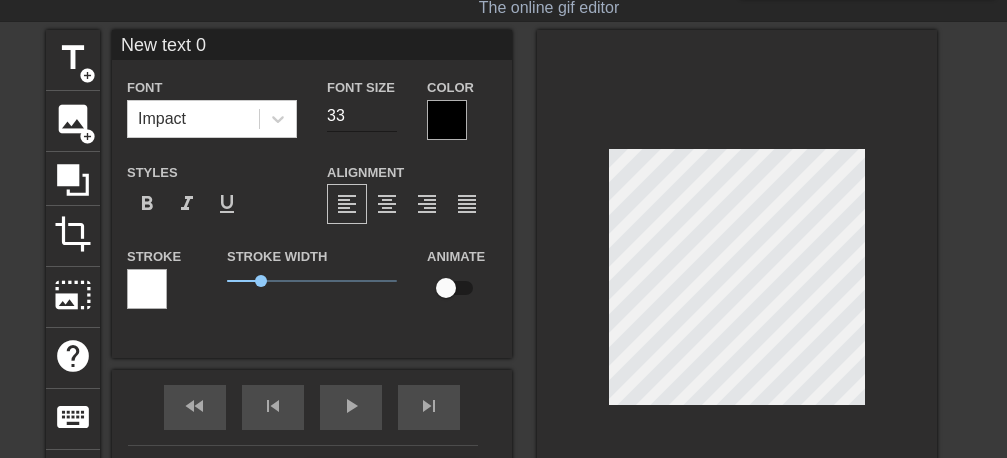 click on "33" at bounding box center (362, 116) 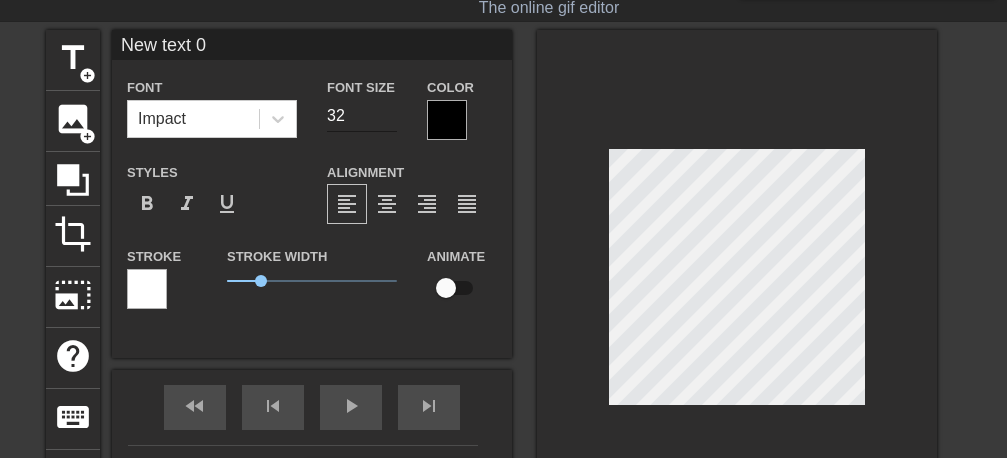 click on "32" at bounding box center [362, 116] 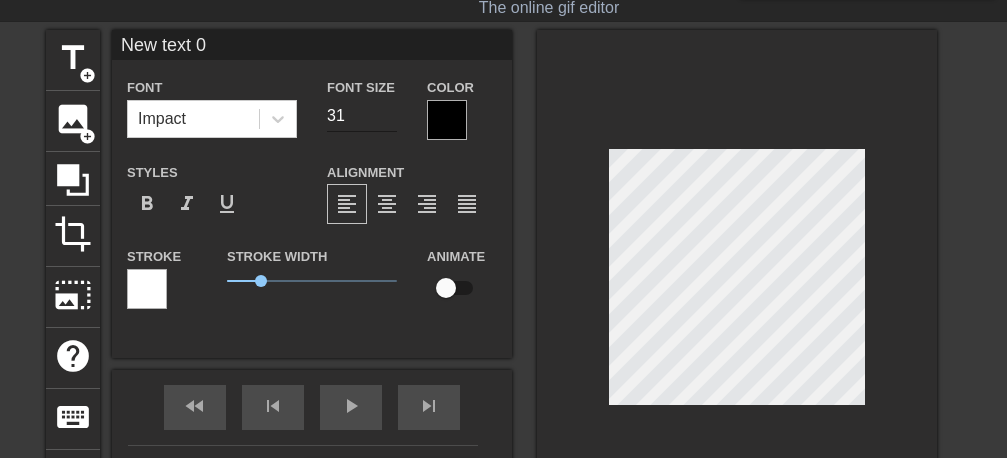 type on "31" 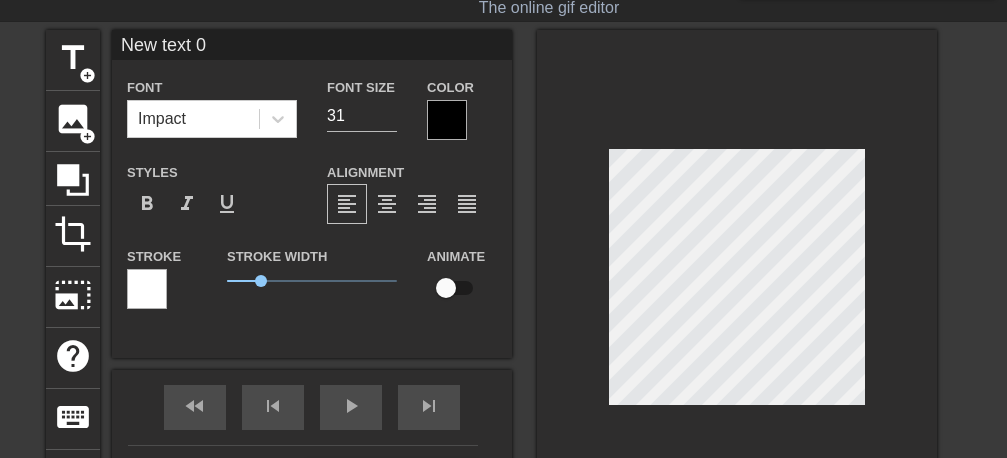 click on "New text 0" at bounding box center [312, 45] 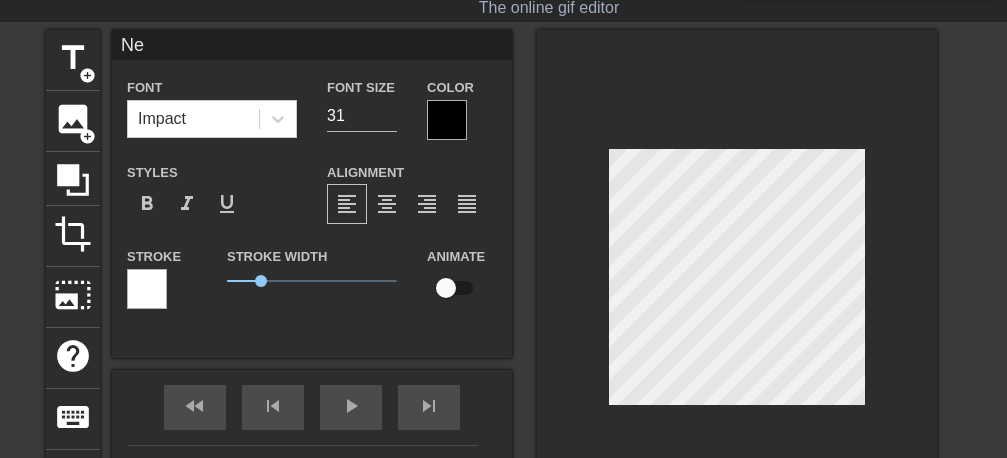 type on "N" 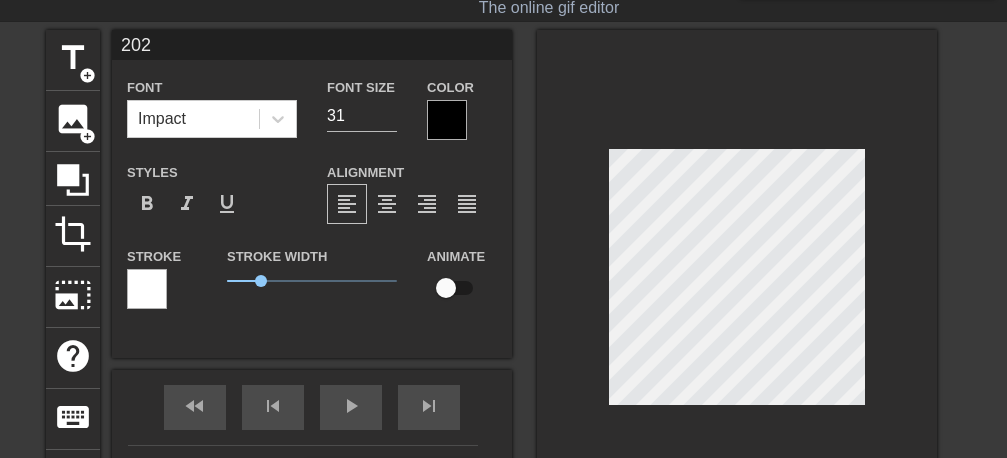 type on "2026" 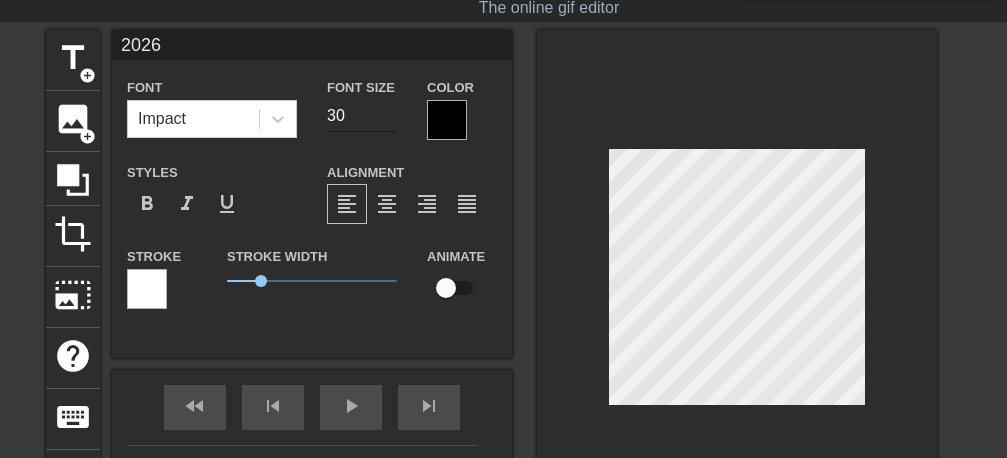 click on "30" at bounding box center [362, 116] 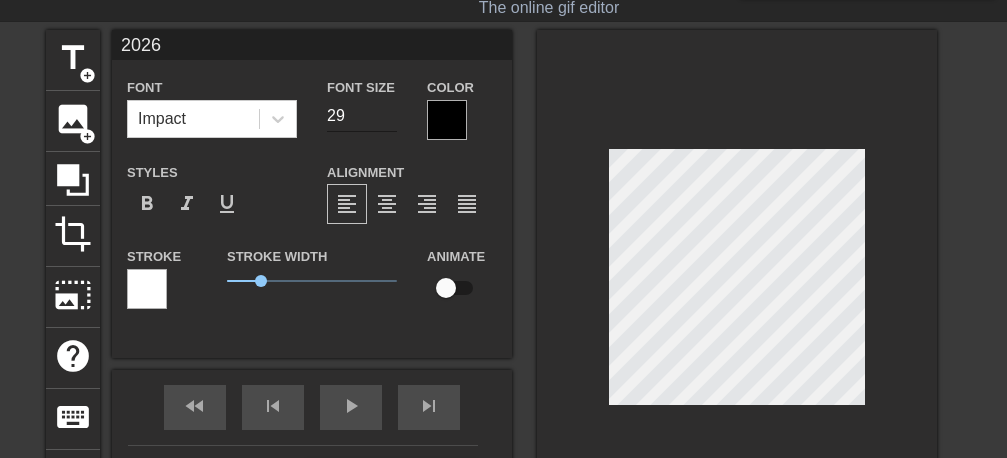 click on "29" at bounding box center (362, 116) 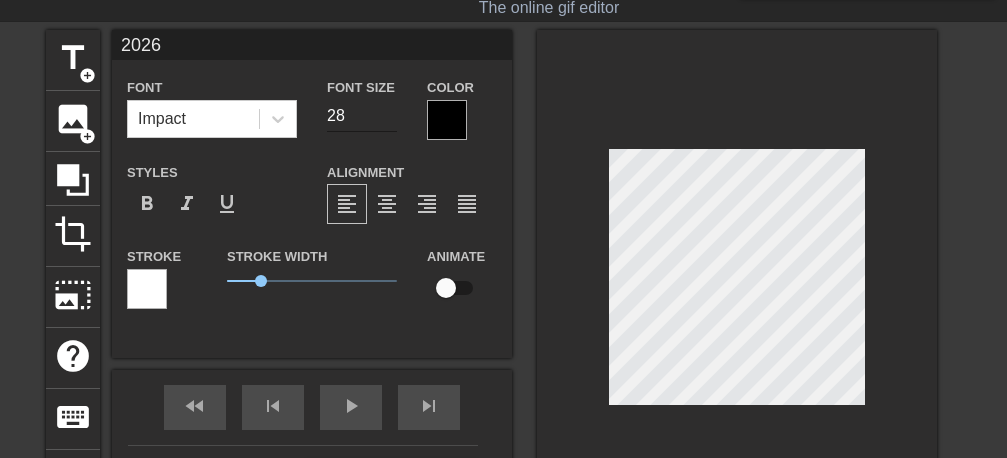 click on "28" at bounding box center (362, 116) 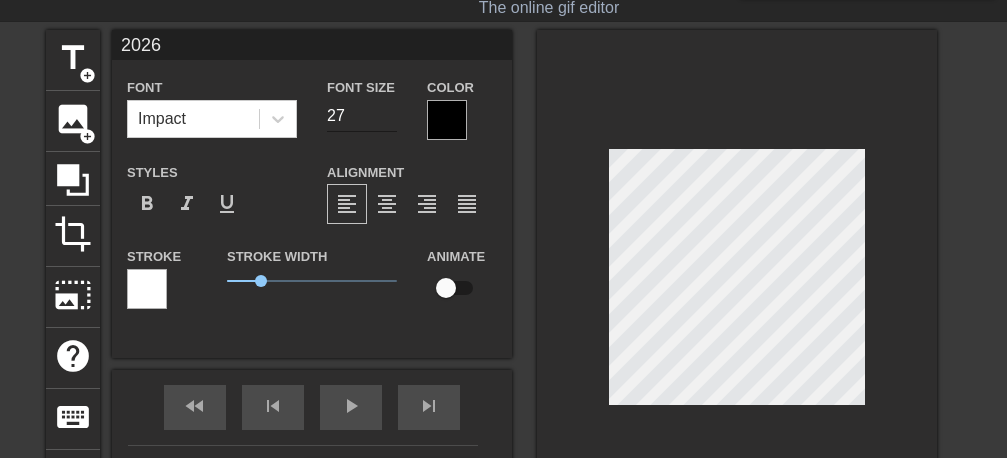 click on "27" at bounding box center [362, 116] 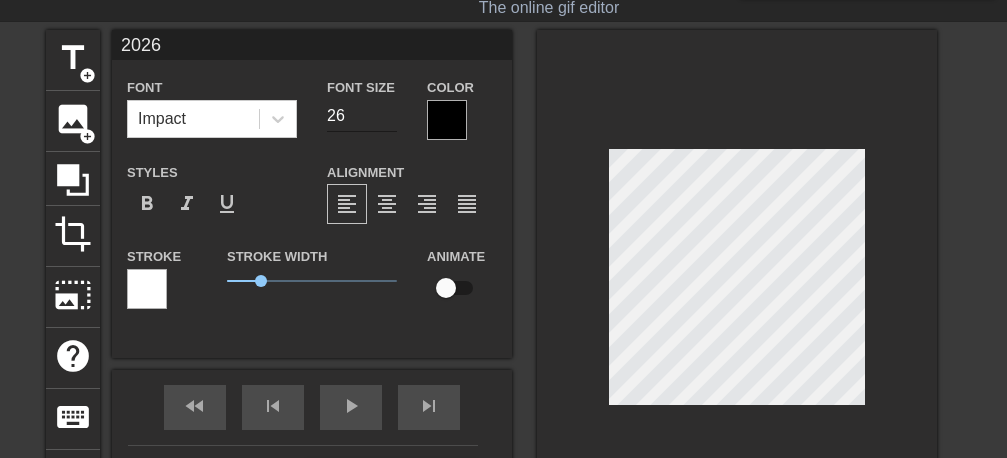 click on "26" at bounding box center [362, 116] 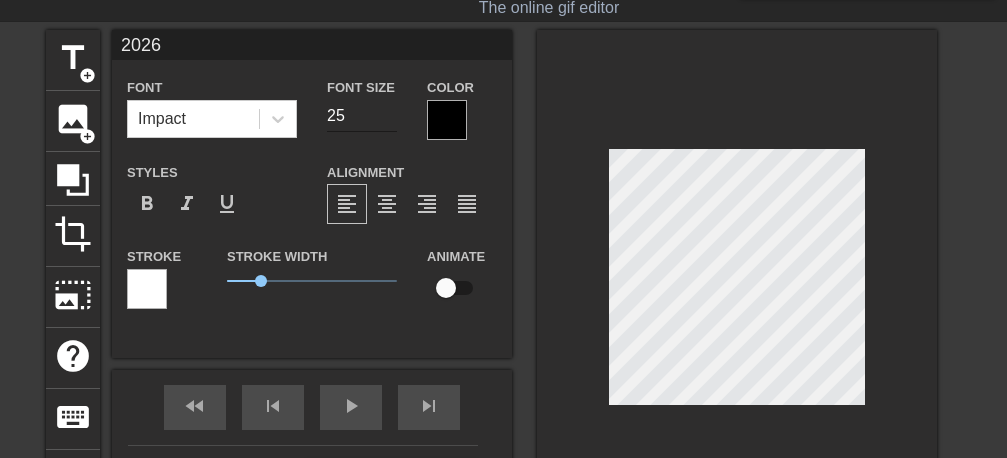type on "25" 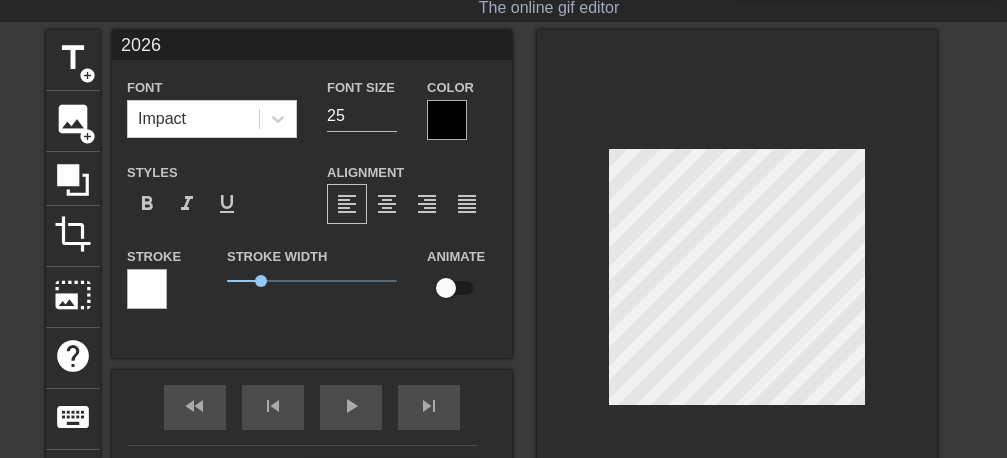 type on "2026" 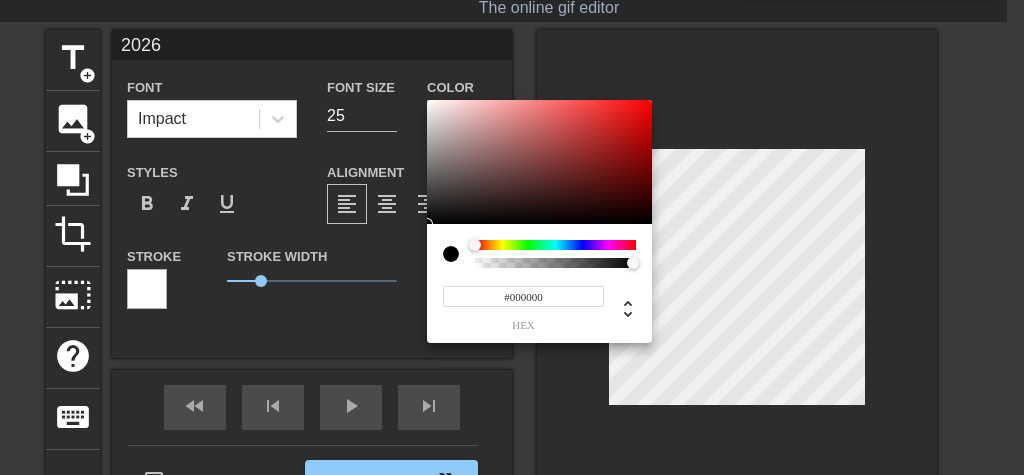 type on "#CD3535" 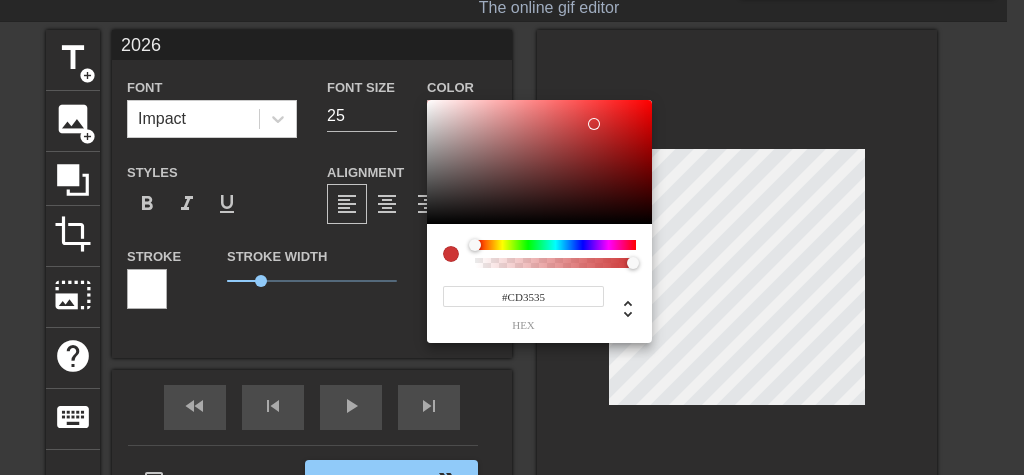 click at bounding box center [539, 162] 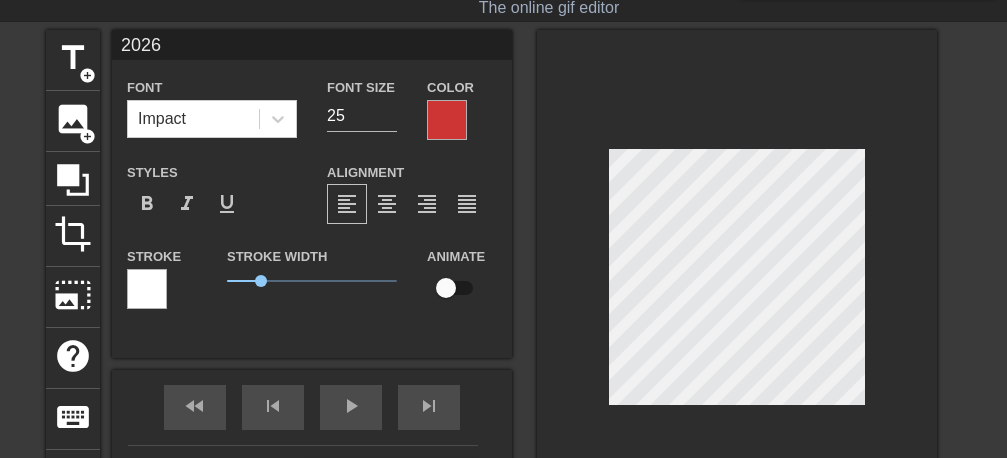 click at bounding box center [147, 289] 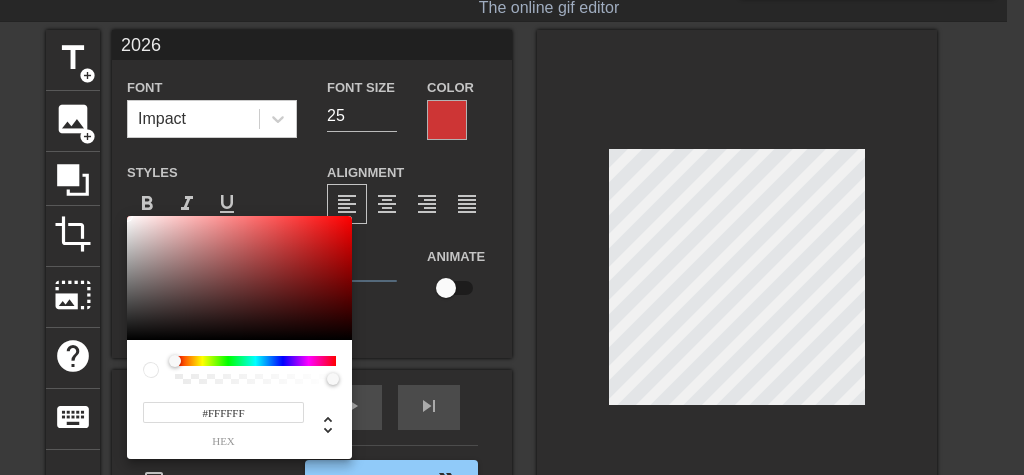 click at bounding box center [255, 361] 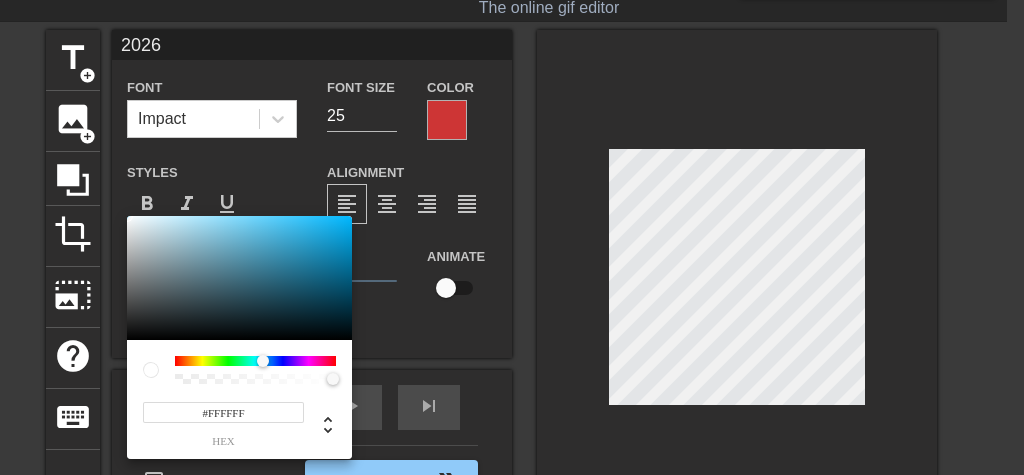 drag, startPoint x: 171, startPoint y: 357, endPoint x: 263, endPoint y: 358, distance: 92.00543 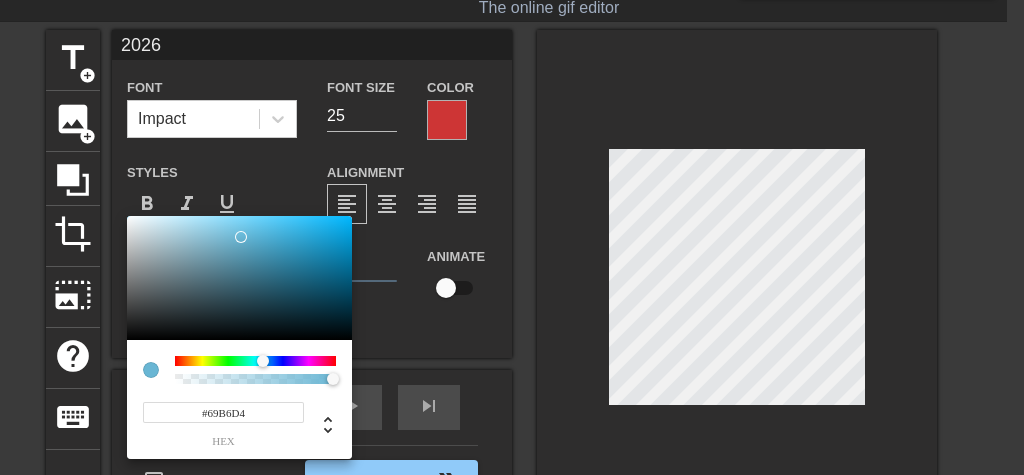 click at bounding box center (239, 278) 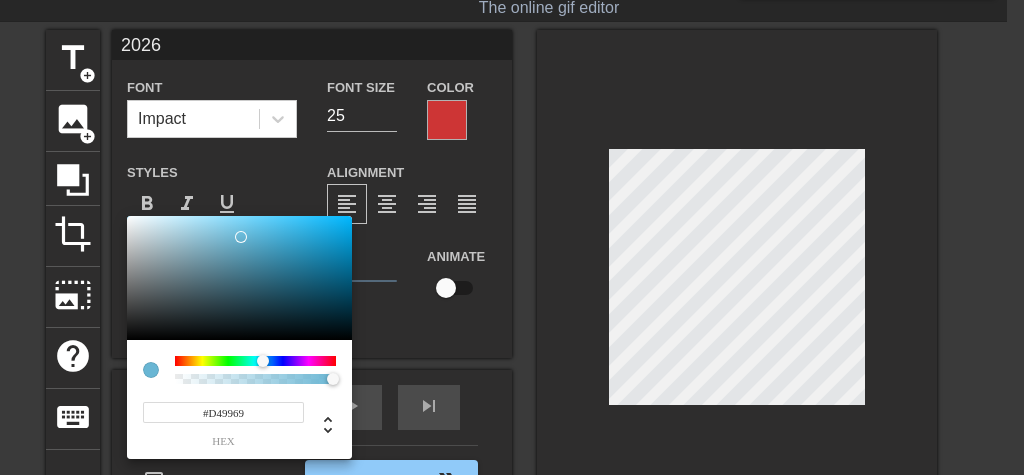 click at bounding box center [255, 361] 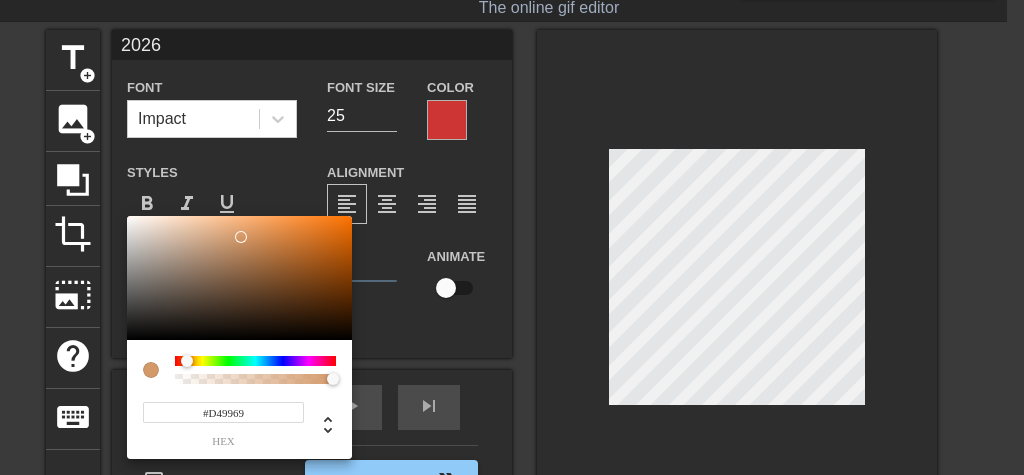 click at bounding box center (187, 361) 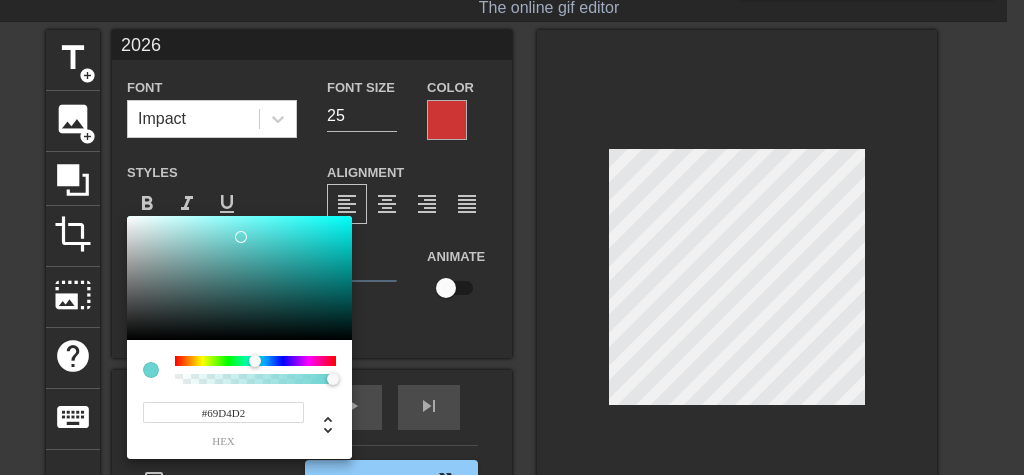 click at bounding box center [255, 361] 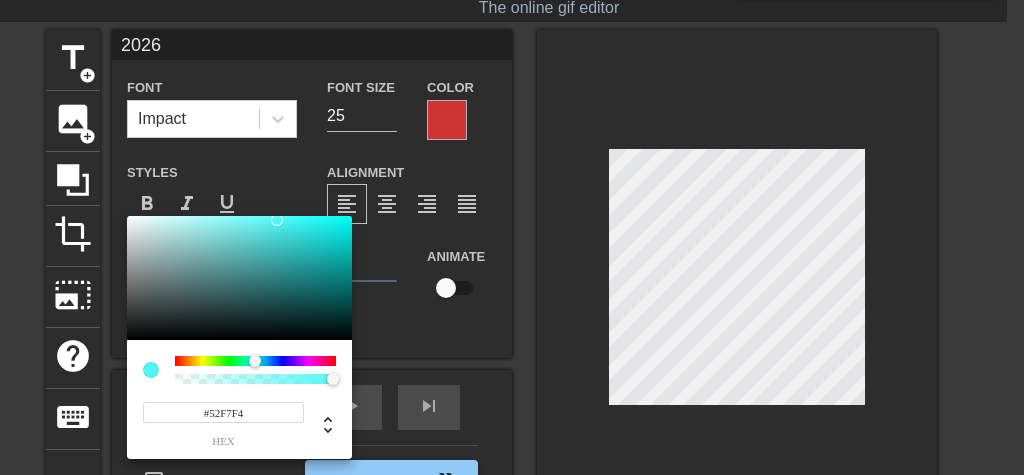 click at bounding box center [239, 278] 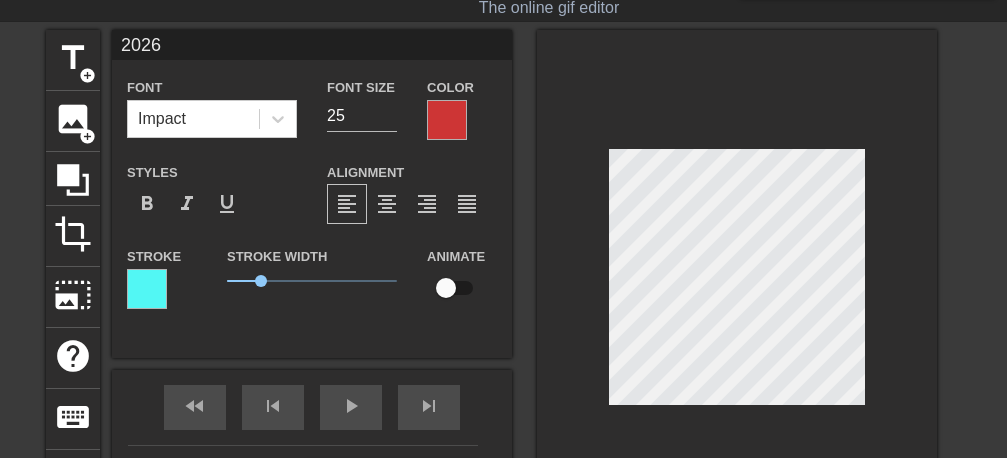scroll, scrollTop: 0, scrollLeft: 2, axis: horizontal 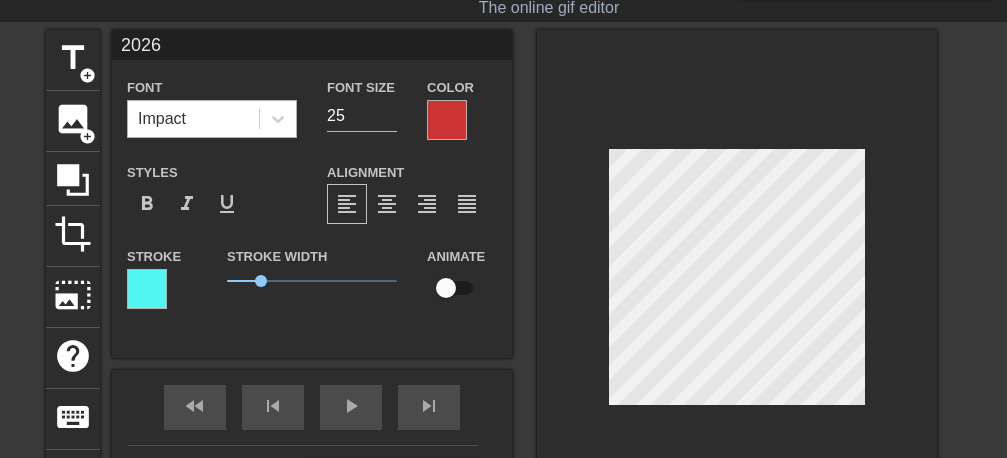 click on "Impact" at bounding box center (193, 119) 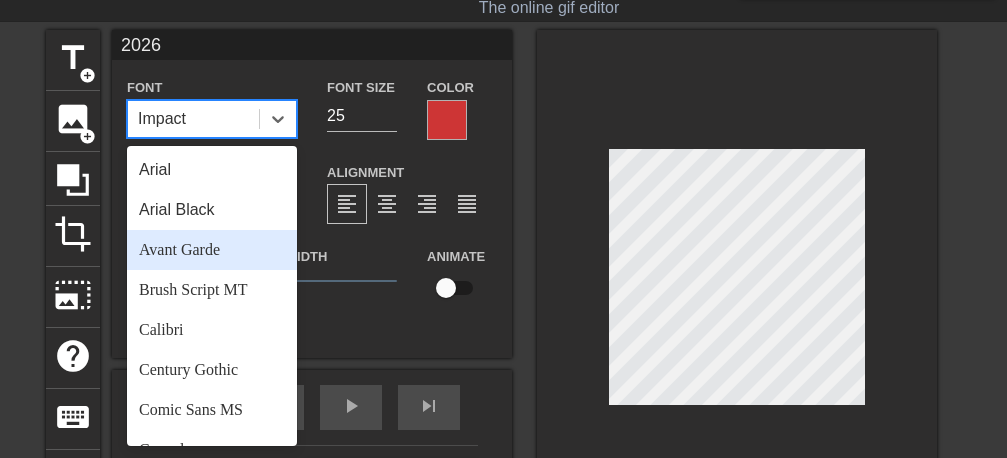 click on "Avant Garde" at bounding box center (212, 250) 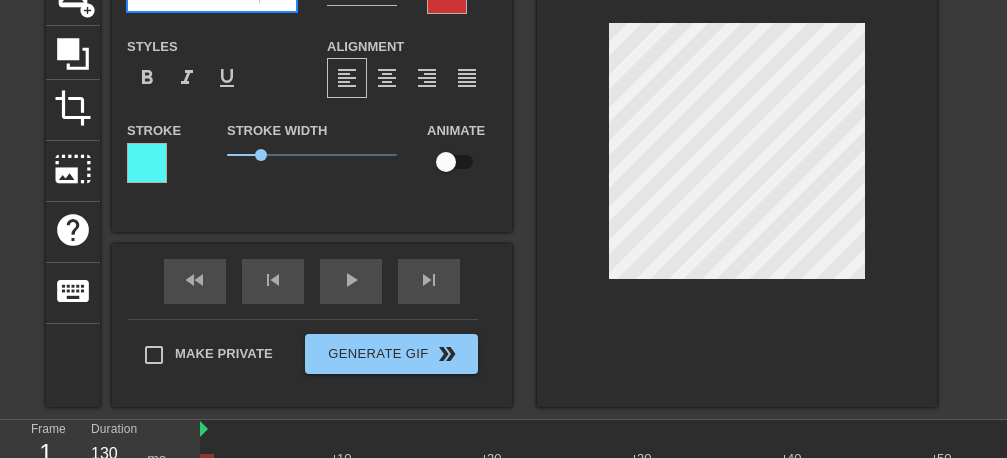 scroll, scrollTop: 259, scrollLeft: 0, axis: vertical 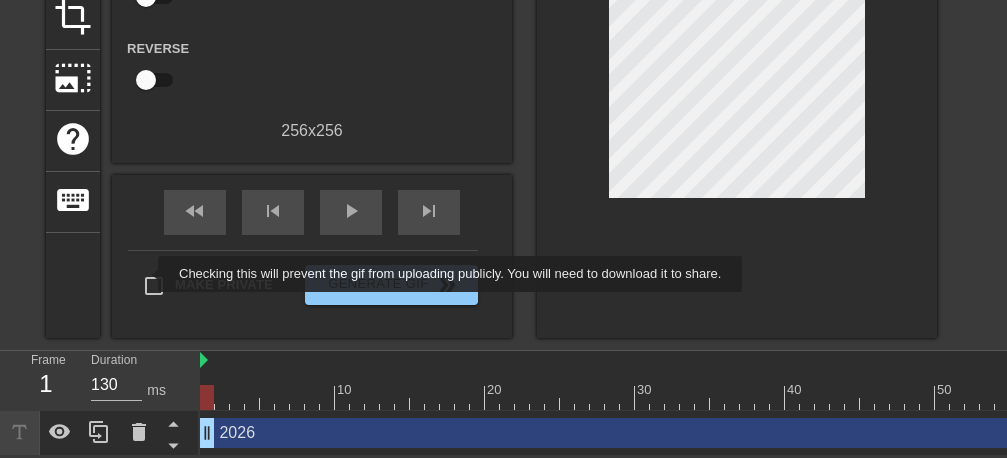 click on "Make Private" at bounding box center (154, 286) 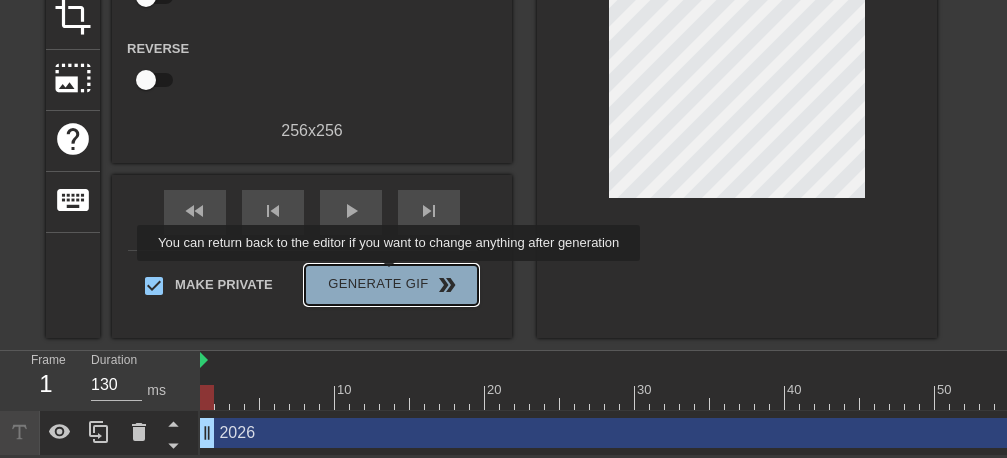 click on "Generate Gif double_arrow" at bounding box center (391, 285) 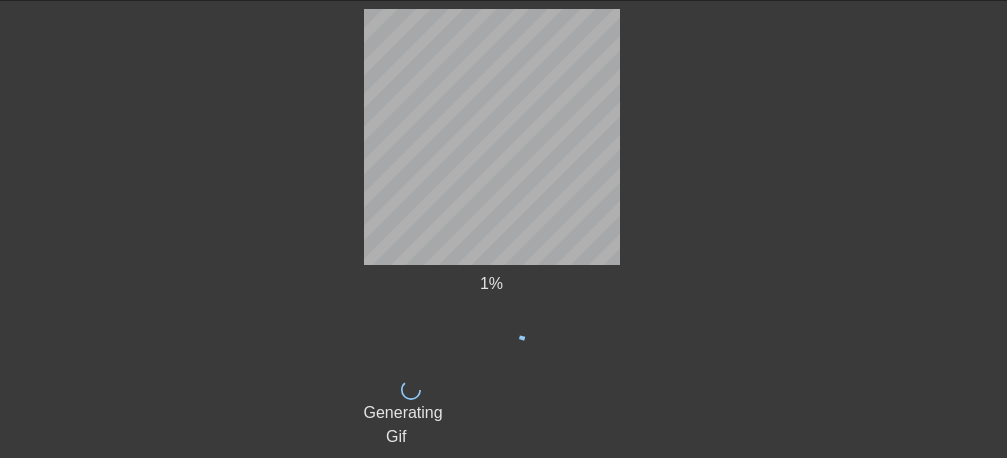 scroll, scrollTop: 0, scrollLeft: 0, axis: both 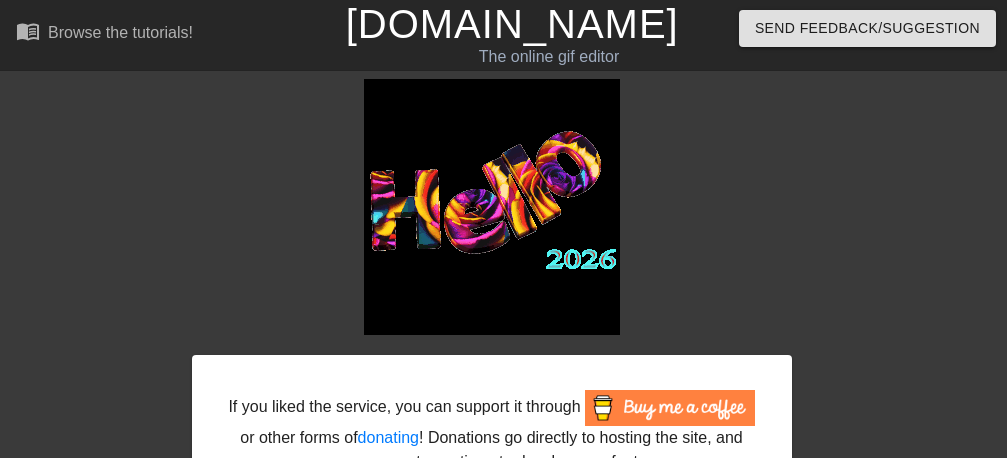 click on "If you liked the service, you can support it through  or other forms of  donating ! Donations go directly to hosting the site, and encourage me to continue to develop new features. Download gif get_app Don't like how it turned out? Want to change something? arrow_back Back to Editing" at bounding box center [492, 340] 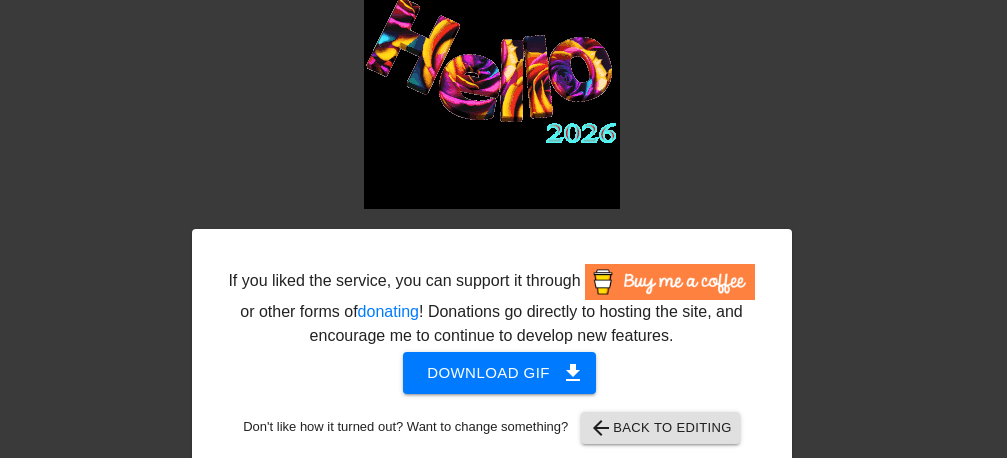 scroll, scrollTop: 152, scrollLeft: 0, axis: vertical 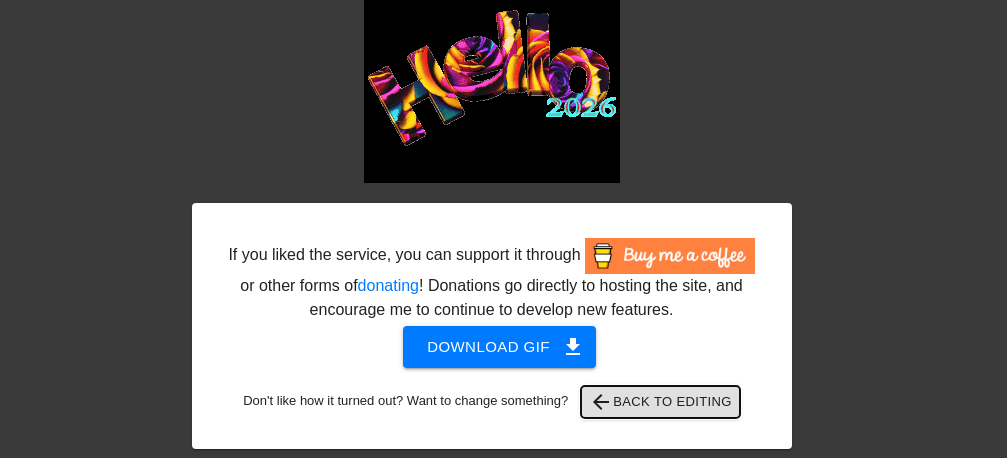 click on "arrow_back Back to Editing" at bounding box center [660, 402] 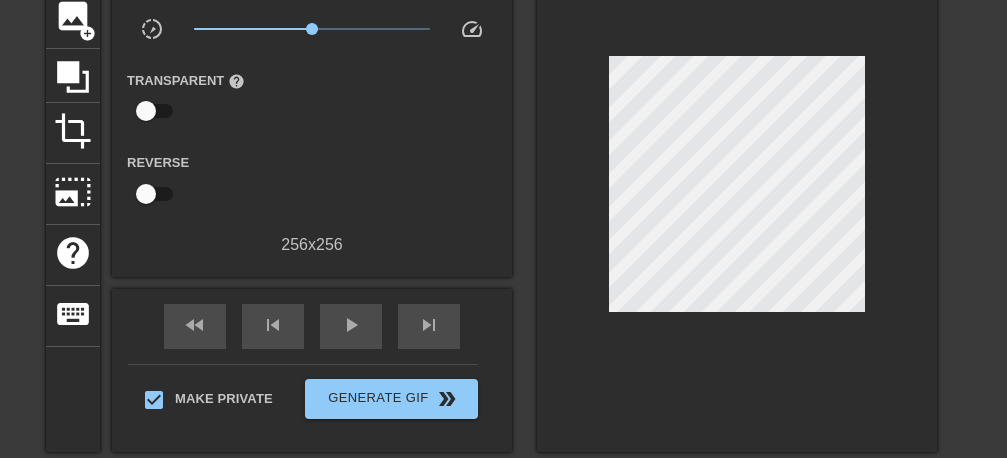 scroll, scrollTop: 0, scrollLeft: 0, axis: both 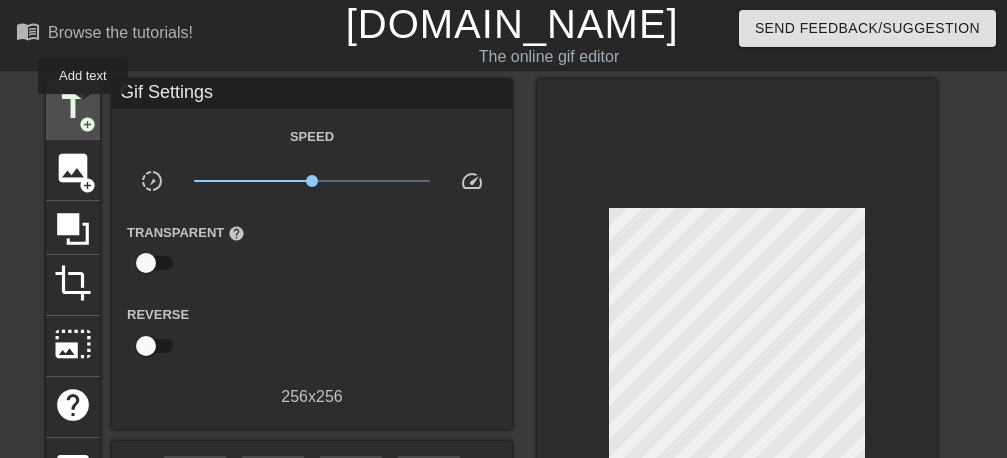 click on "title" at bounding box center (73, 107) 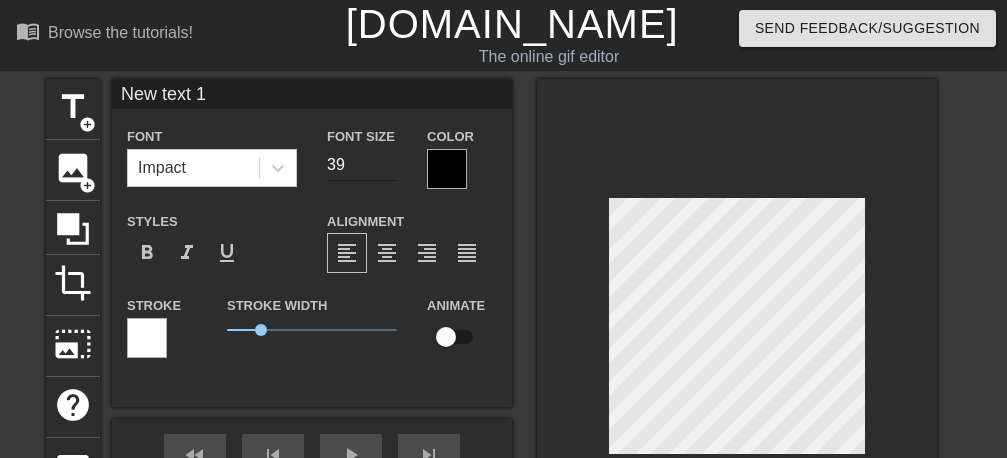 click on "39" at bounding box center (362, 165) 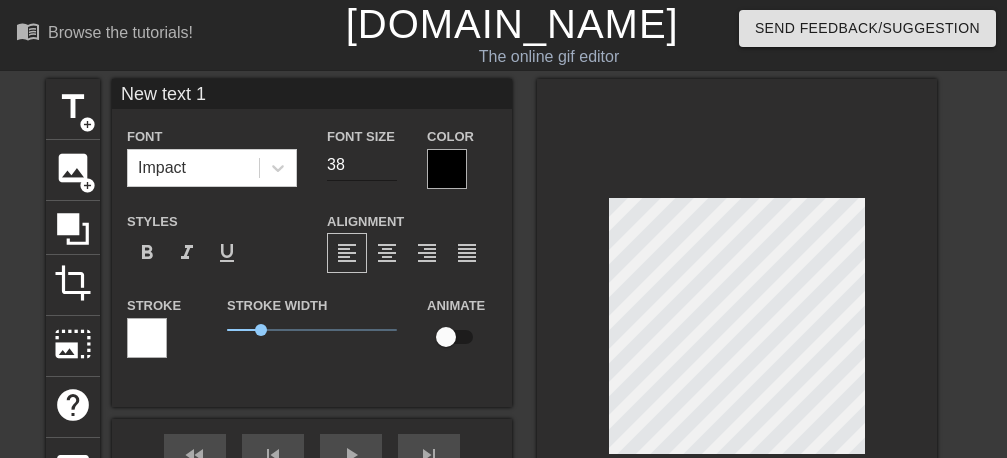 click on "38" at bounding box center [362, 165] 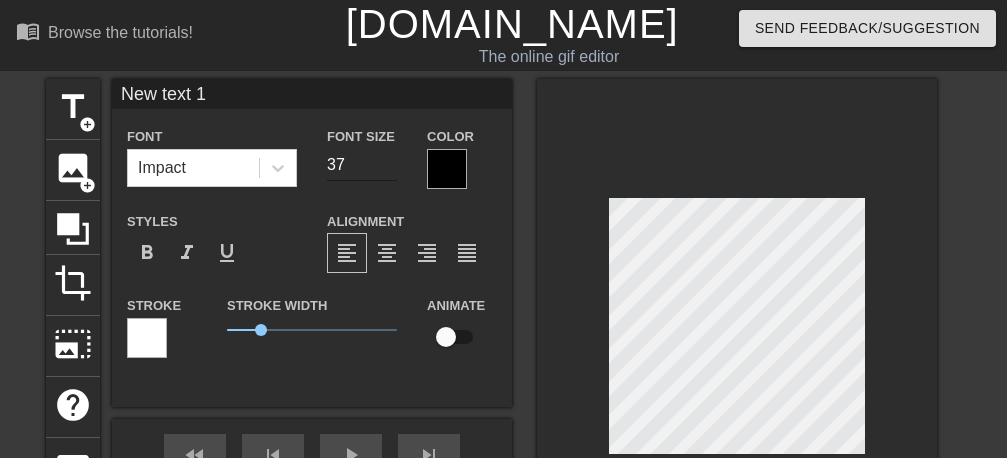 click on "37" at bounding box center [362, 165] 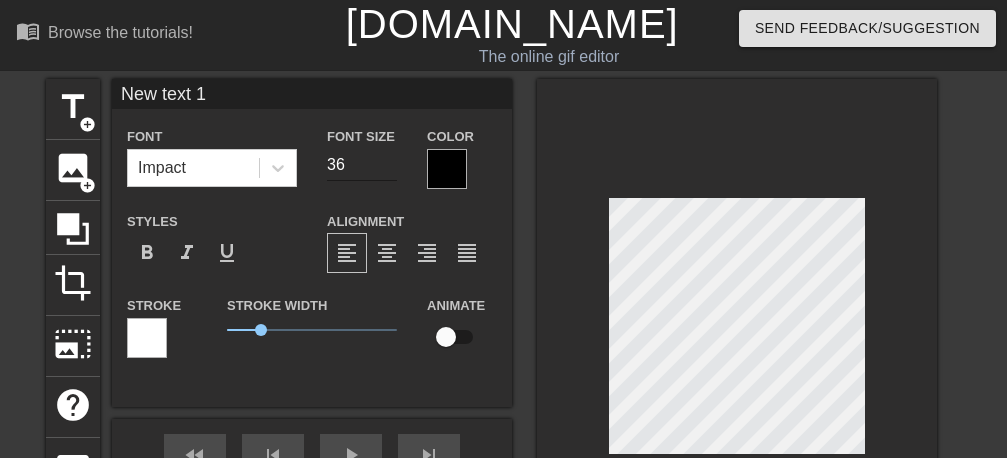 click on "36" at bounding box center [362, 165] 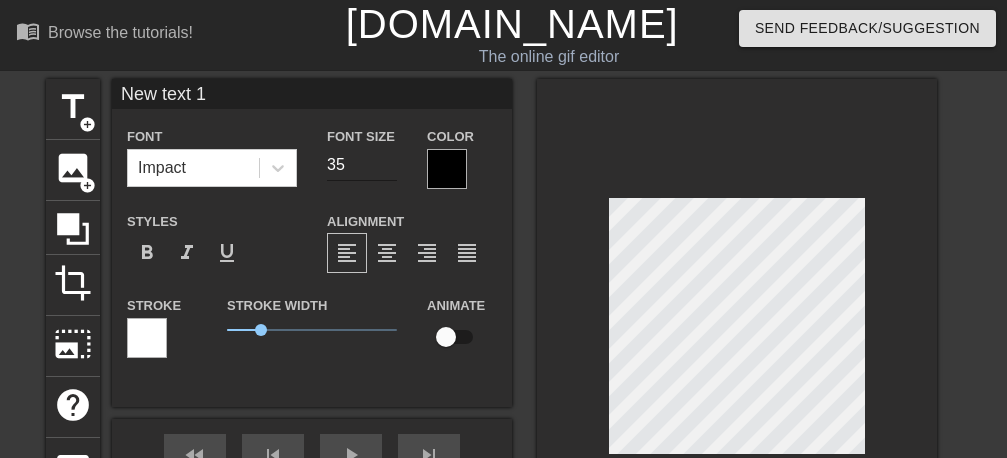 click on "35" at bounding box center (362, 165) 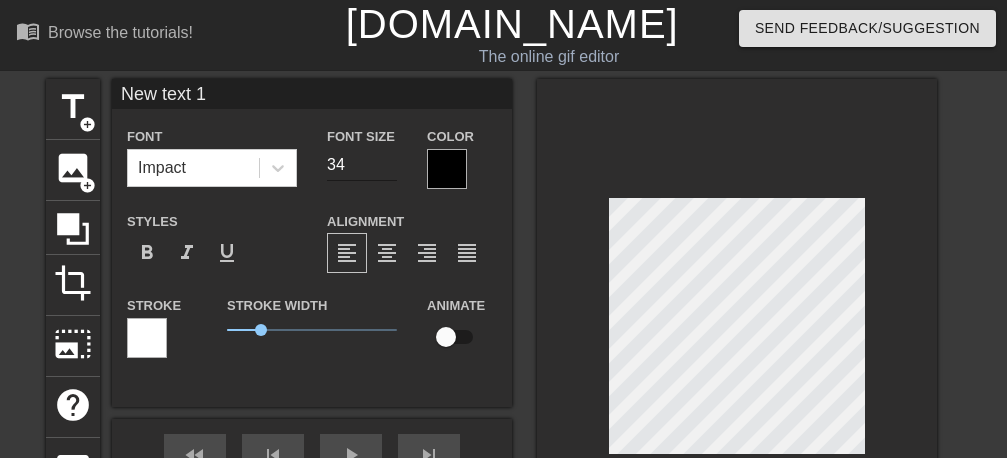 click on "34" at bounding box center [362, 165] 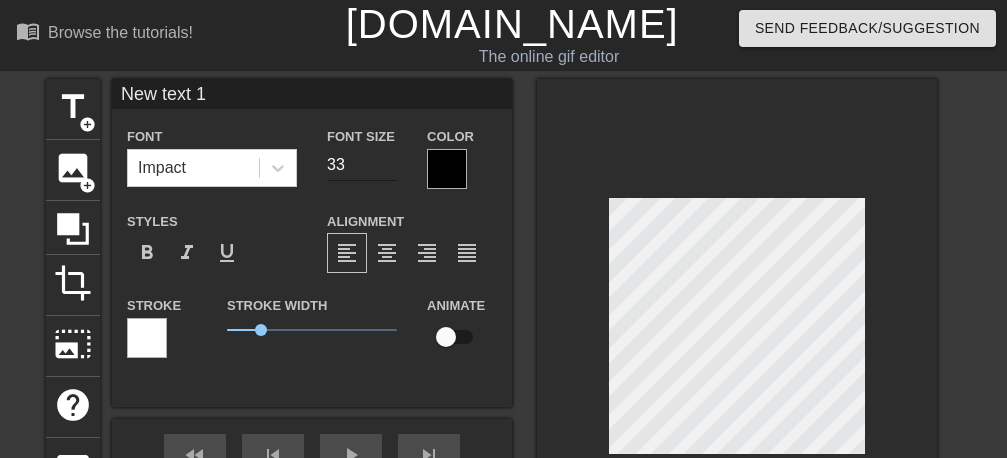 click on "33" at bounding box center (362, 165) 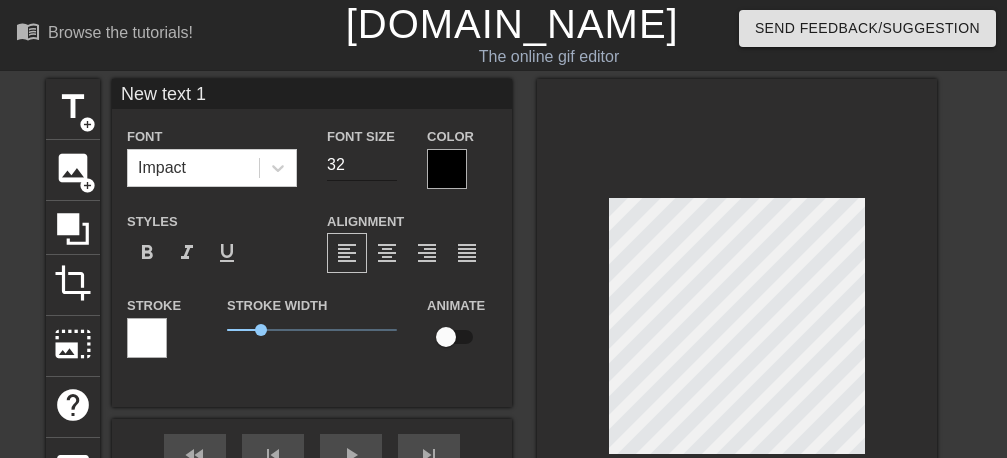 click on "32" at bounding box center (362, 165) 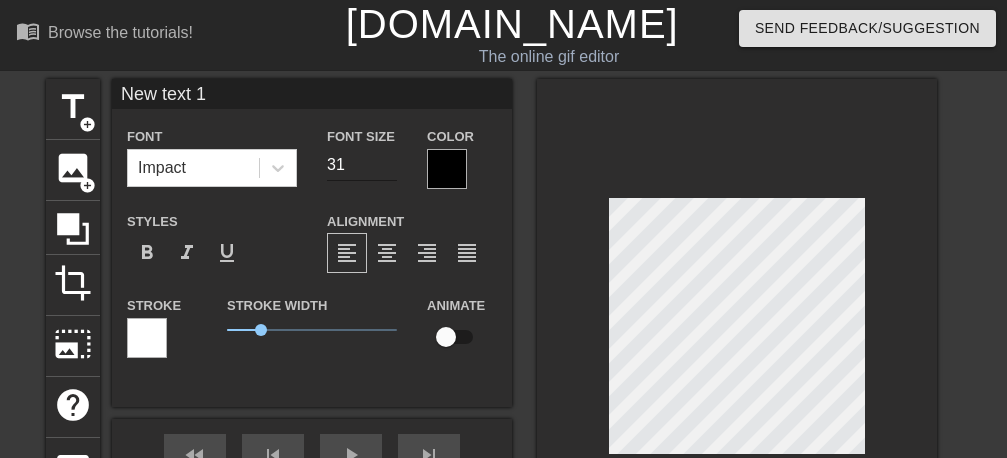 click on "31" at bounding box center (362, 165) 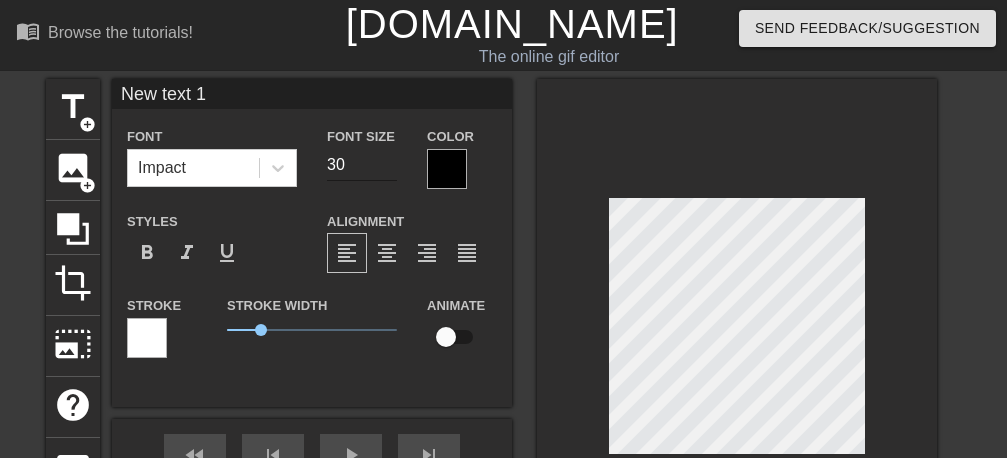 click on "30" at bounding box center (362, 165) 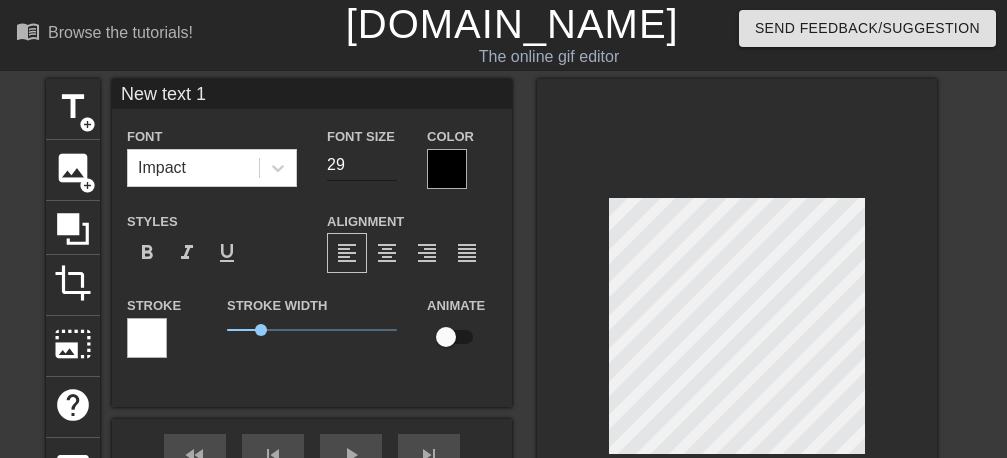 type on "29" 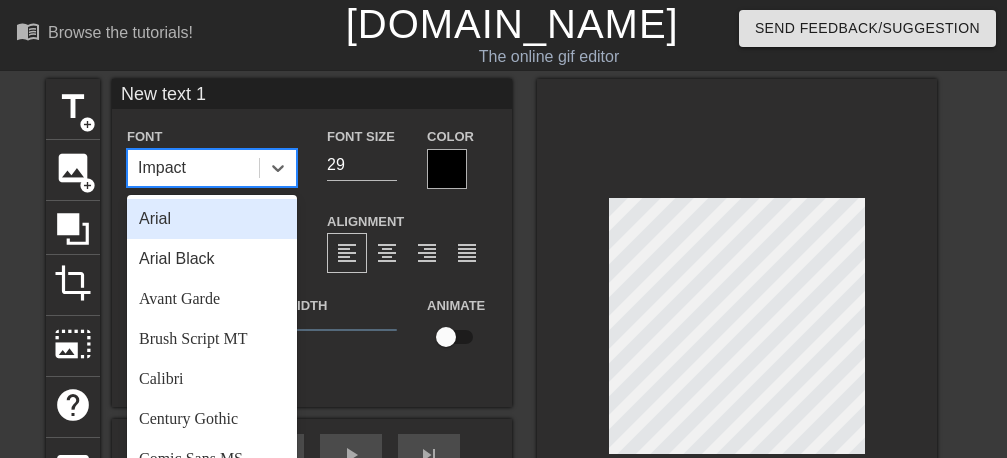 click on "Impact" at bounding box center (193, 168) 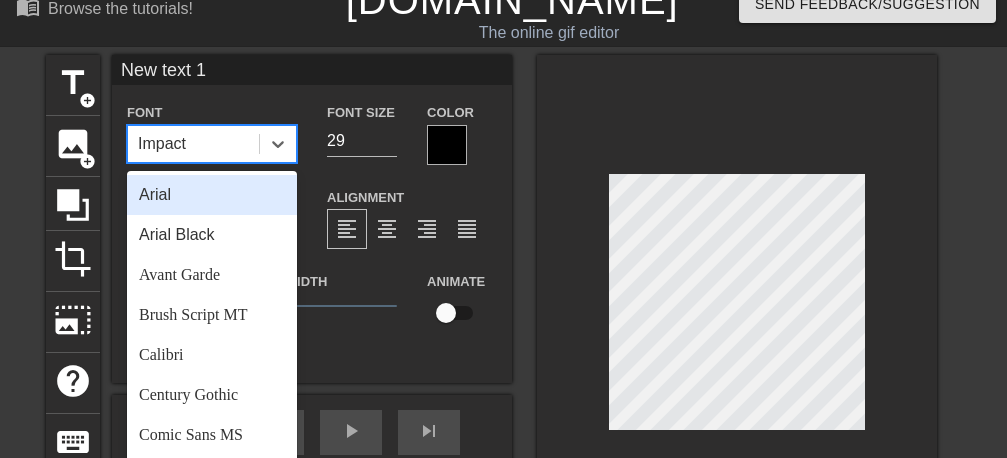 scroll, scrollTop: 27, scrollLeft: 0, axis: vertical 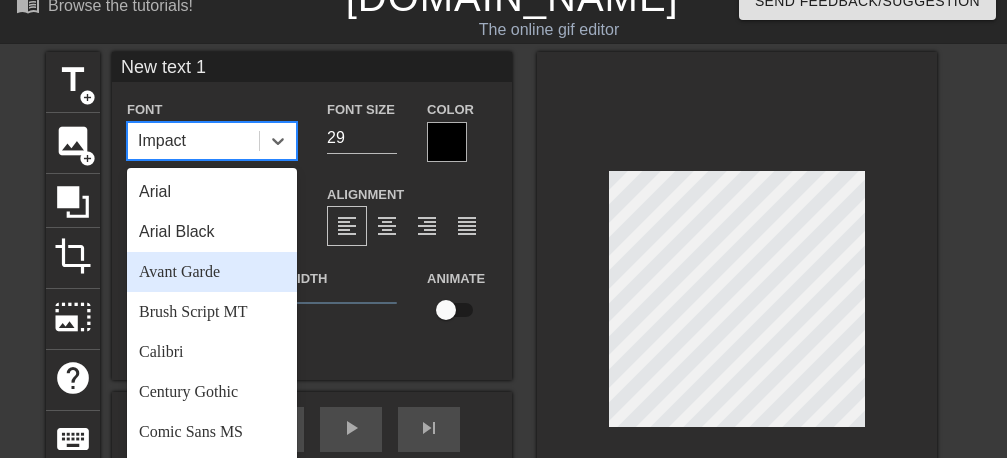 click on "Avant Garde" at bounding box center [212, 272] 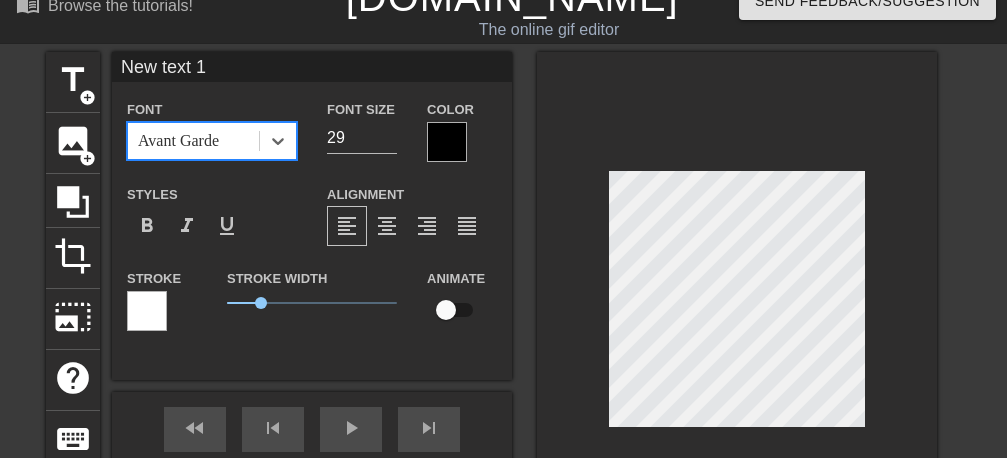 click on "New text 1" at bounding box center [312, 67] 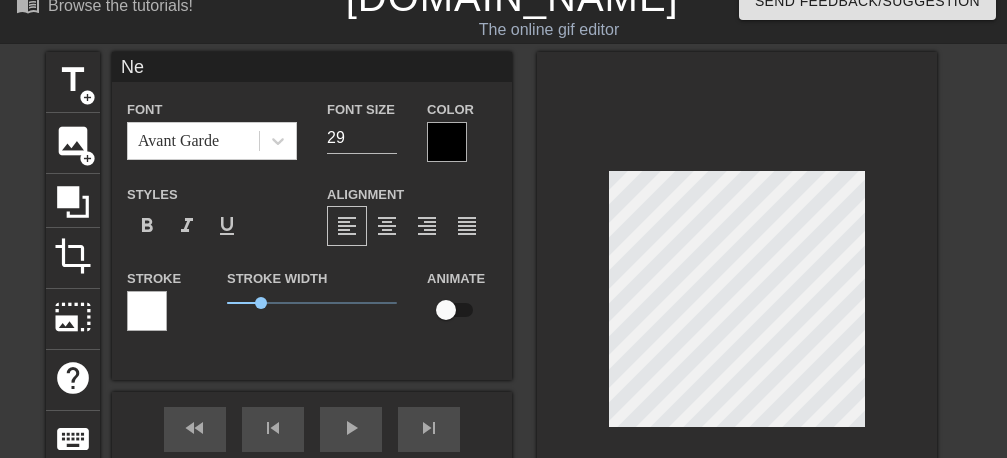 type on "N" 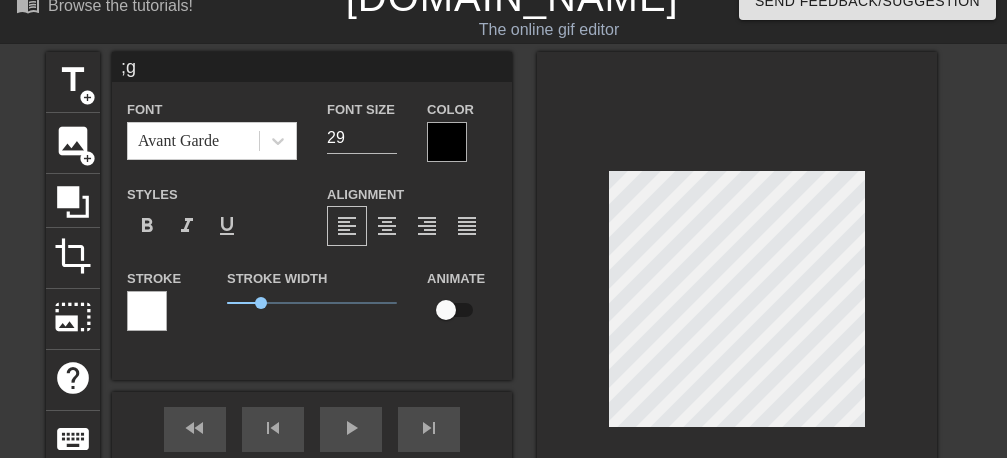 type on ";" 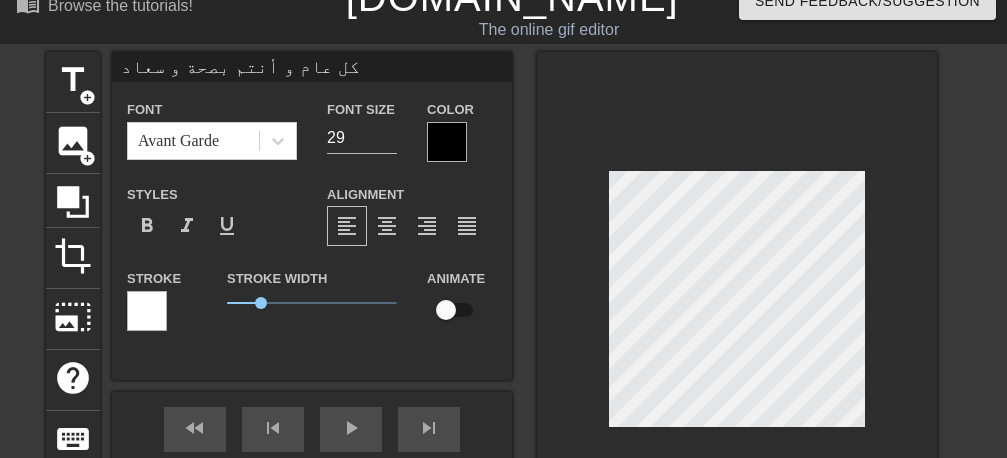 type on "كل عام و أنتم بصحة و سعادة" 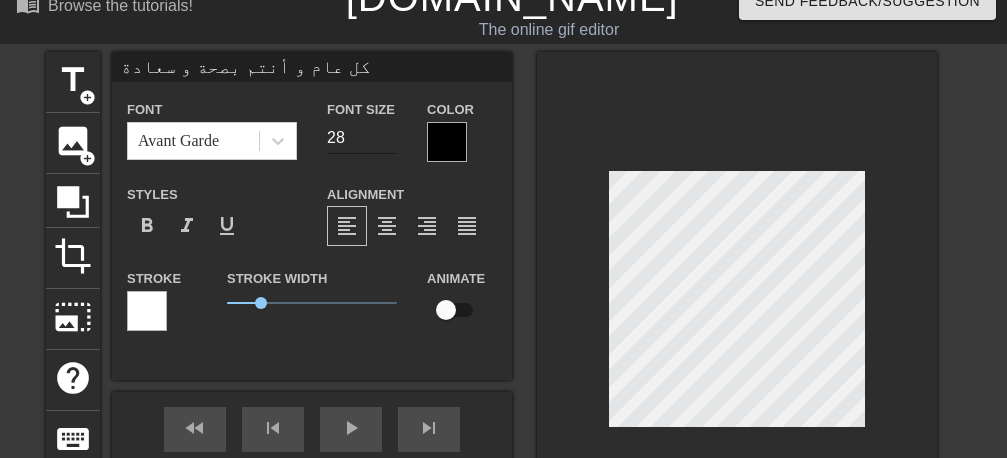click on "28" at bounding box center (362, 138) 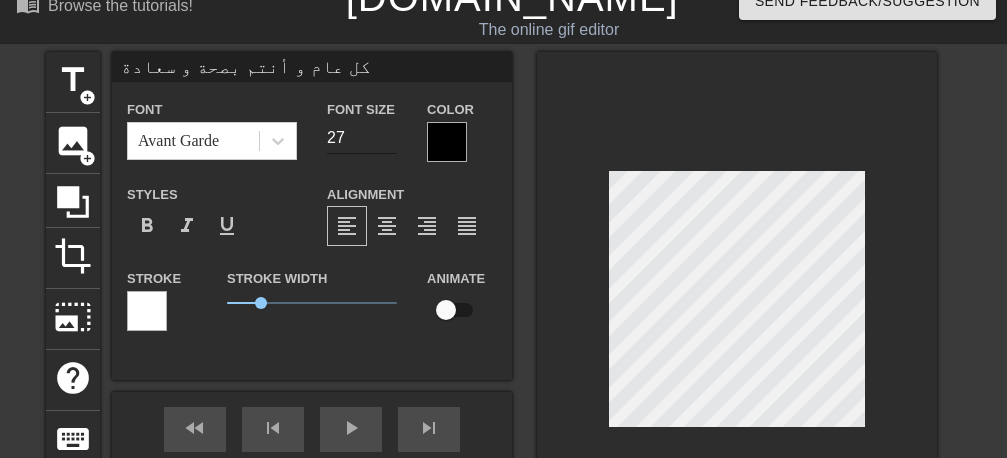 click on "27" at bounding box center [362, 138] 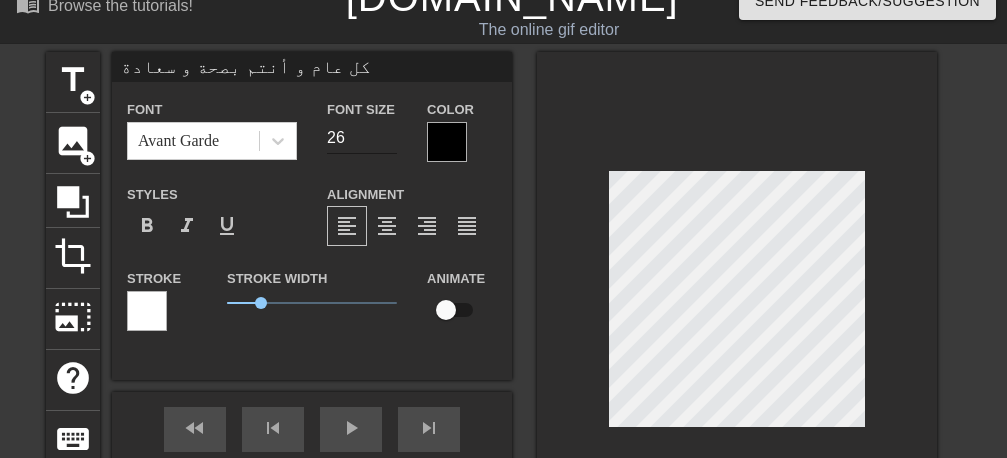 click on "26" at bounding box center (362, 138) 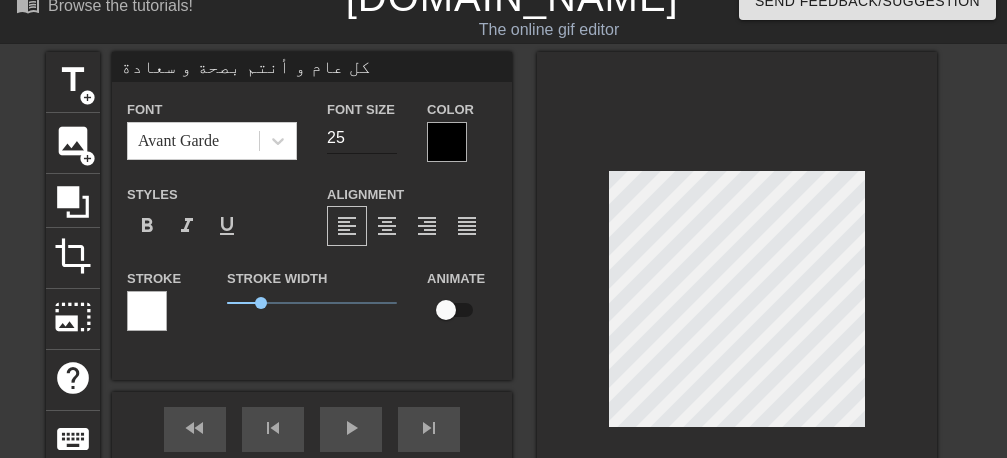 click on "25" at bounding box center (362, 138) 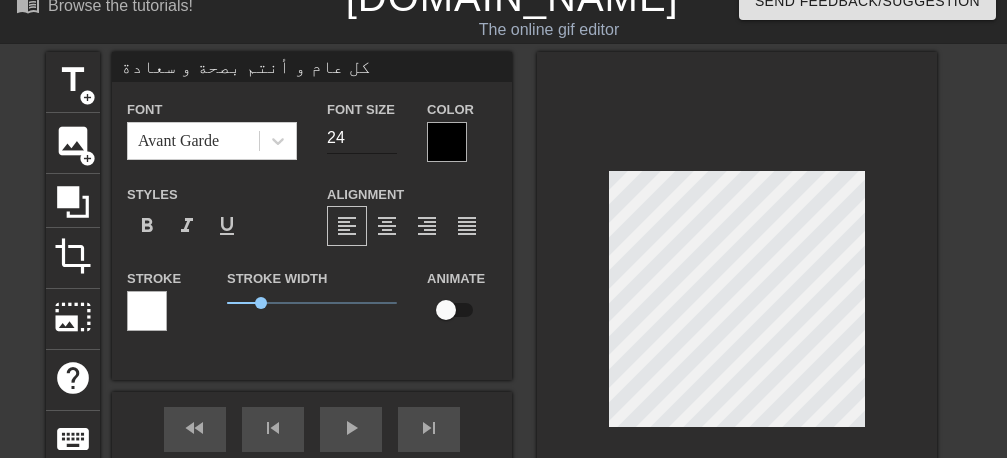 click on "24" at bounding box center [362, 138] 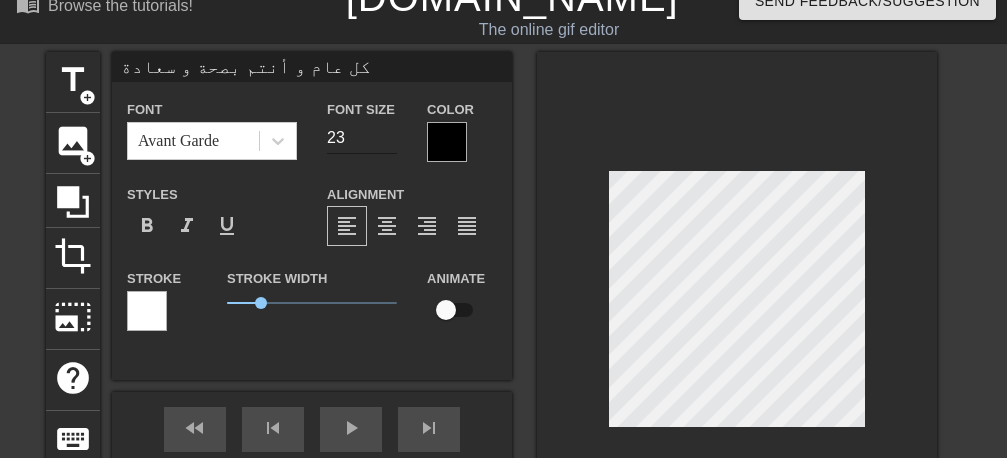 click on "23" at bounding box center (362, 138) 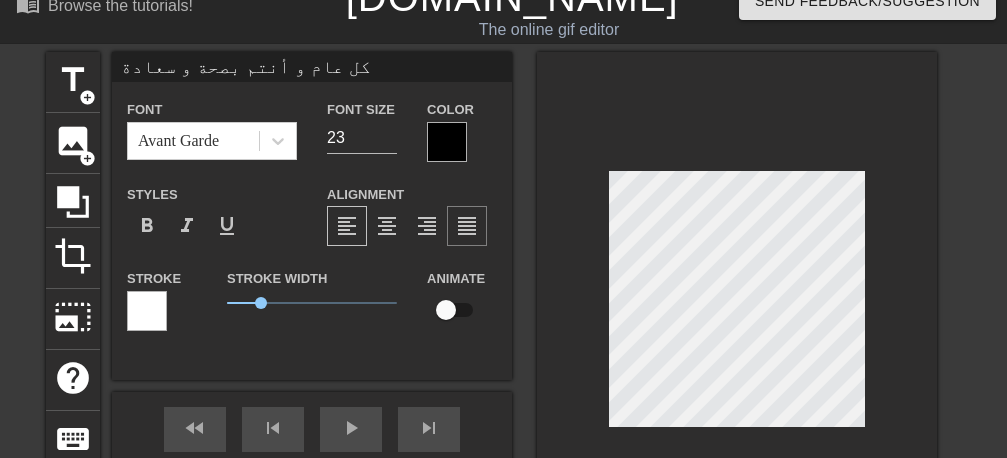 type on "كل عام و أنتم بصحة و سعادة" 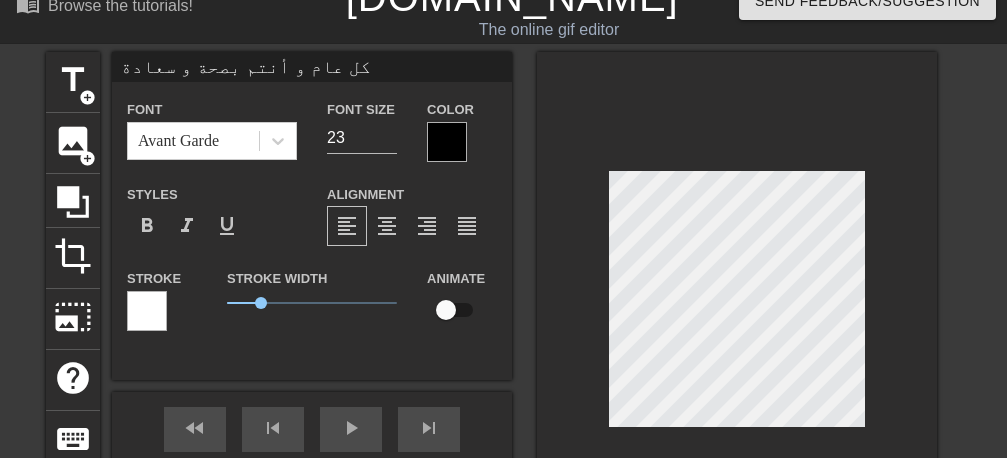 click at bounding box center [447, 142] 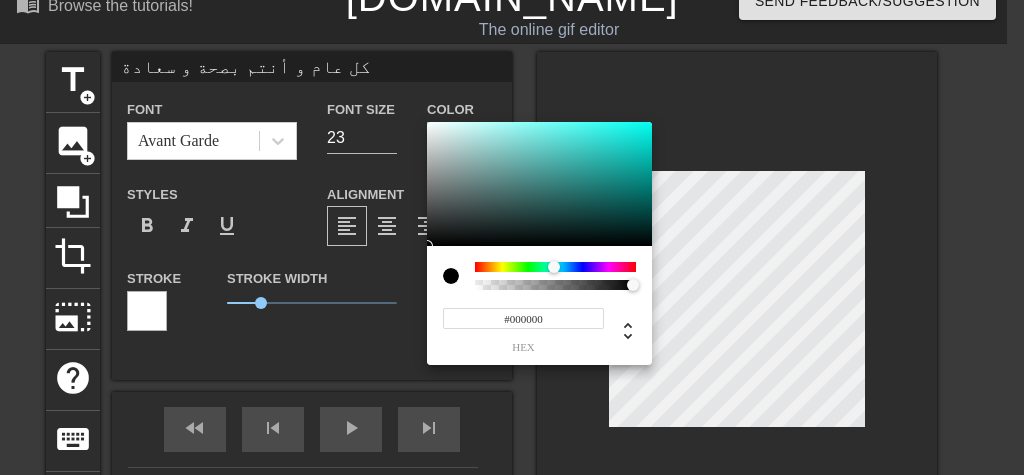 click at bounding box center [555, 267] 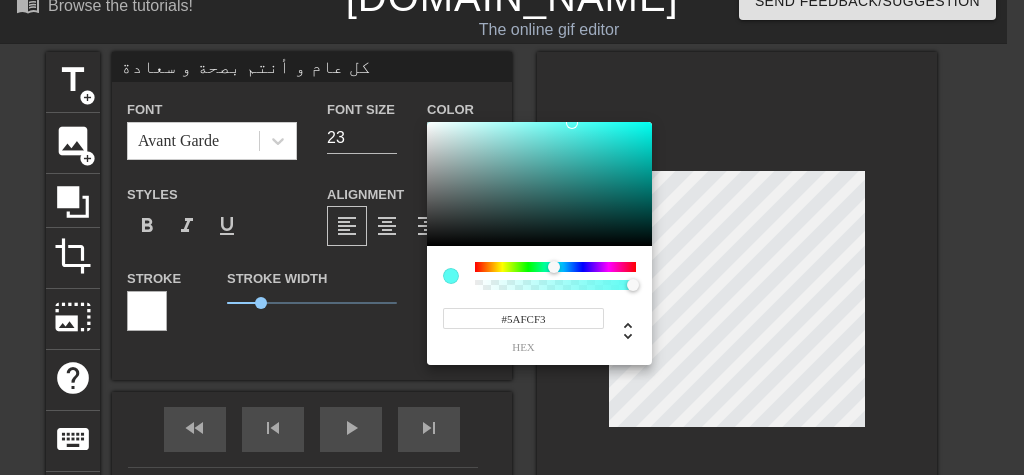 type on "#5AFCF3" 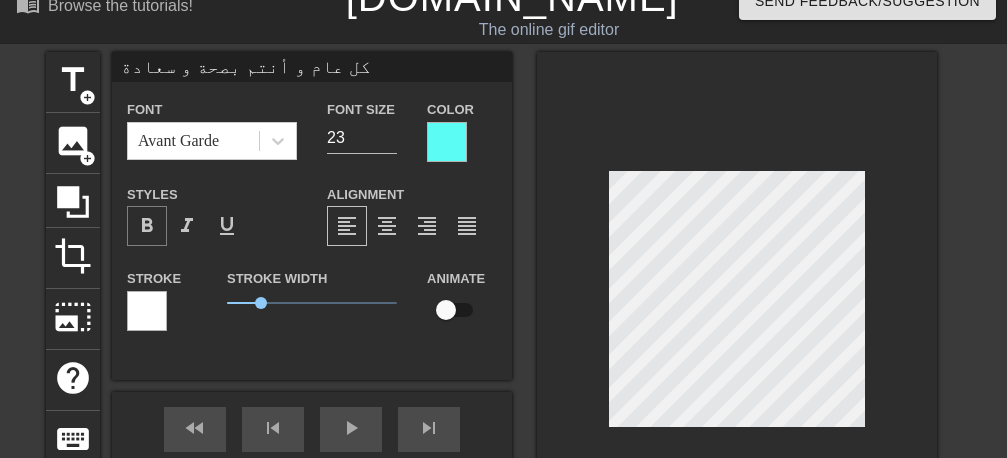 click on "format_bold" at bounding box center [147, 226] 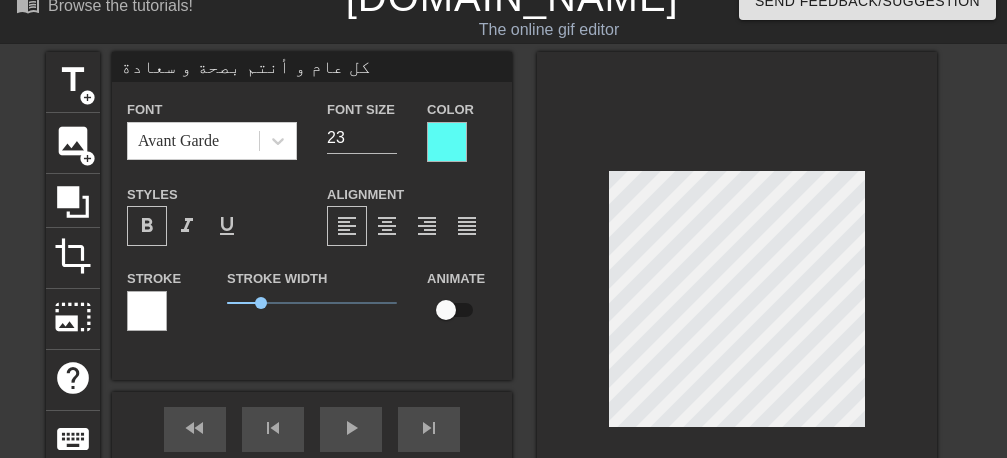 click at bounding box center [147, 311] 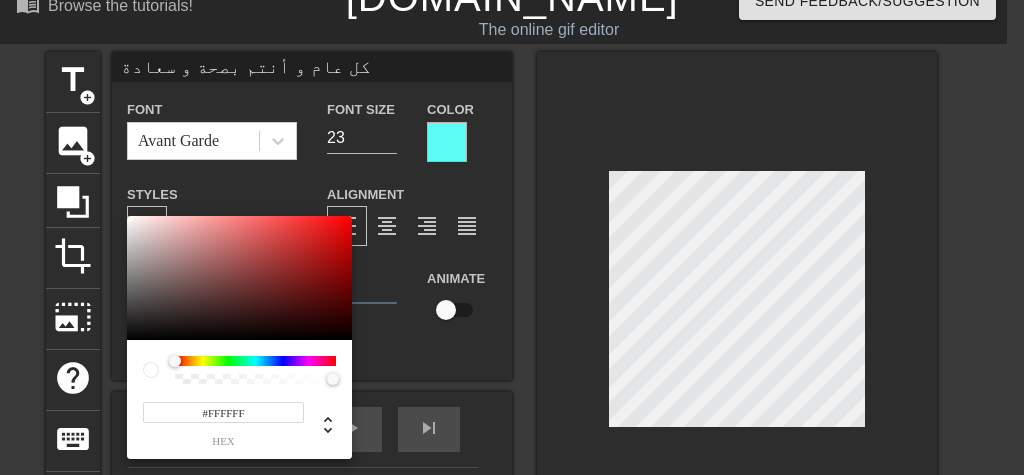 click at bounding box center (255, 361) 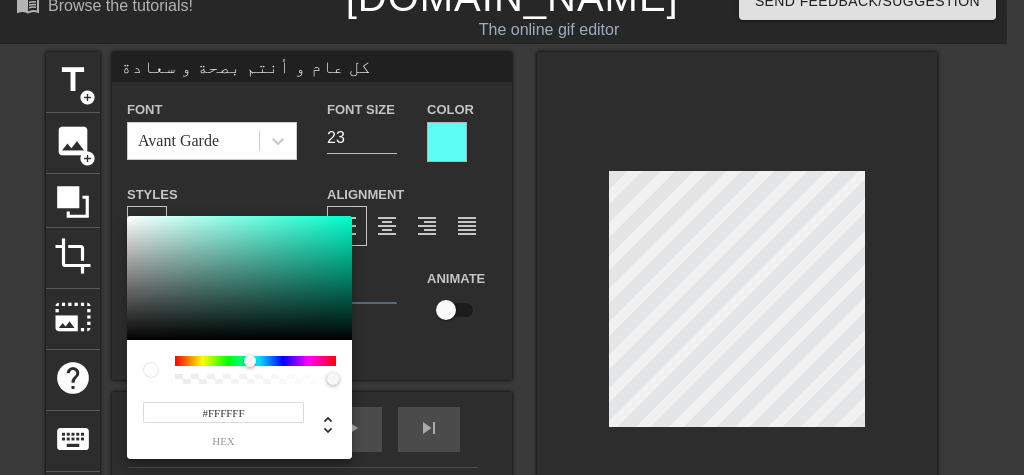 drag, startPoint x: 170, startPoint y: 360, endPoint x: 250, endPoint y: 360, distance: 80 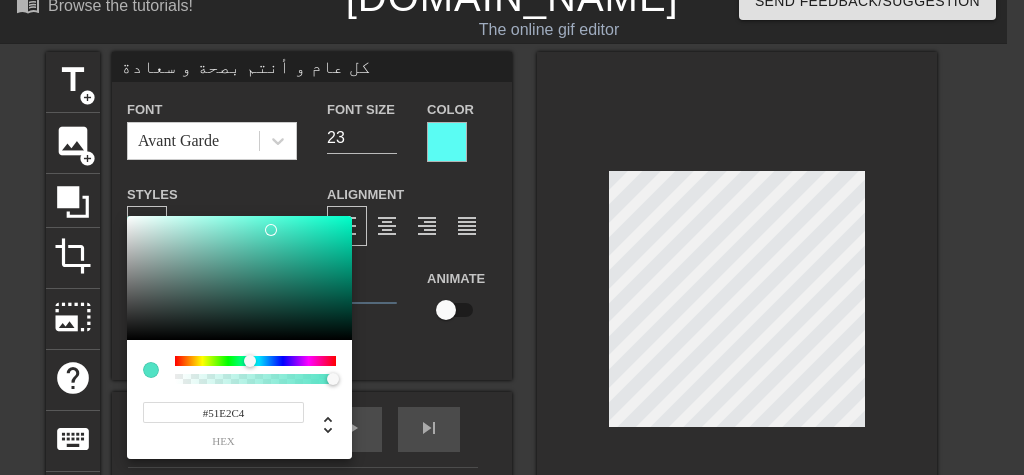 click at bounding box center (239, 278) 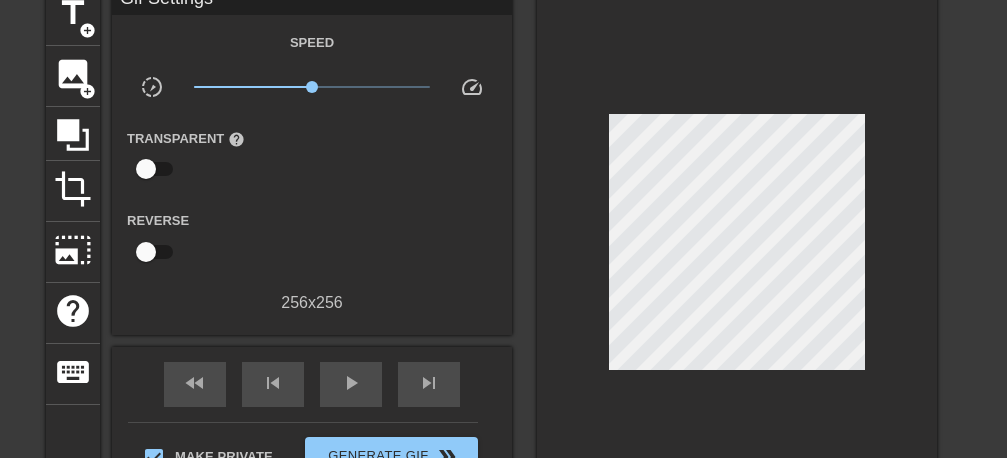 scroll, scrollTop: 153, scrollLeft: 0, axis: vertical 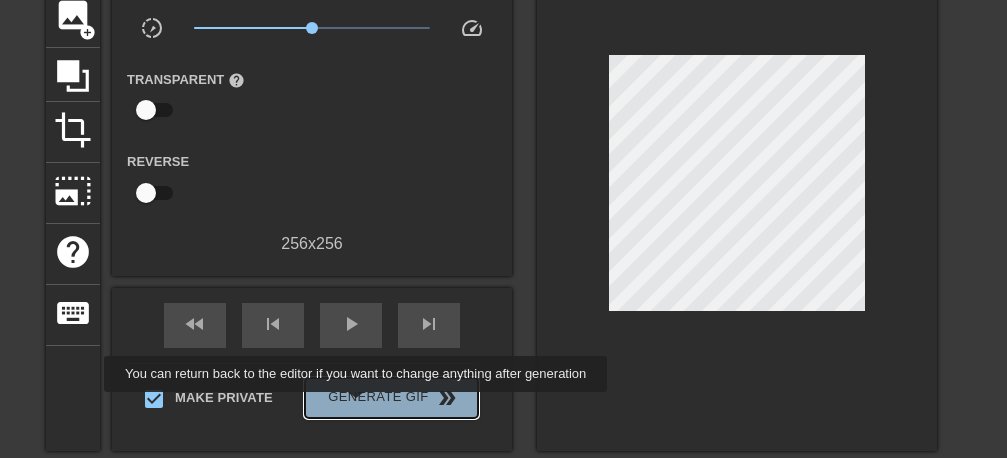 click on "Generate Gif double_arrow" at bounding box center (391, 398) 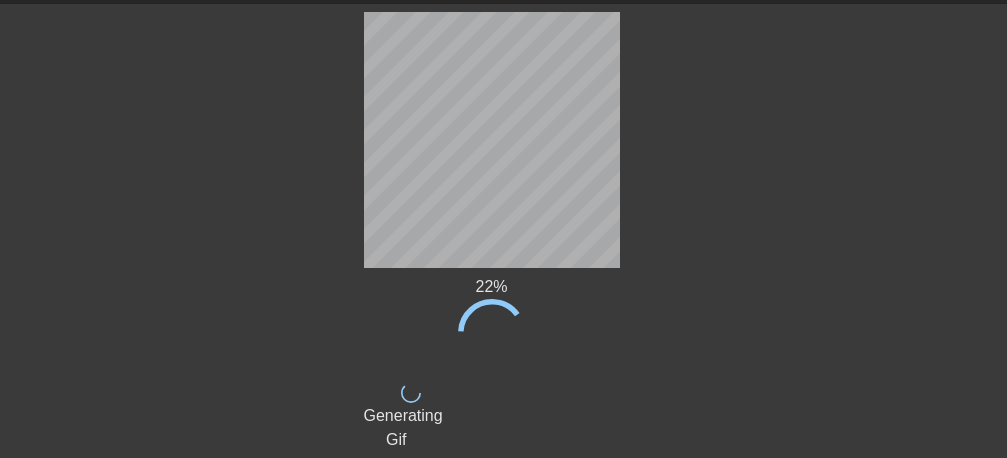 scroll, scrollTop: 0, scrollLeft: 0, axis: both 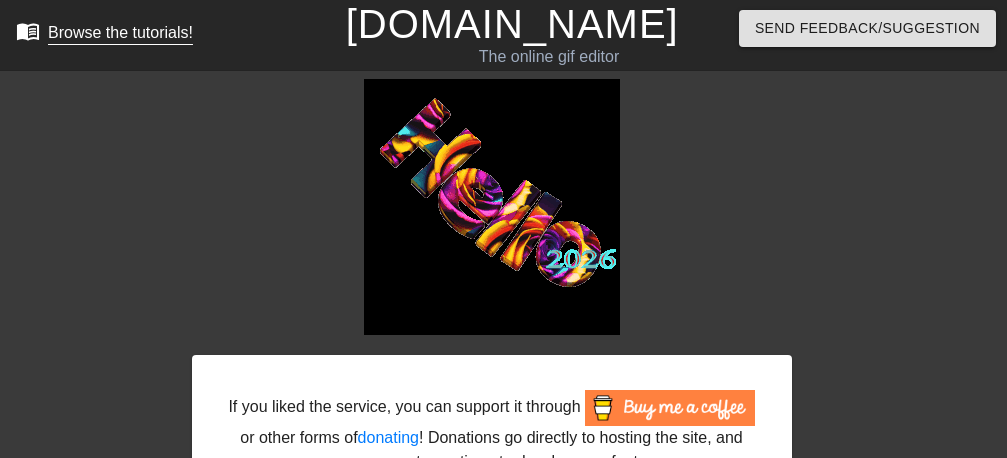 click on "menu_book Browse the tutorials!" at bounding box center (104, 34) 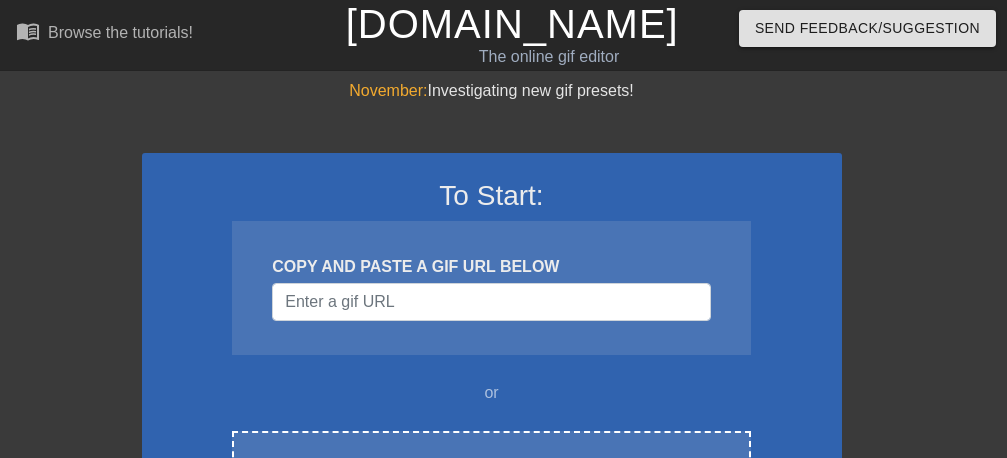 scroll, scrollTop: 252, scrollLeft: 0, axis: vertical 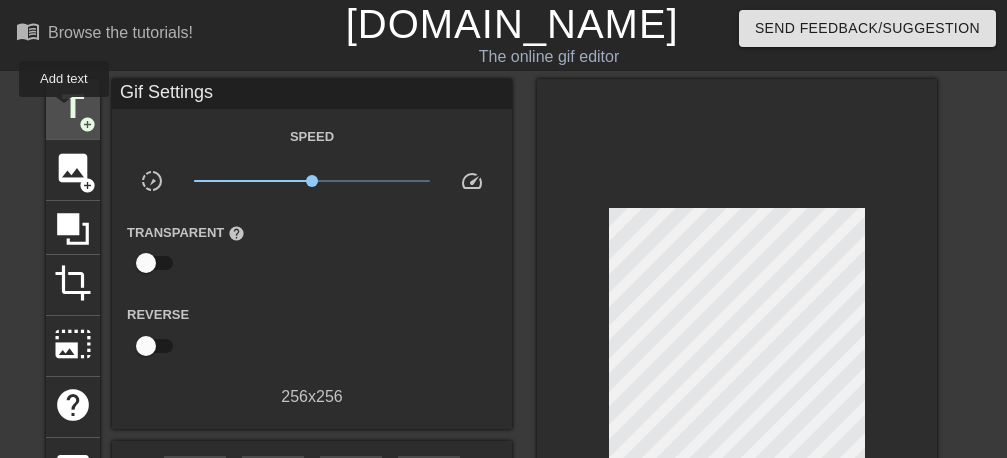 click on "title" at bounding box center (73, 107) 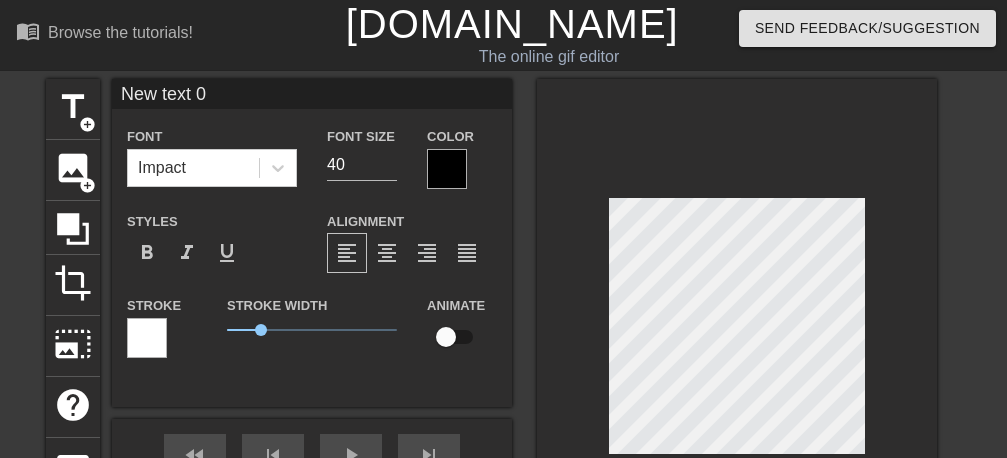 click on "New text 0" at bounding box center (312, 94) 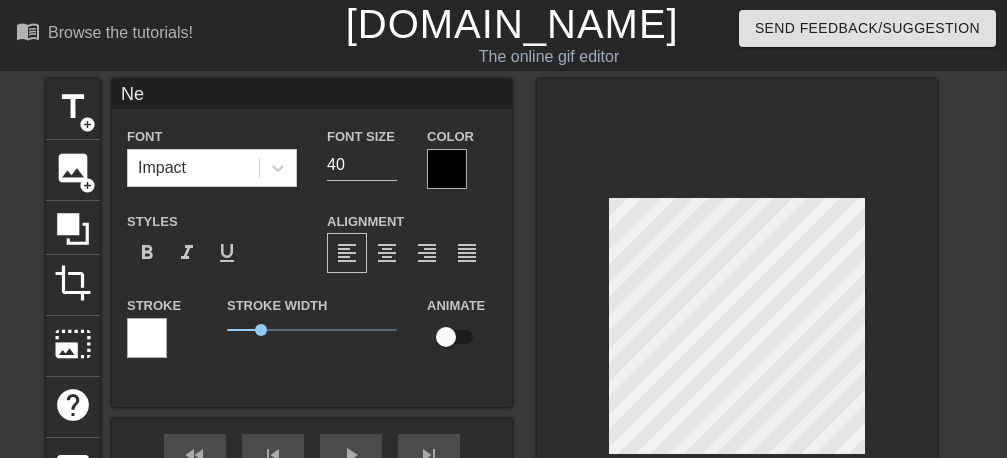 type on "N" 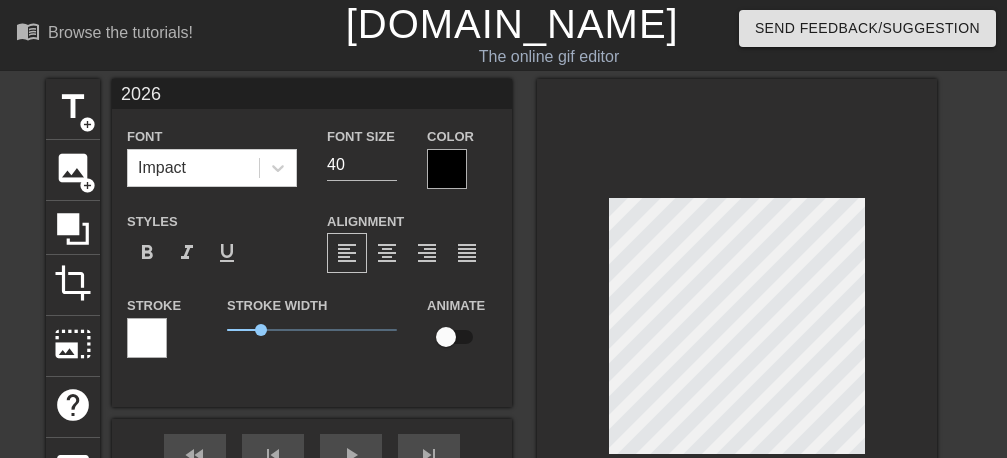 type on "2026" 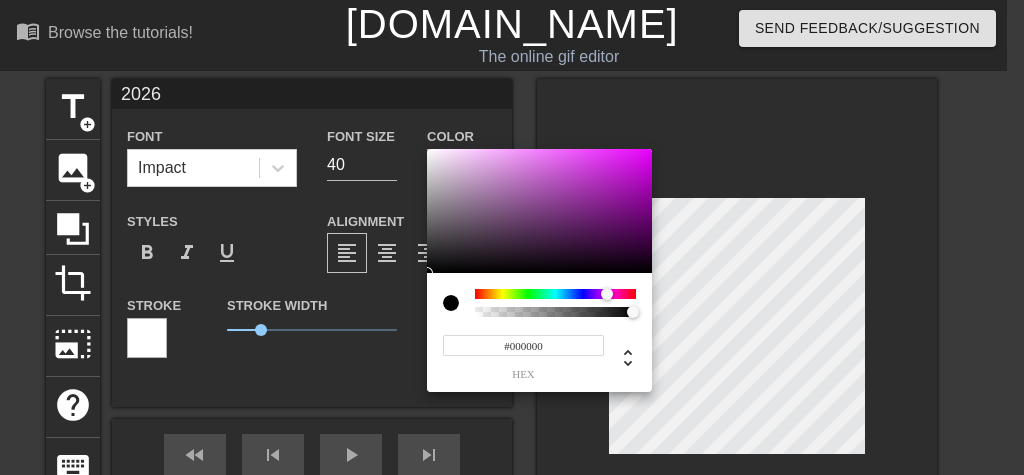 click at bounding box center [555, 294] 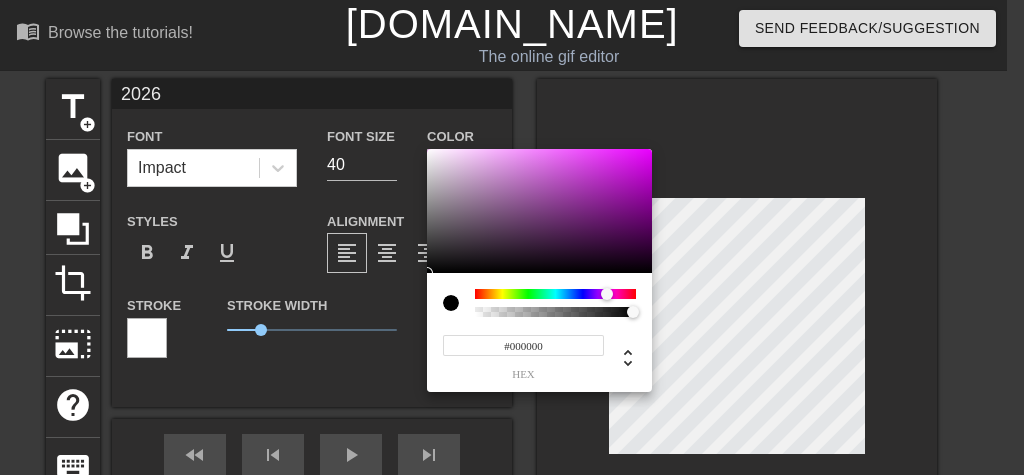 type on "#E28EEA" 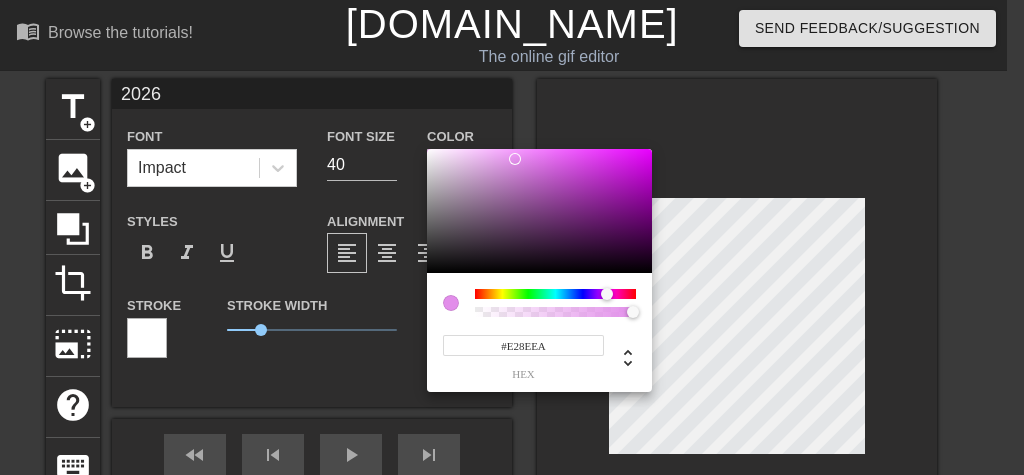 click at bounding box center [539, 211] 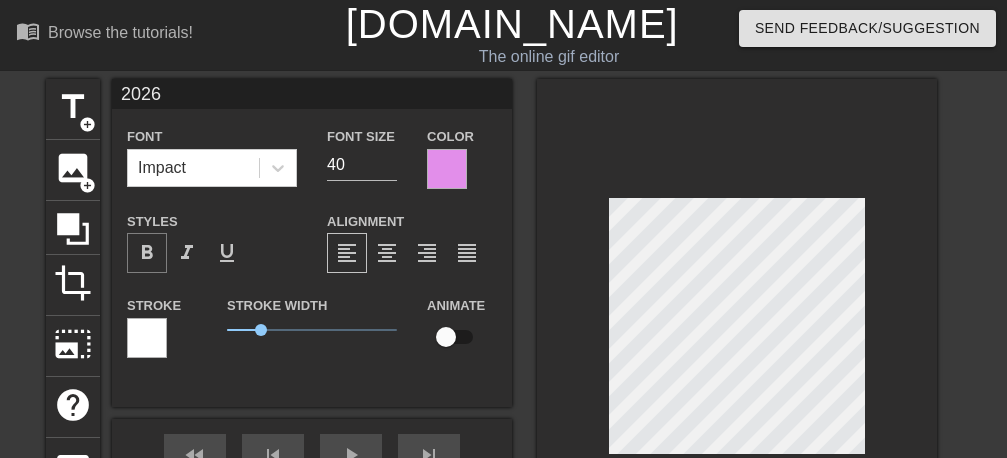 click on "format_bold" at bounding box center [147, 253] 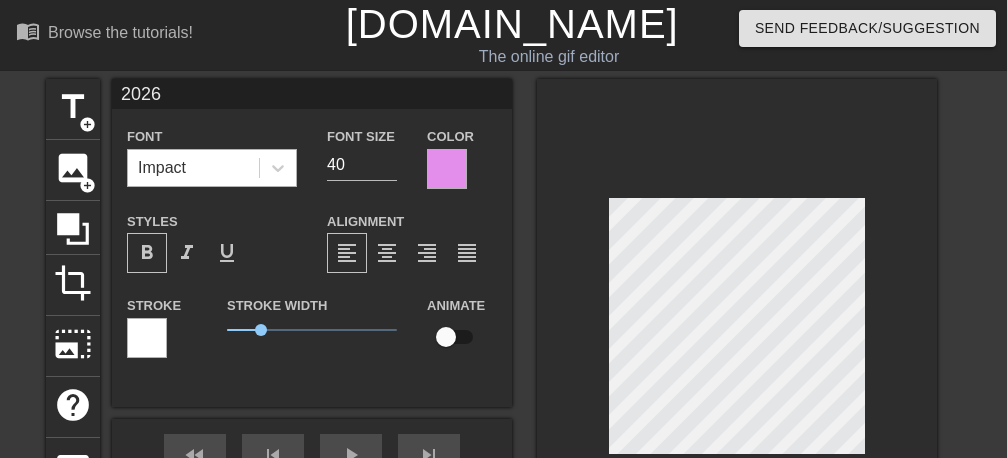 click on "Impact" at bounding box center [193, 168] 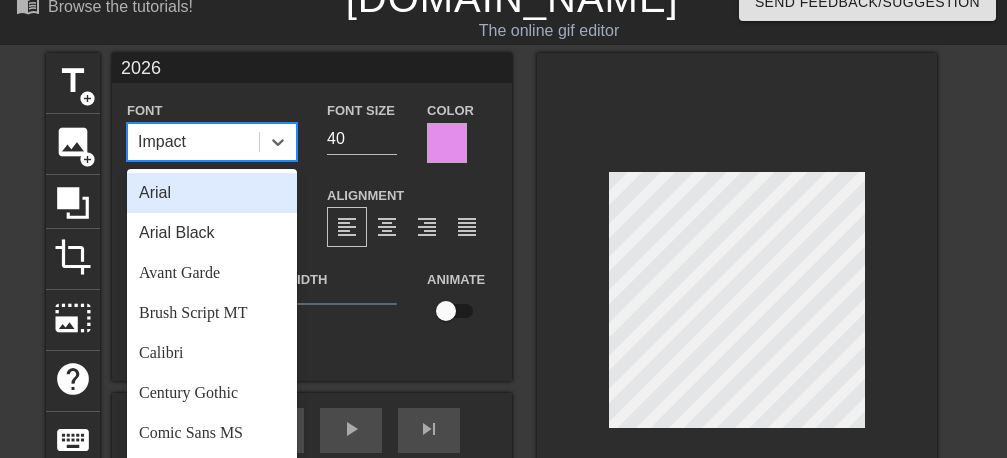 scroll, scrollTop: 27, scrollLeft: 0, axis: vertical 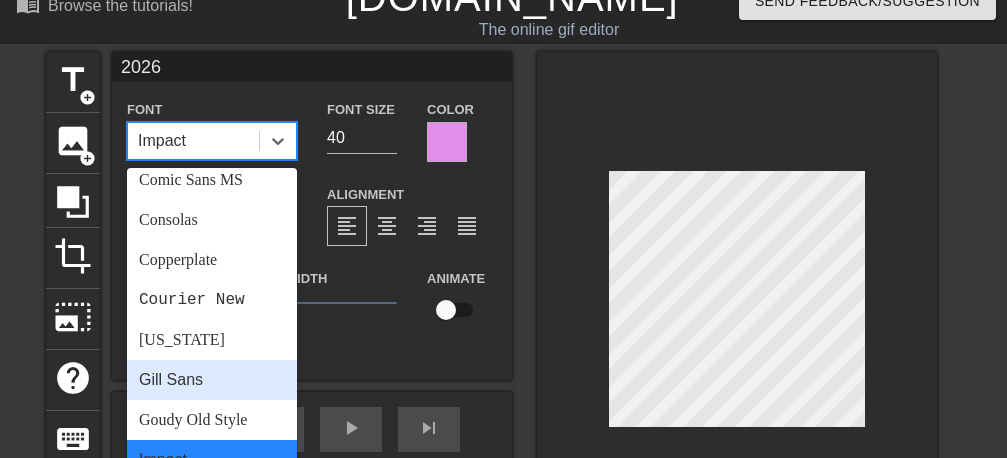 click on "Gill Sans" at bounding box center [212, 380] 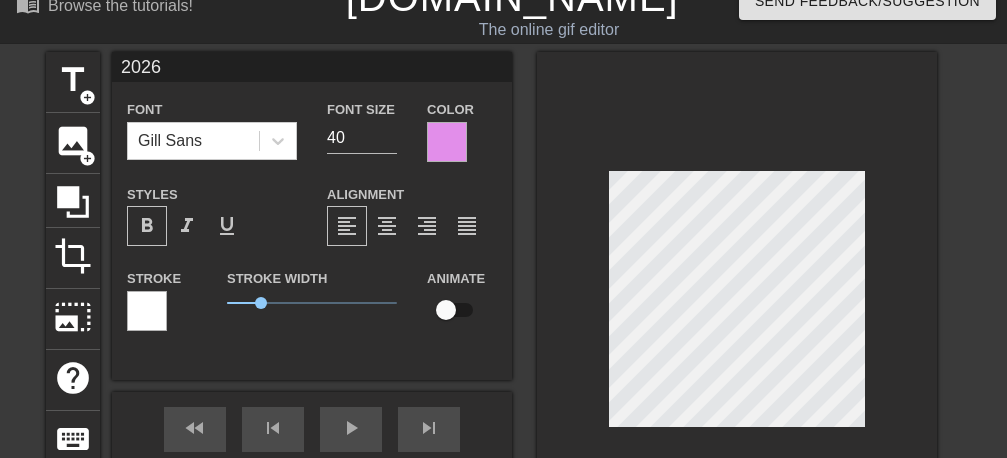 click at bounding box center [147, 311] 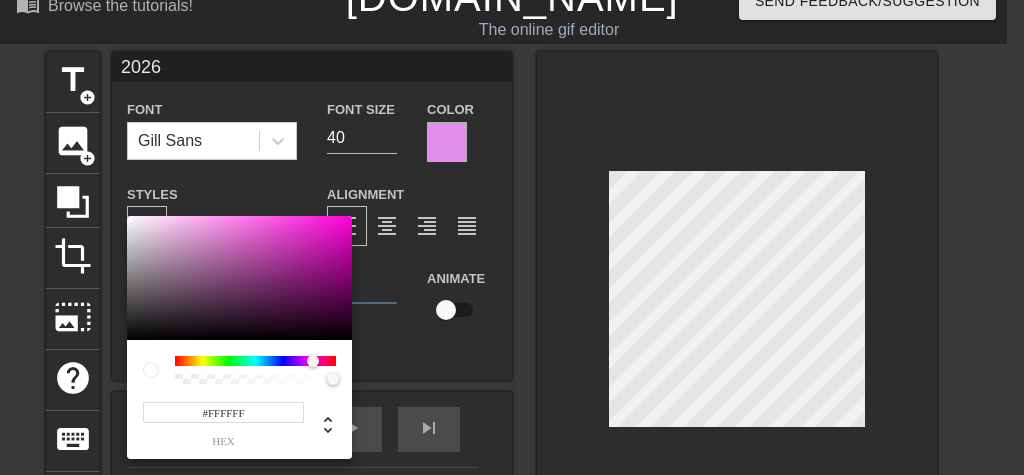 drag, startPoint x: 172, startPoint y: 361, endPoint x: 313, endPoint y: 366, distance: 141.08862 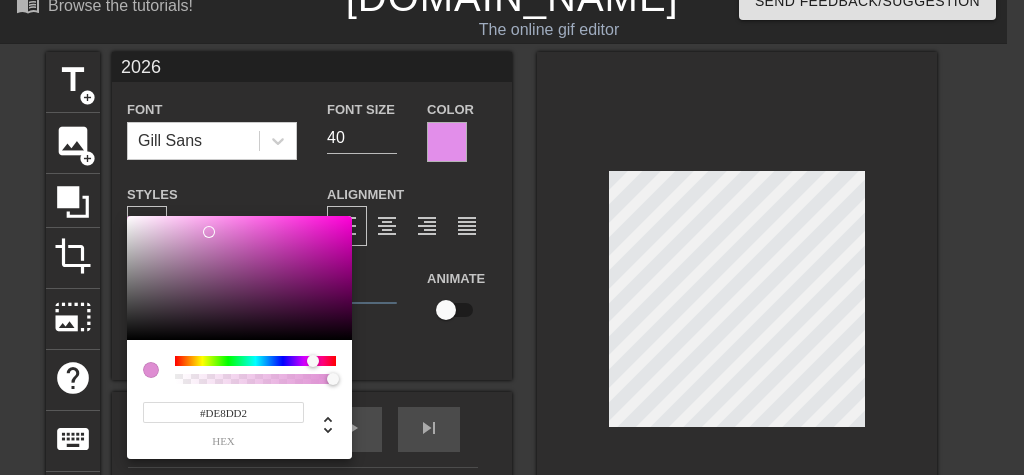 type on "#DE8DD2" 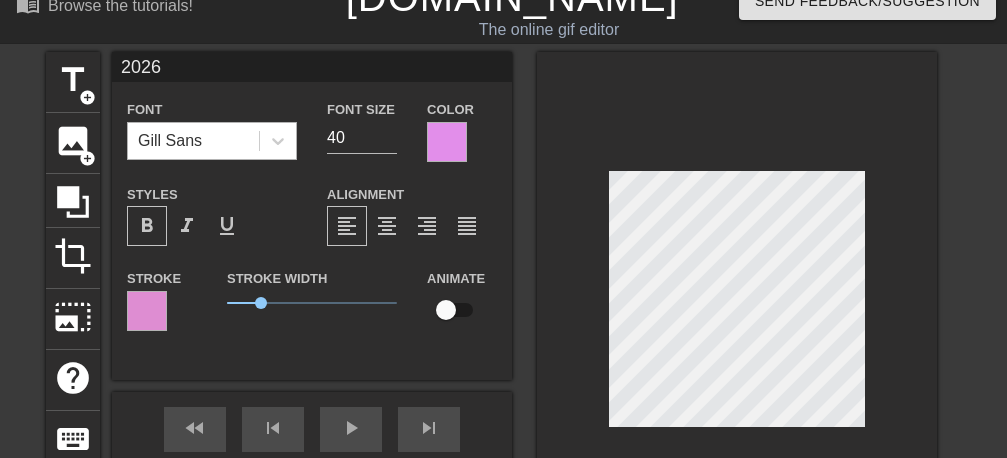click on "Gill Sans" at bounding box center [193, 141] 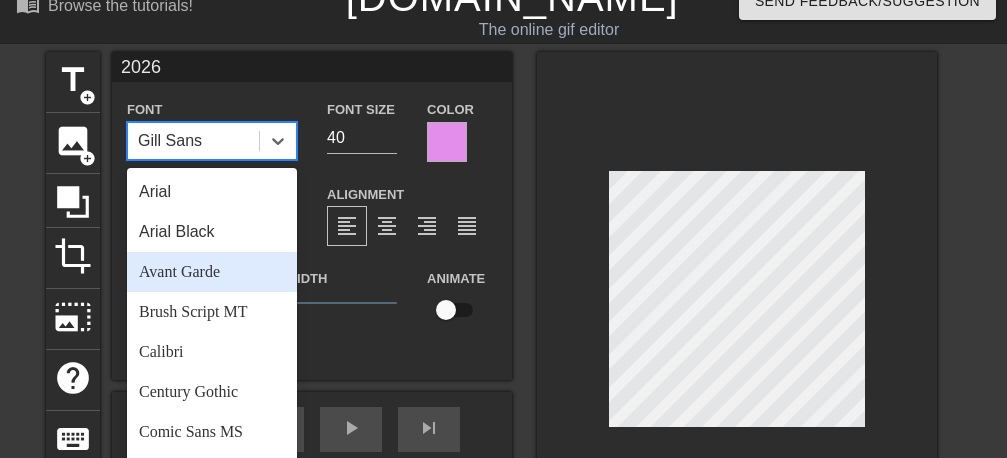 click on "Avant Garde" at bounding box center [212, 272] 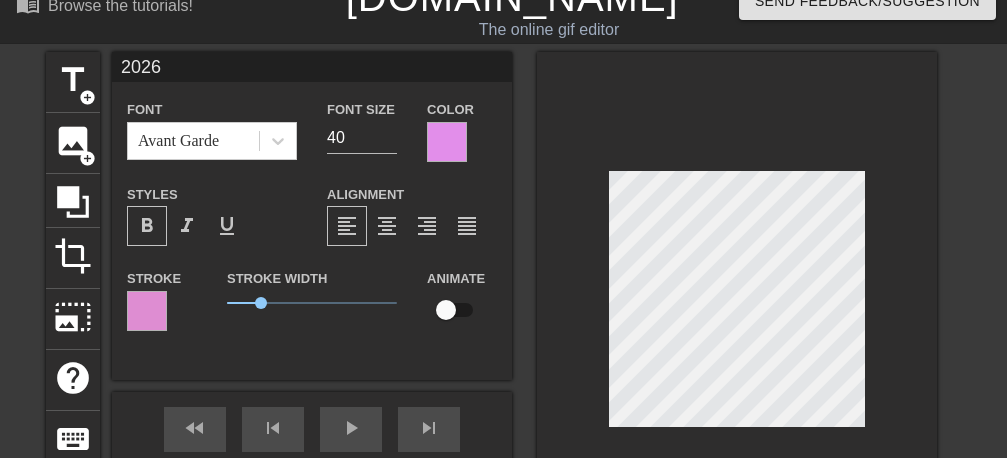 click on "2026 Font Avant Garde Font Size 40 Color Styles format_bold format_italic format_underline Alignment format_align_left format_align_center format_align_right format_align_justify Stroke Stroke Width 1 Animate" at bounding box center (312, 216) 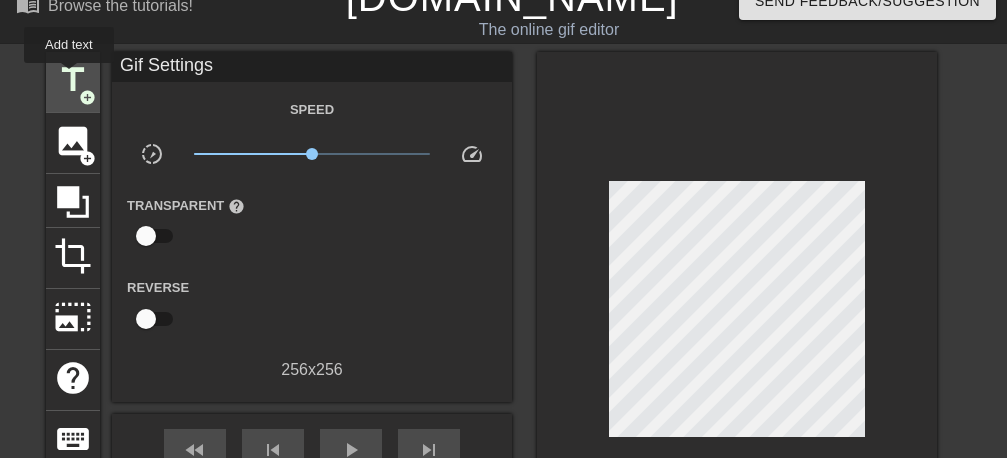 click on "title" at bounding box center (73, 80) 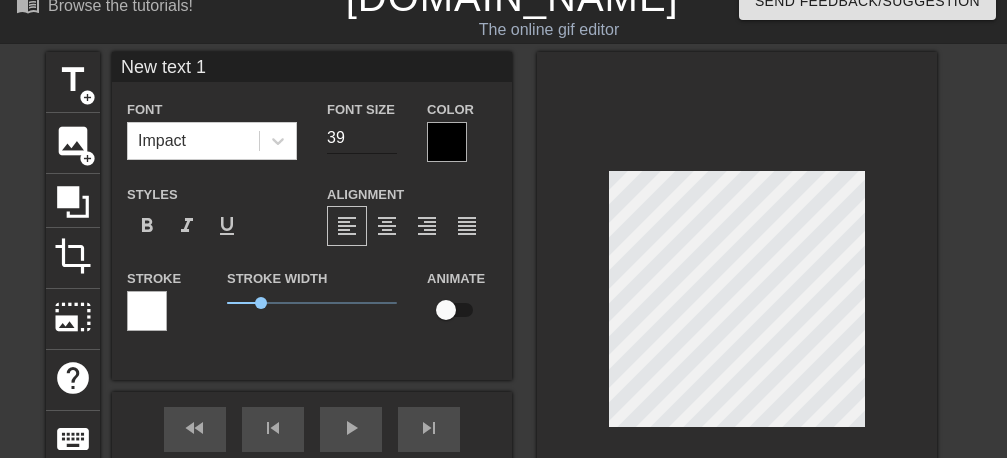click on "39" at bounding box center [362, 138] 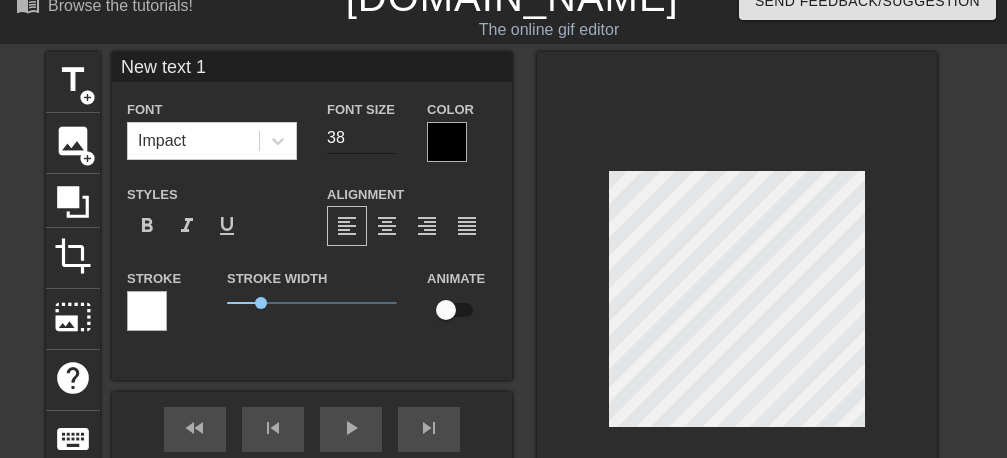 click on "38" at bounding box center [362, 138] 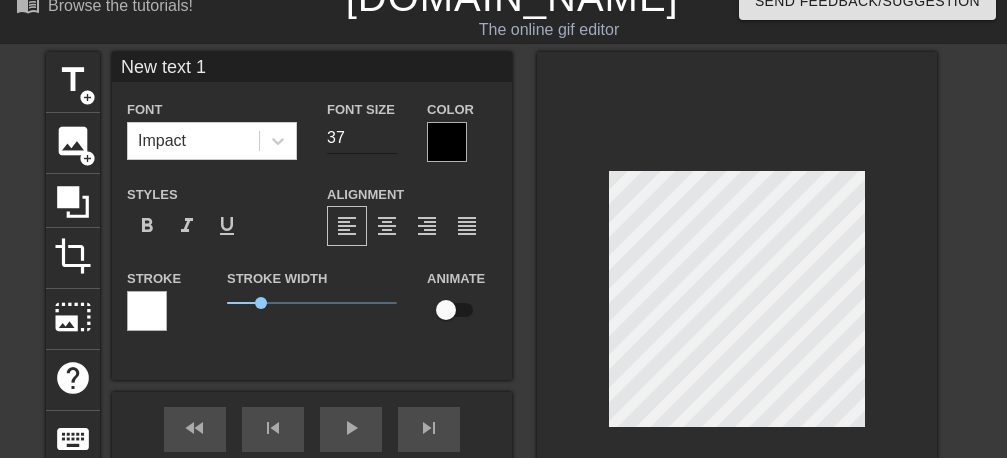click on "37" at bounding box center [362, 138] 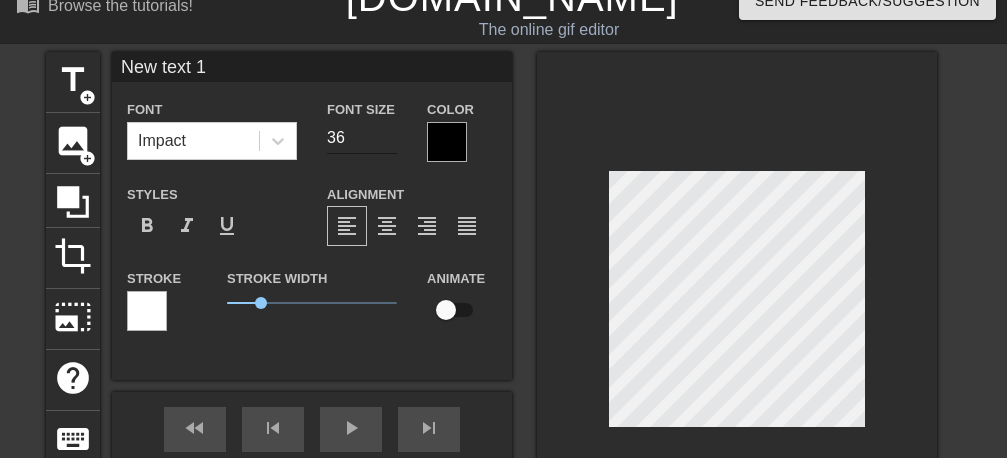 click on "36" at bounding box center (362, 138) 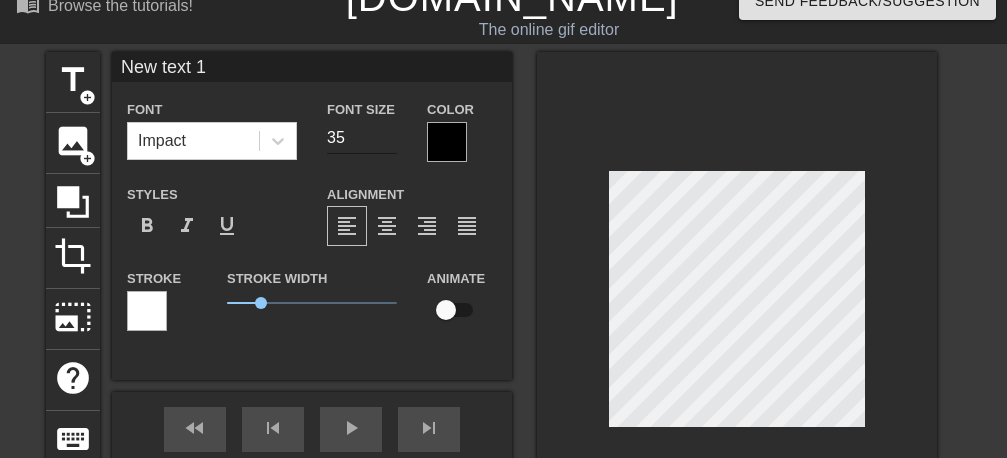 click on "35" at bounding box center [362, 138] 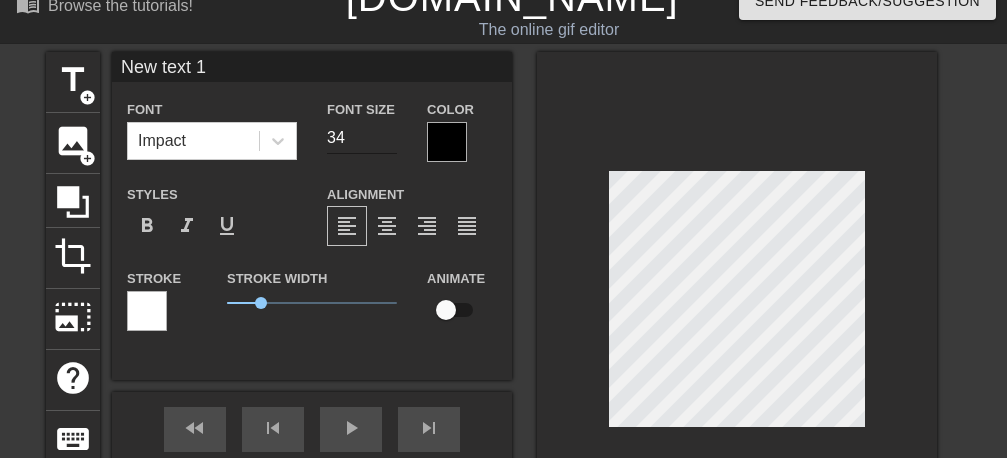 click on "34" at bounding box center [362, 138] 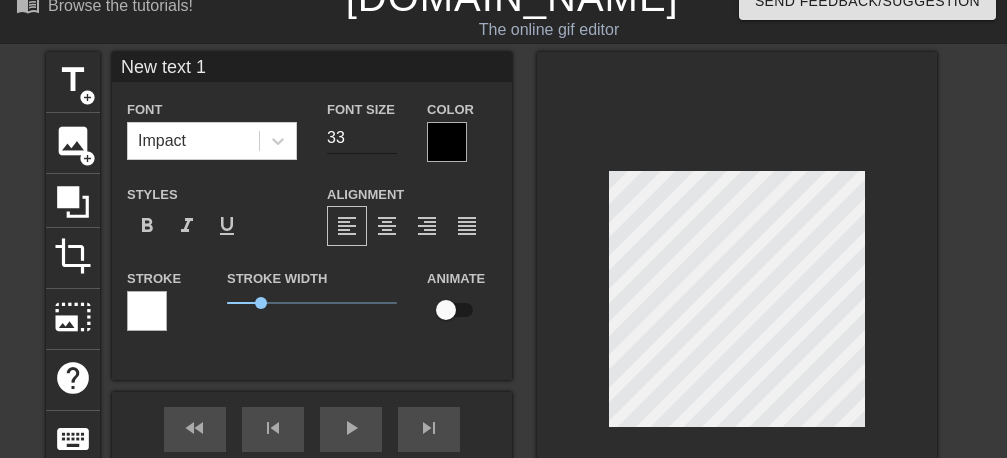 click on "33" at bounding box center [362, 138] 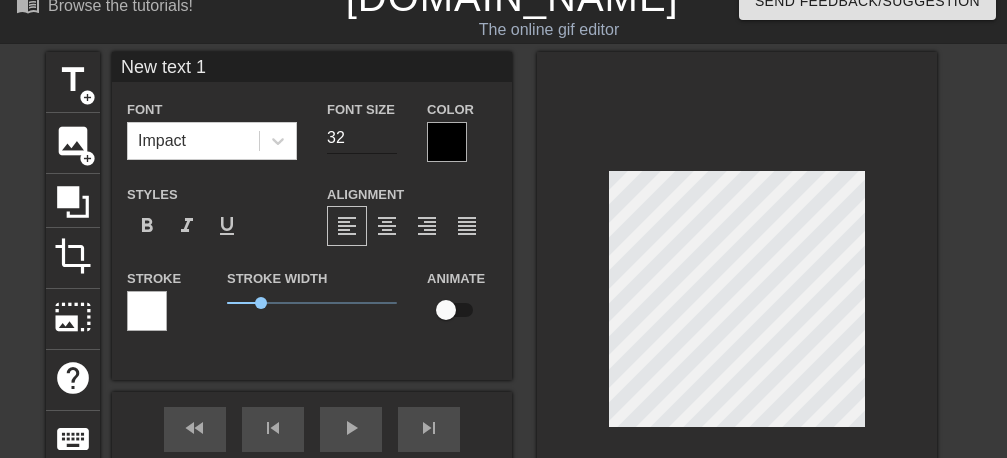 click on "32" at bounding box center (362, 138) 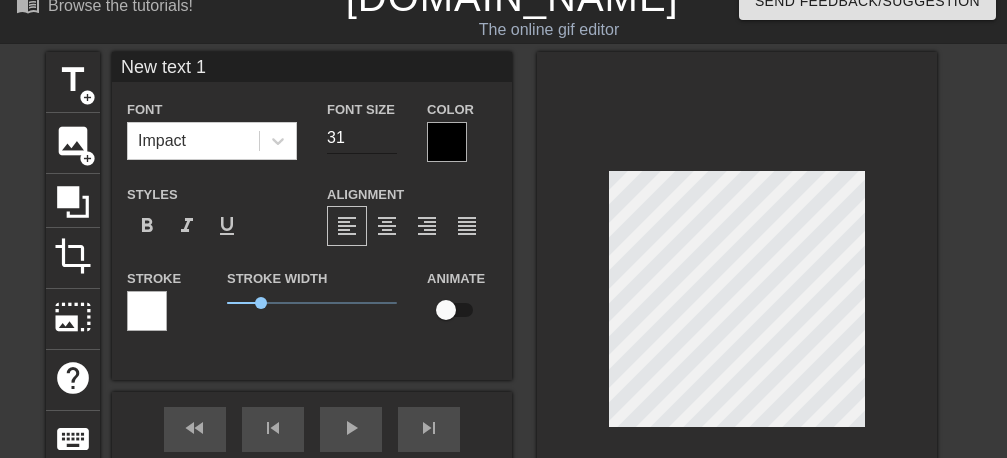 click on "31" at bounding box center [362, 138] 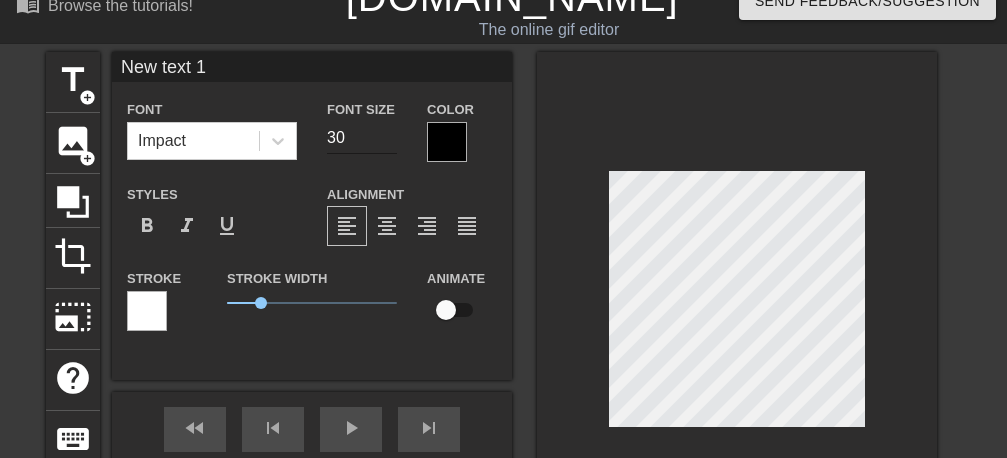 click on "30" at bounding box center [362, 138] 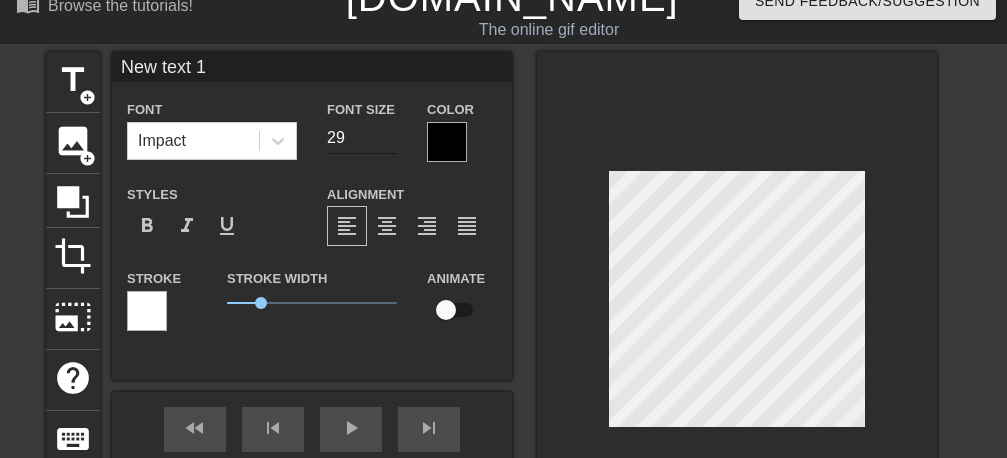 click on "29" at bounding box center [362, 138] 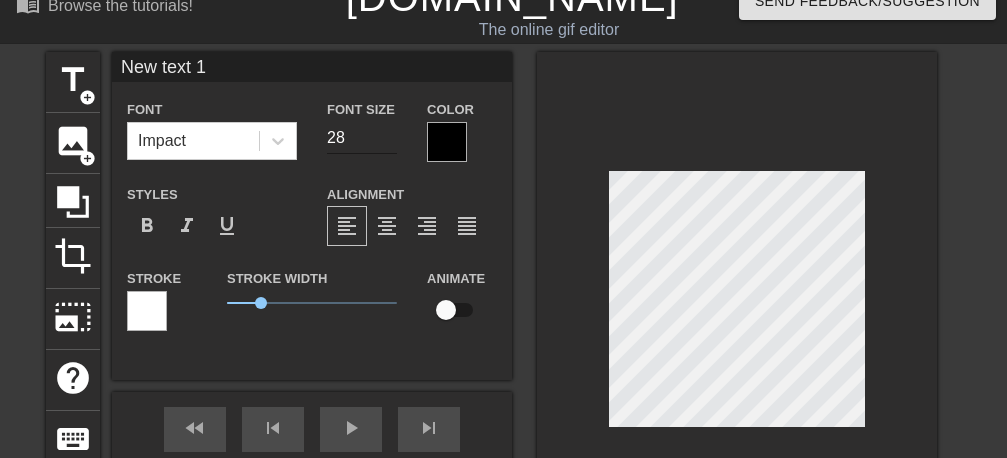 click on "28" at bounding box center [362, 138] 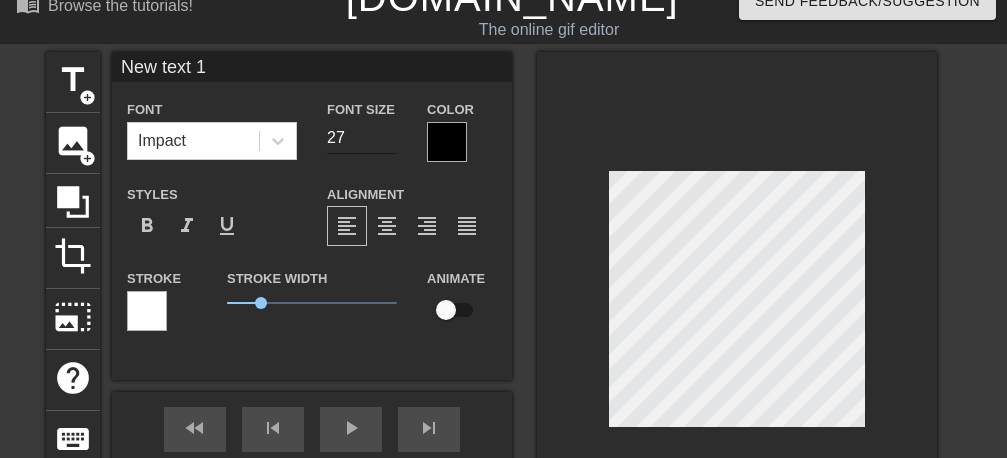 click on "27" at bounding box center (362, 138) 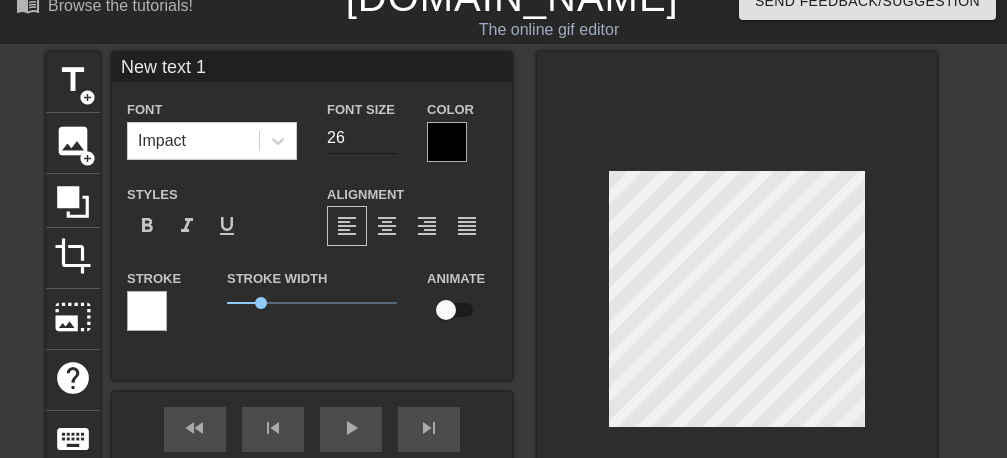 type on "26" 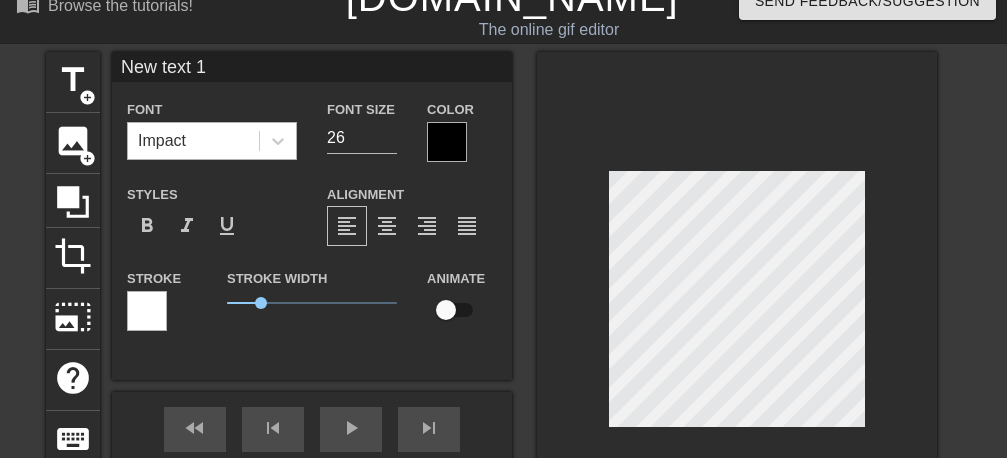 click on "Impact" at bounding box center (193, 141) 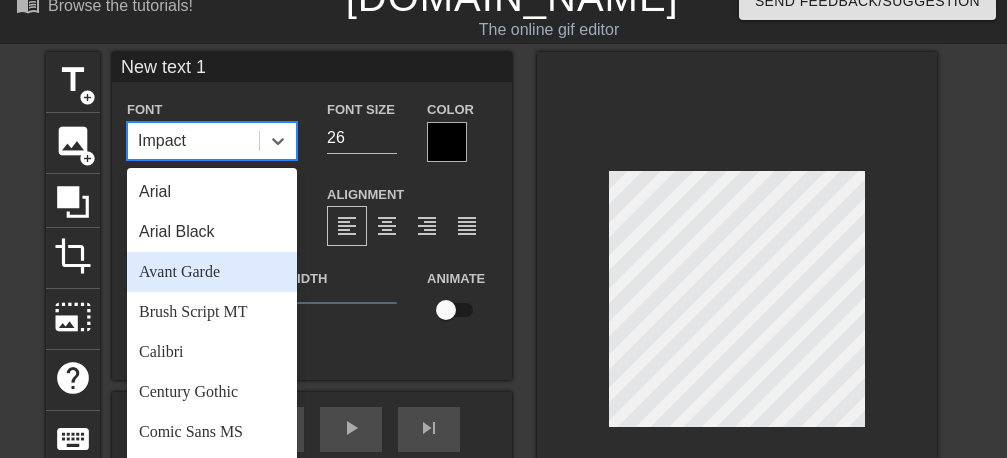 click on "Avant Garde" at bounding box center [212, 272] 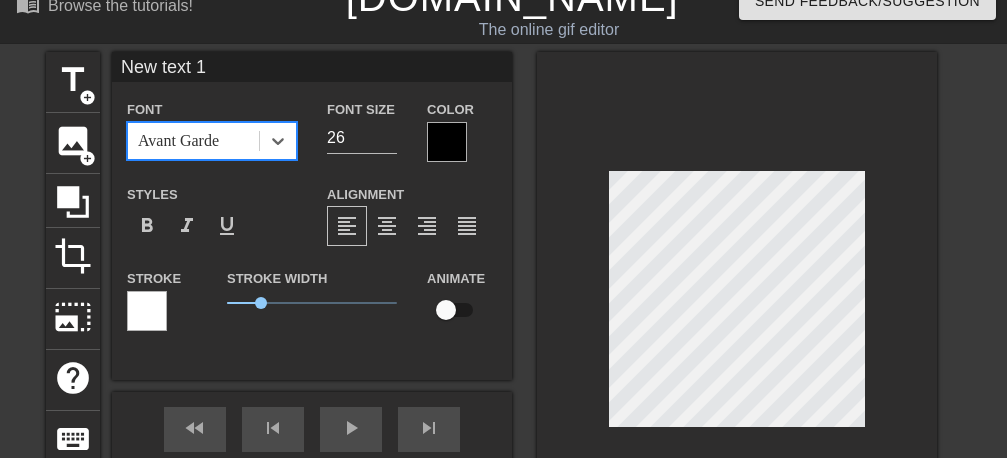 click at bounding box center (447, 142) 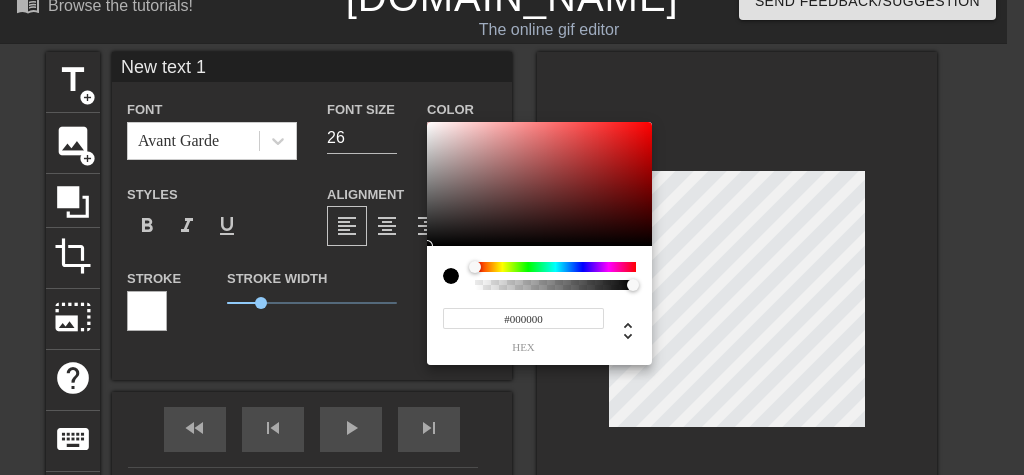 click on "#000000 hex" at bounding box center [539, 305] 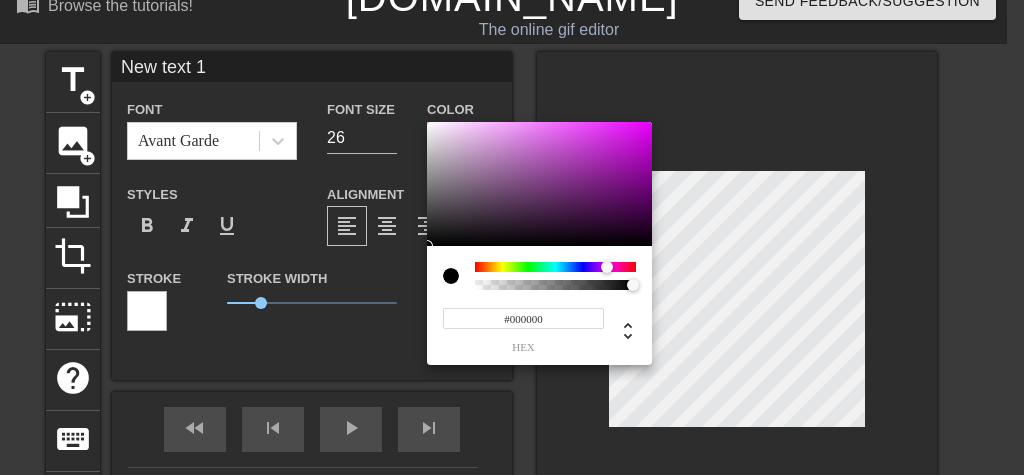 click at bounding box center (555, 267) 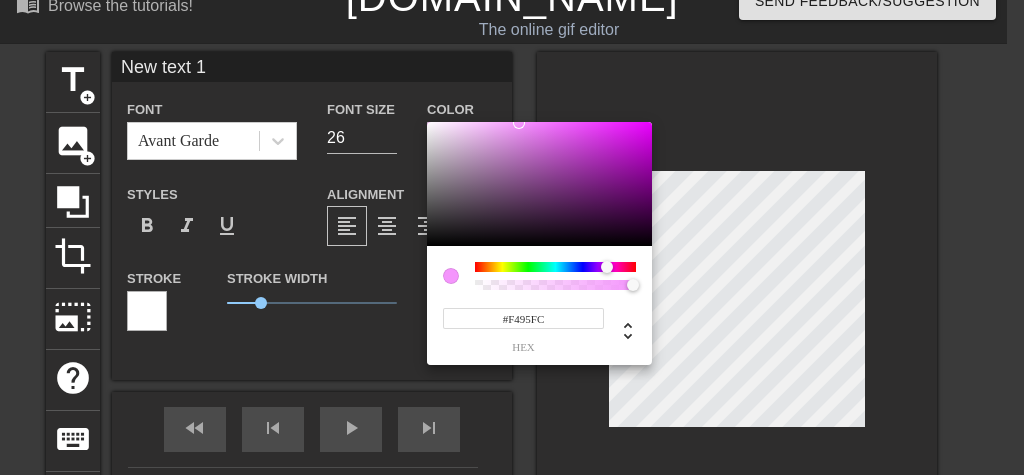type on "#F495FC" 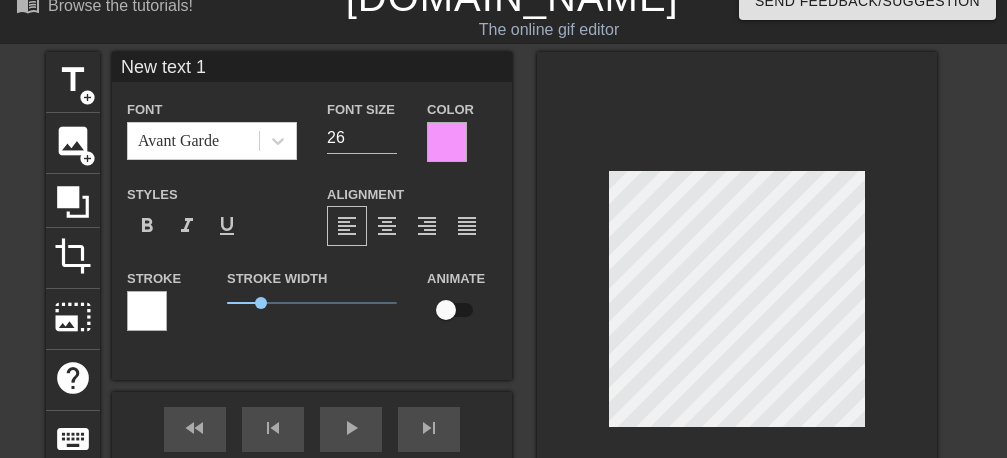 click at bounding box center [147, 311] 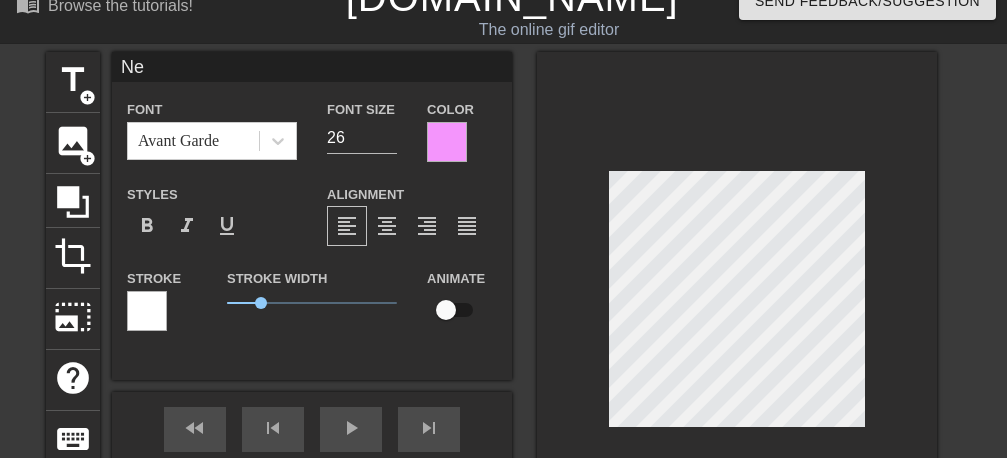 type on "N" 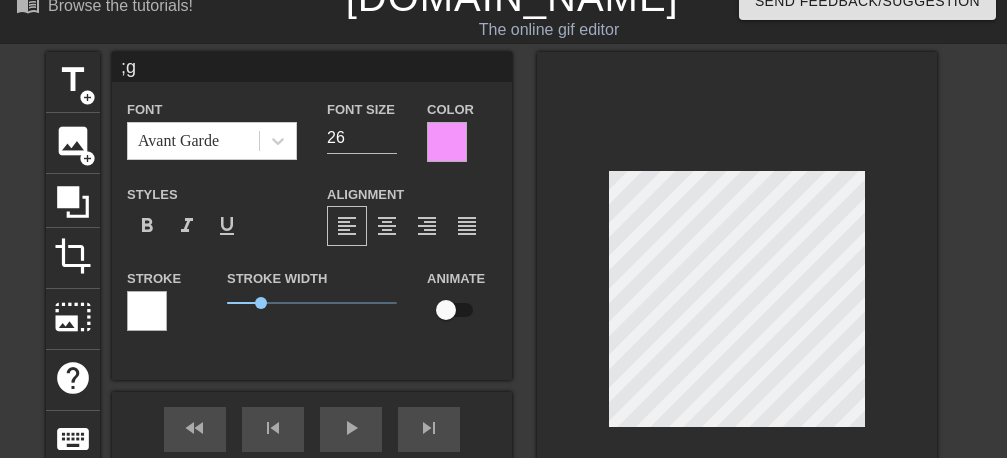 type on ";" 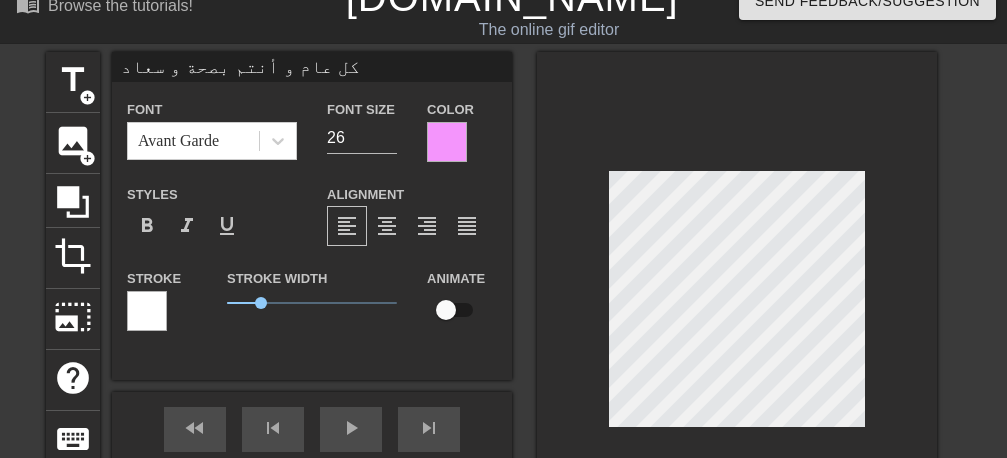 type on "كل عام و أنتم بصحة و سعادة" 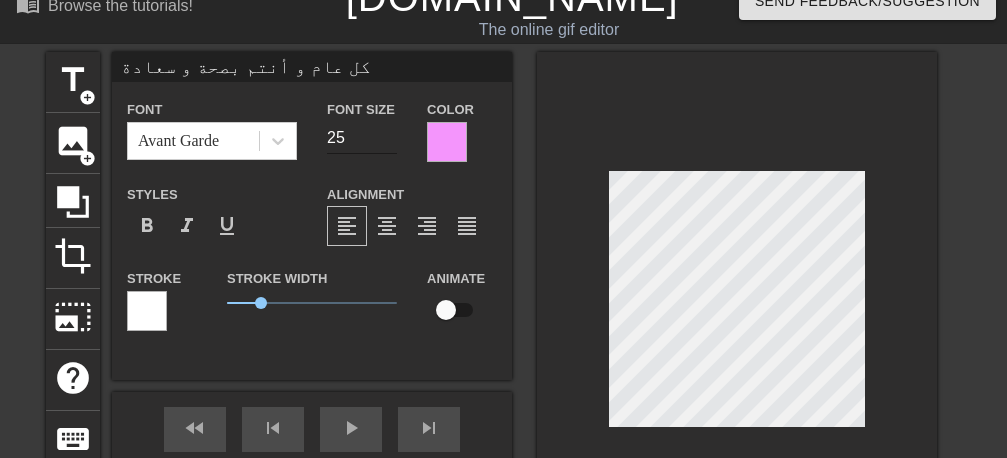 click on "25" at bounding box center [362, 138] 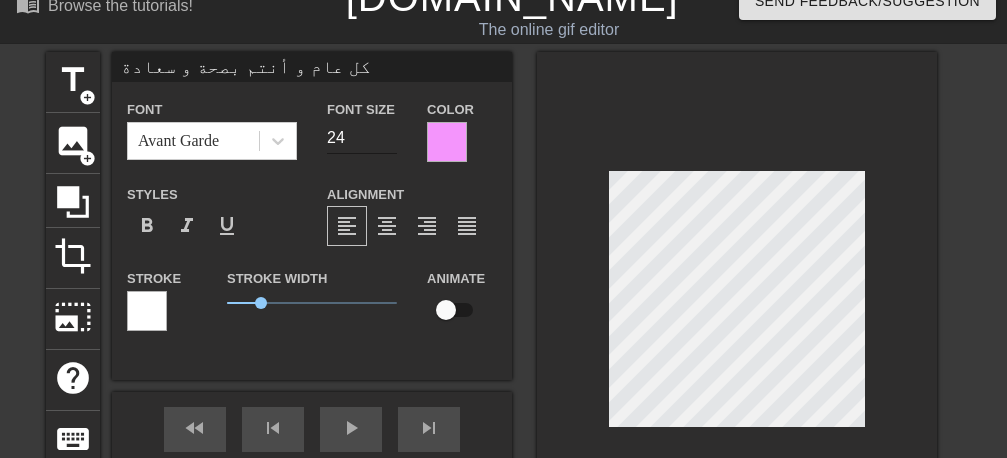 click on "24" at bounding box center (362, 138) 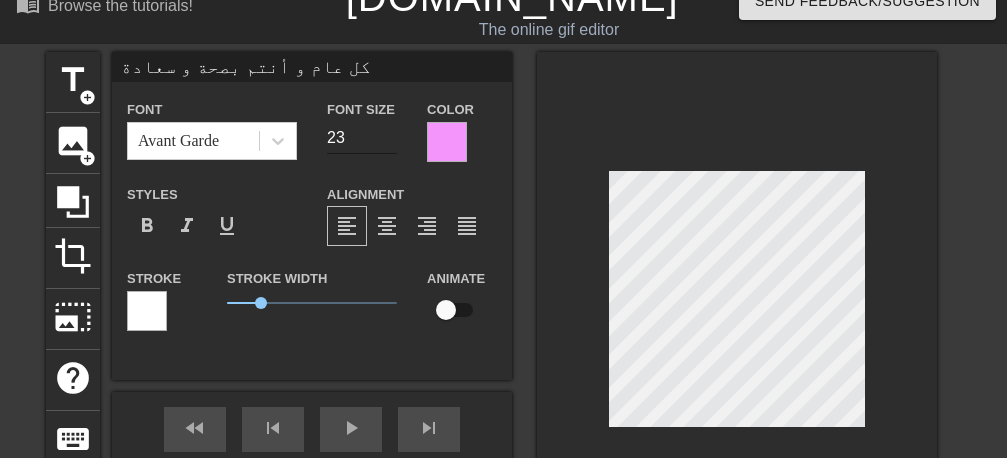 click on "23" at bounding box center (362, 138) 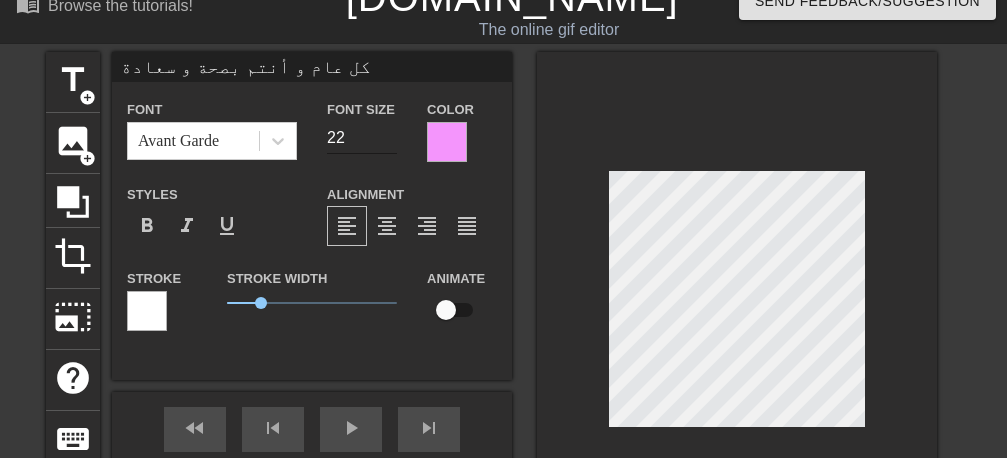 type on "22" 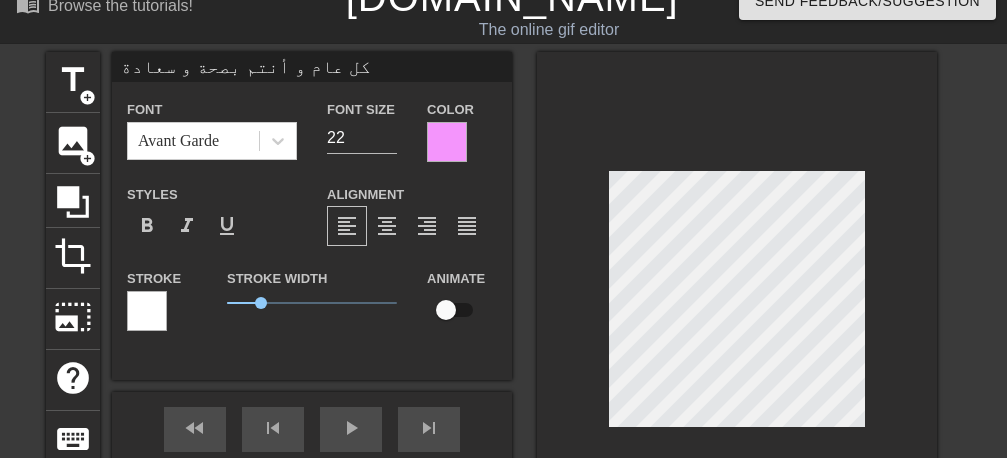 type on "كل عام و أنتم بصحة و سعادة" 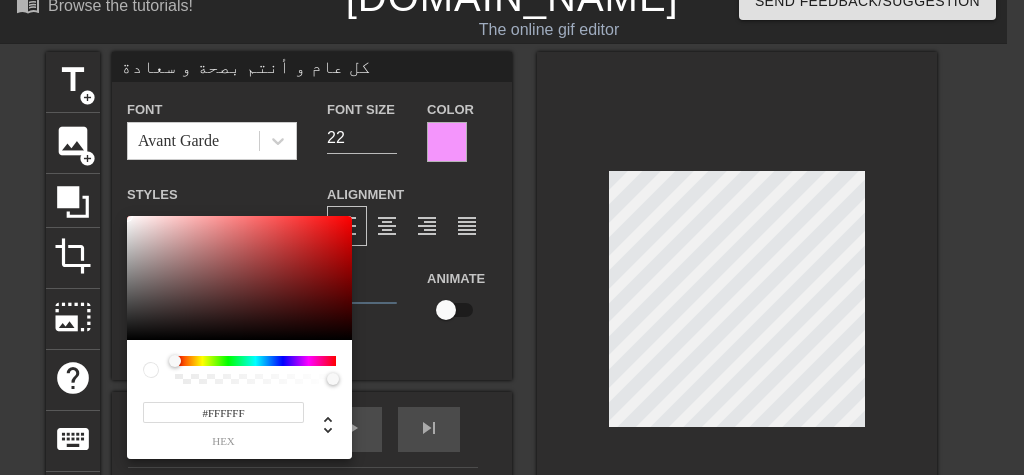 click at bounding box center [255, 361] 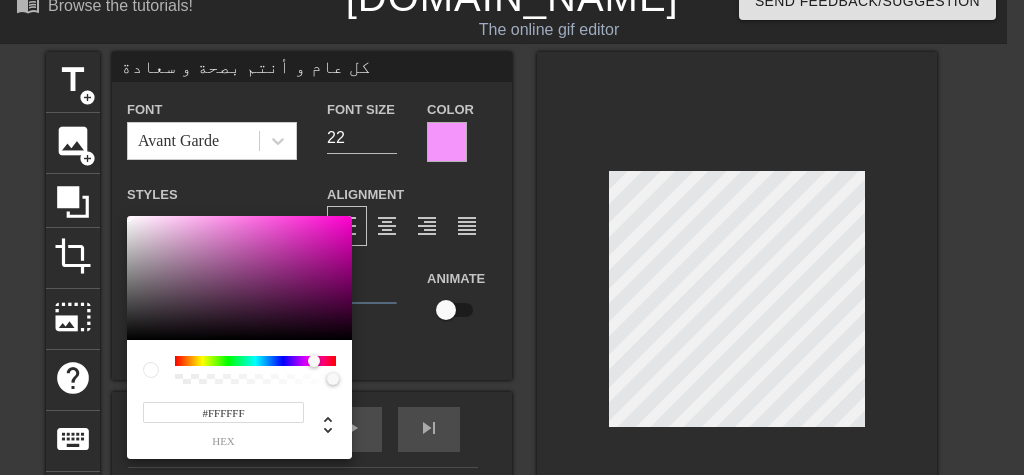 drag, startPoint x: 179, startPoint y: 362, endPoint x: 314, endPoint y: 361, distance: 135.00371 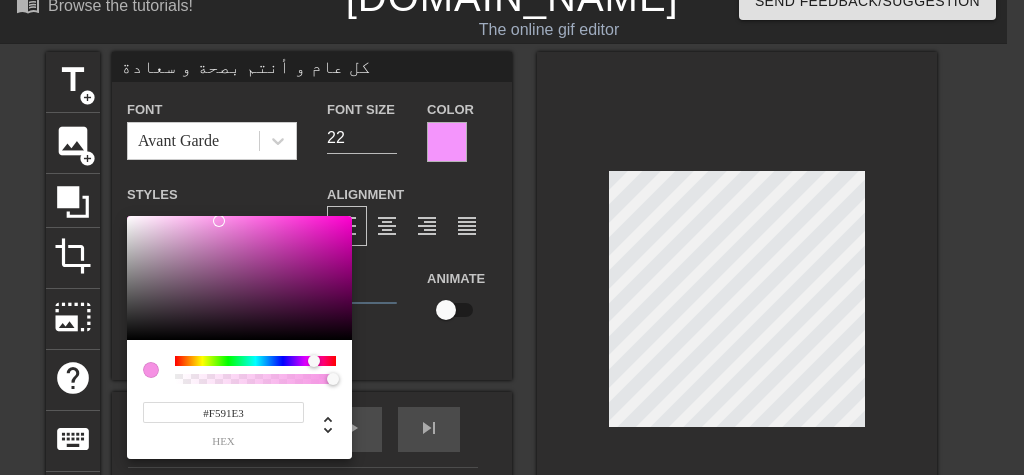 click at bounding box center [239, 278] 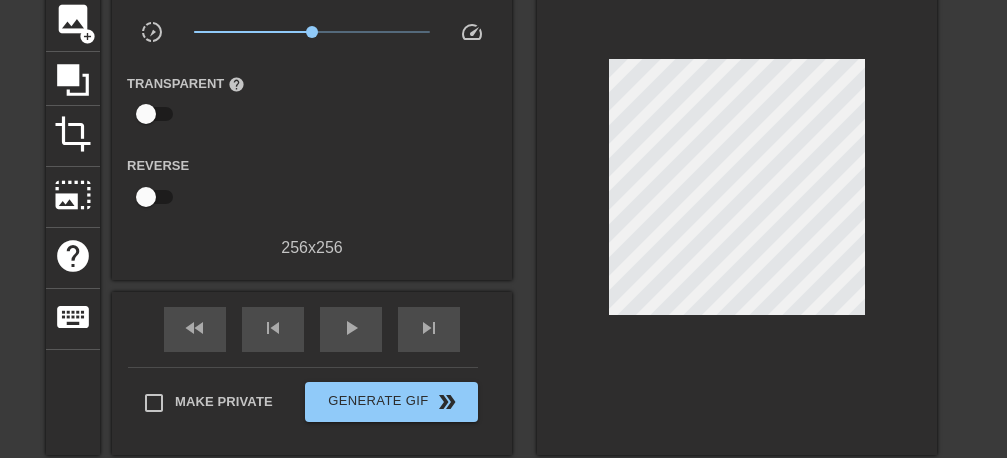 scroll, scrollTop: 153, scrollLeft: 0, axis: vertical 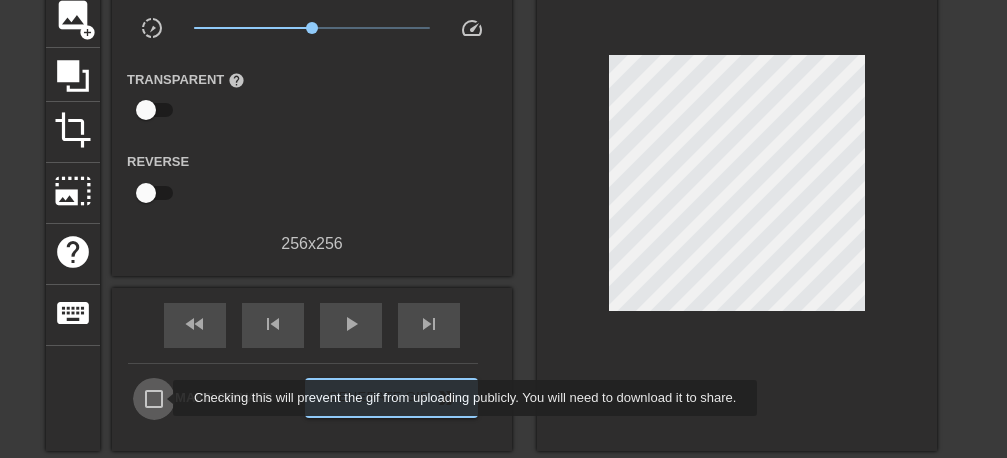 click on "Make Private" at bounding box center (154, 399) 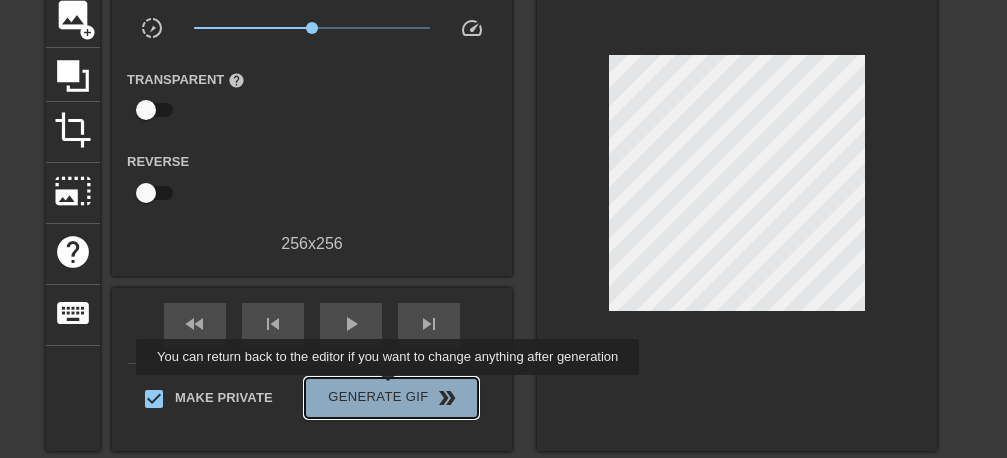 click on "Generate Gif double_arrow" at bounding box center (391, 398) 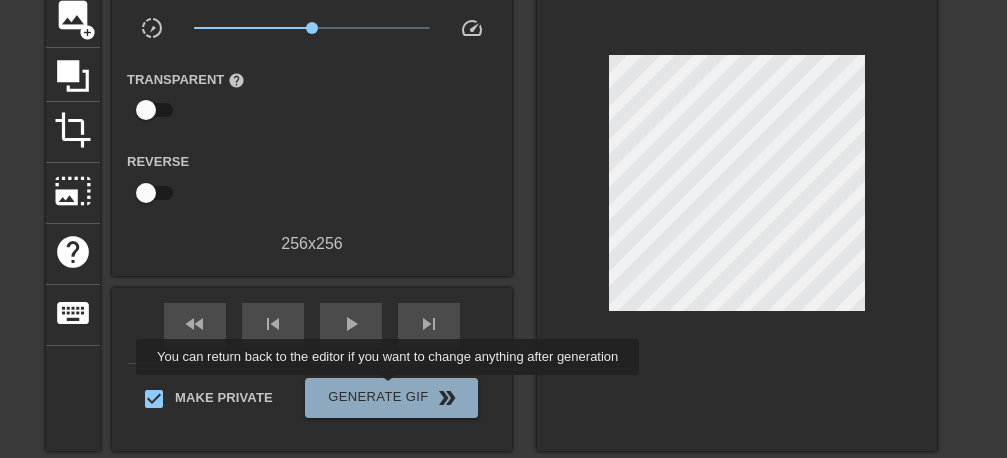 scroll, scrollTop: 0, scrollLeft: 0, axis: both 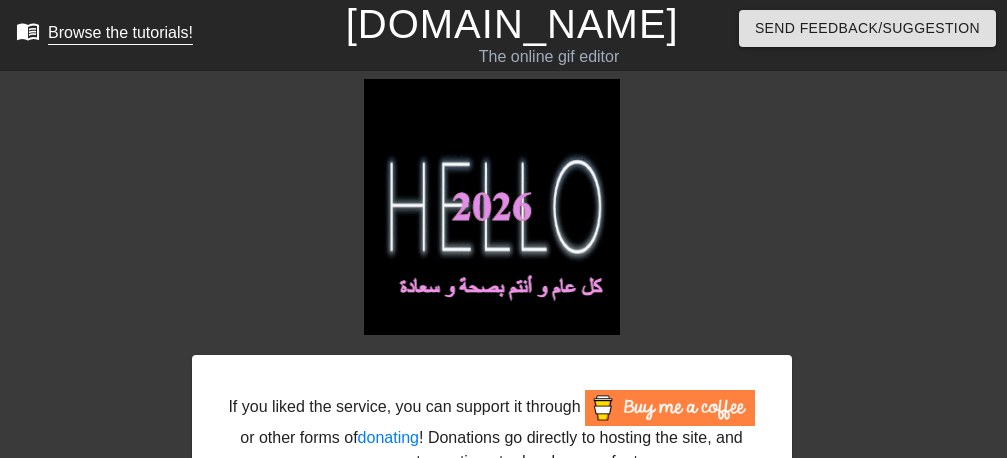 click on "Browse the tutorials!" at bounding box center (120, 32) 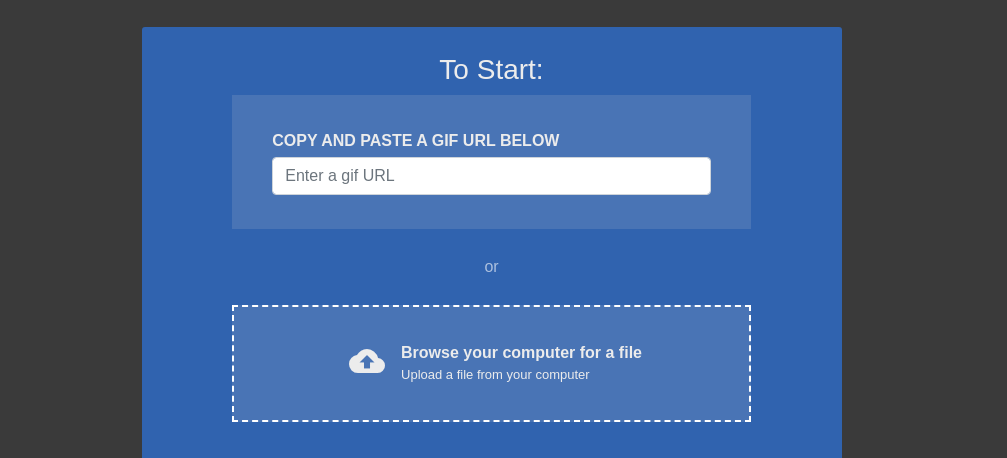 scroll, scrollTop: 126, scrollLeft: 0, axis: vertical 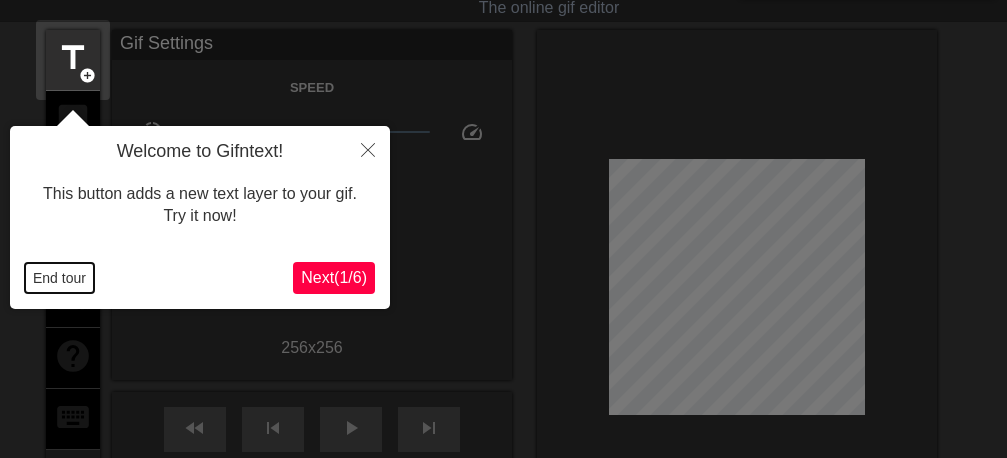 click on "End tour" at bounding box center [59, 278] 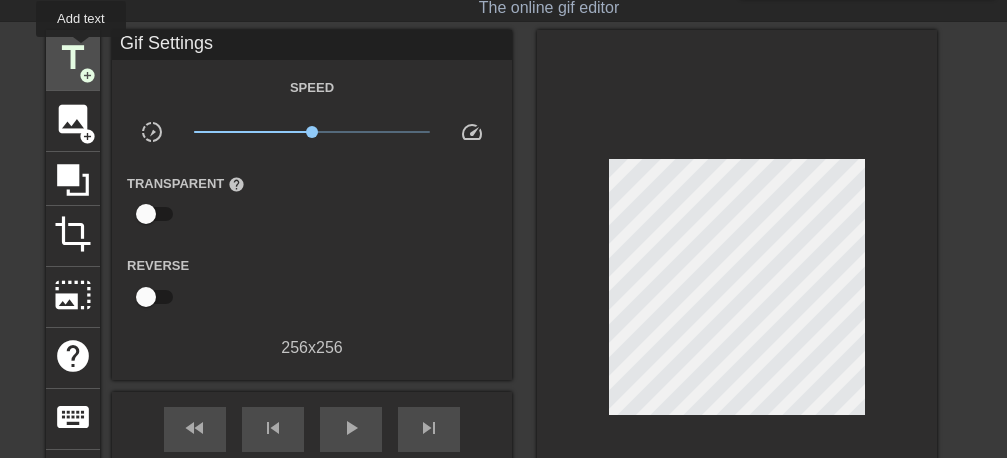 click on "title" at bounding box center (73, 58) 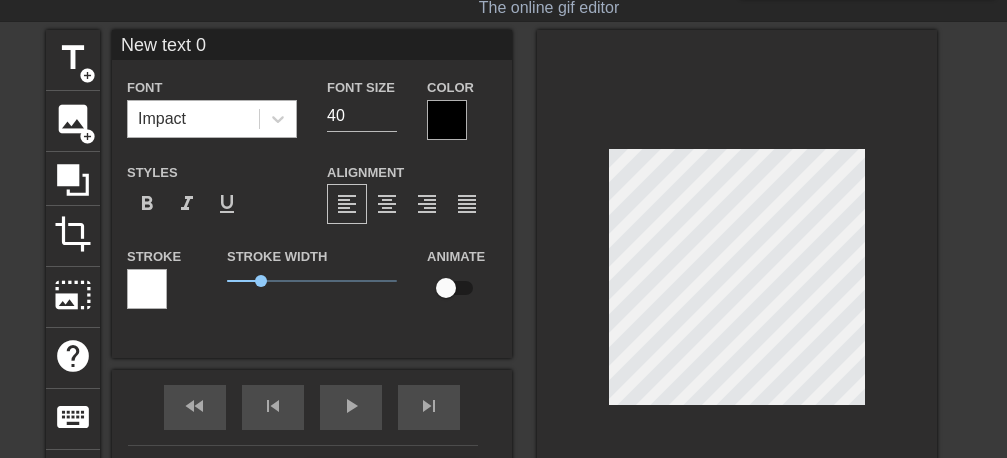 click on "Impact" at bounding box center (193, 119) 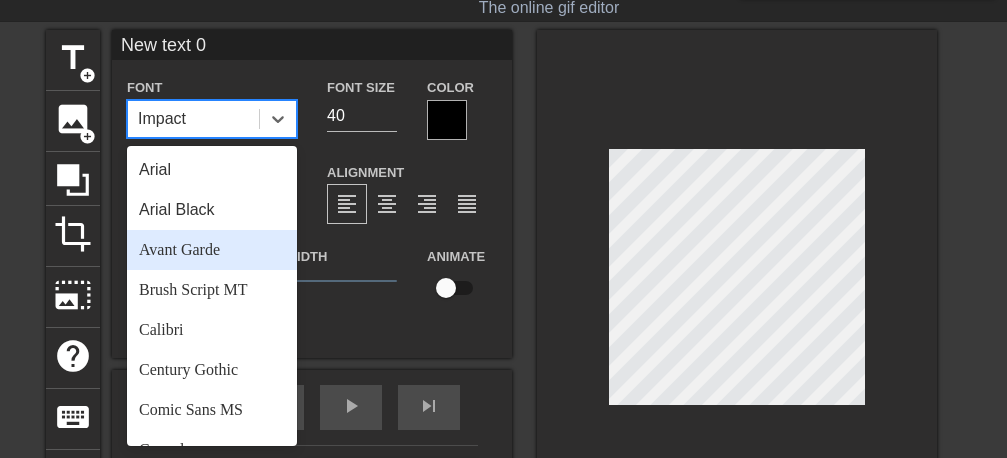 click on "Avant Garde" at bounding box center (212, 250) 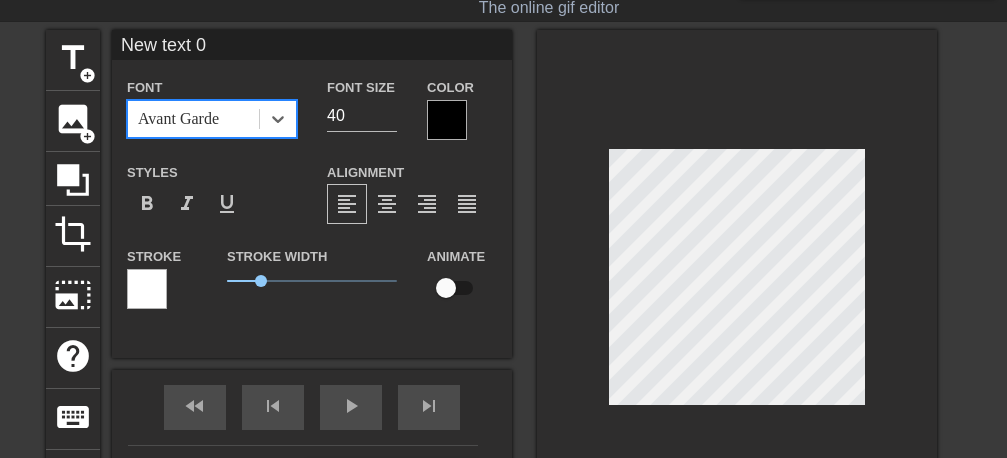 click at bounding box center [447, 120] 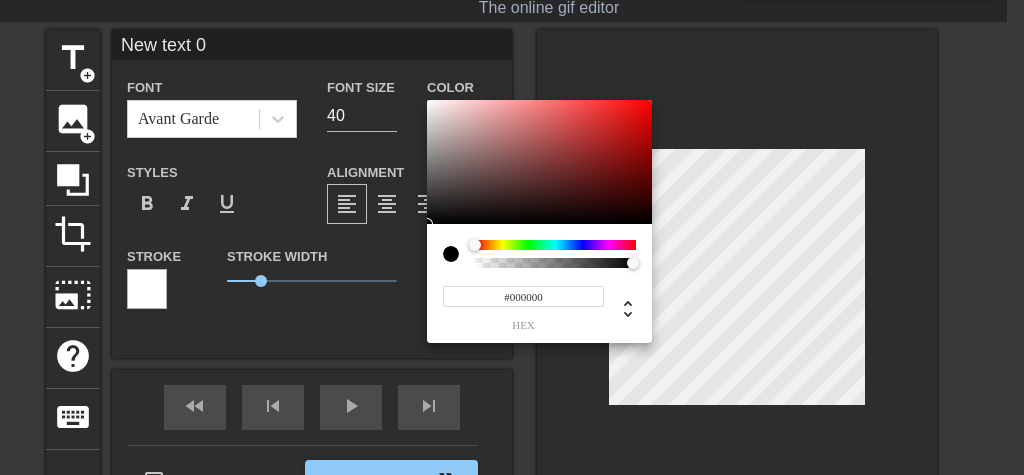 click on "#000000 hex" at bounding box center [539, 283] 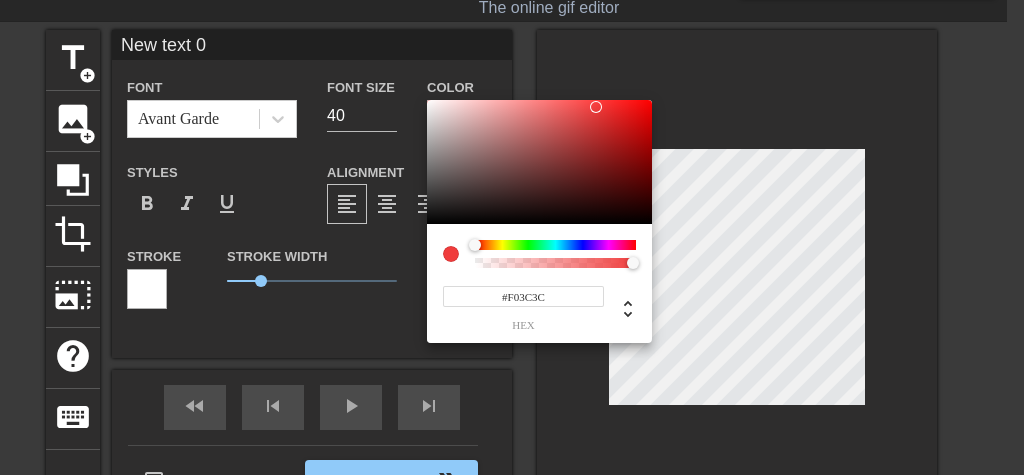 type on "#F03C3C" 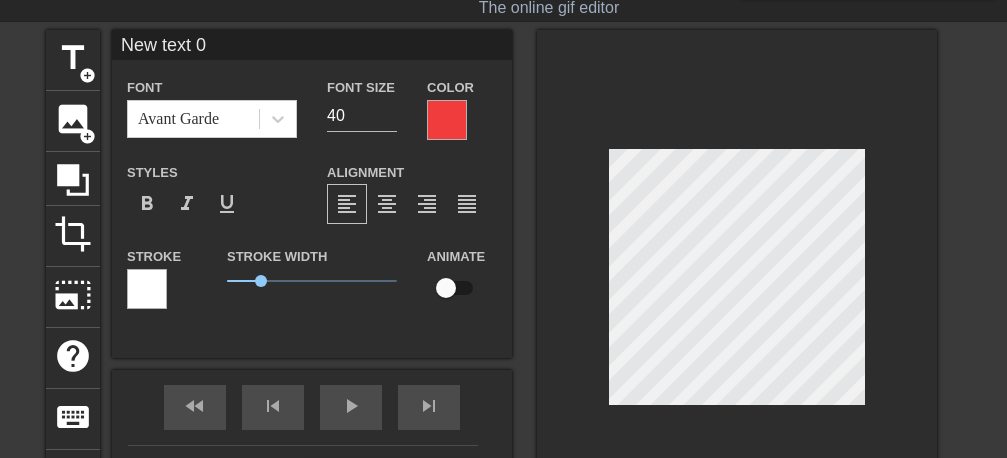 click at bounding box center [147, 289] 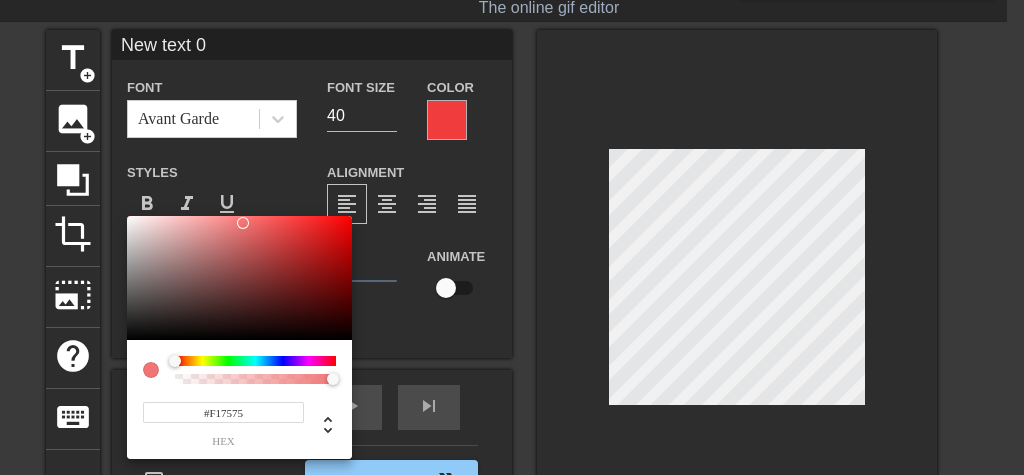 click at bounding box center (239, 278) 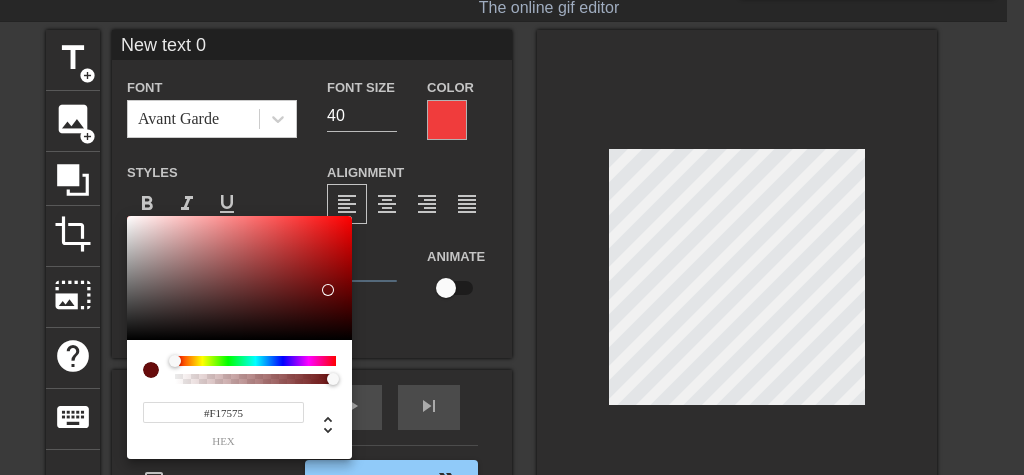 type on "#670B0B" 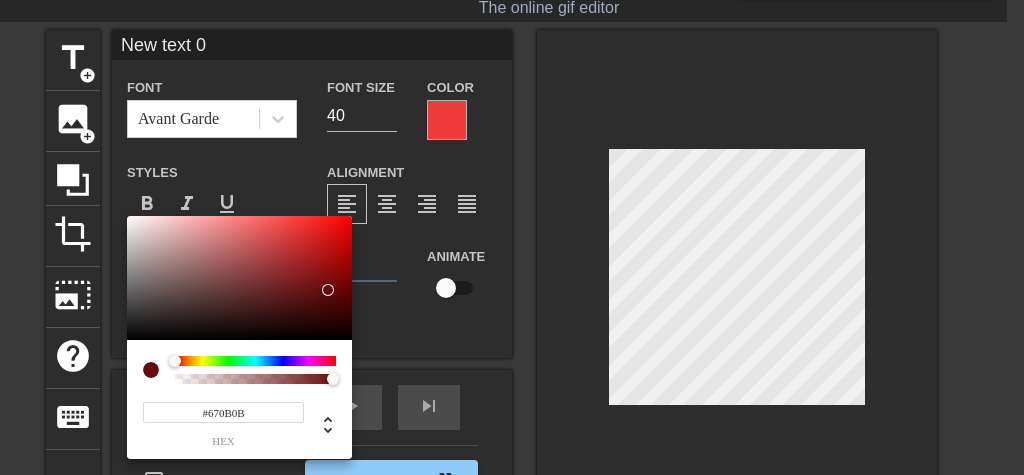 click at bounding box center [239, 278] 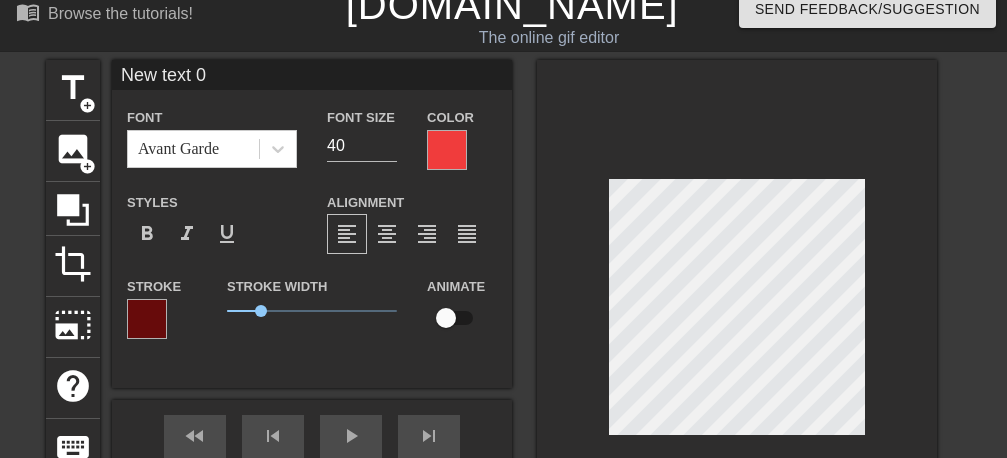 scroll, scrollTop: 0, scrollLeft: 0, axis: both 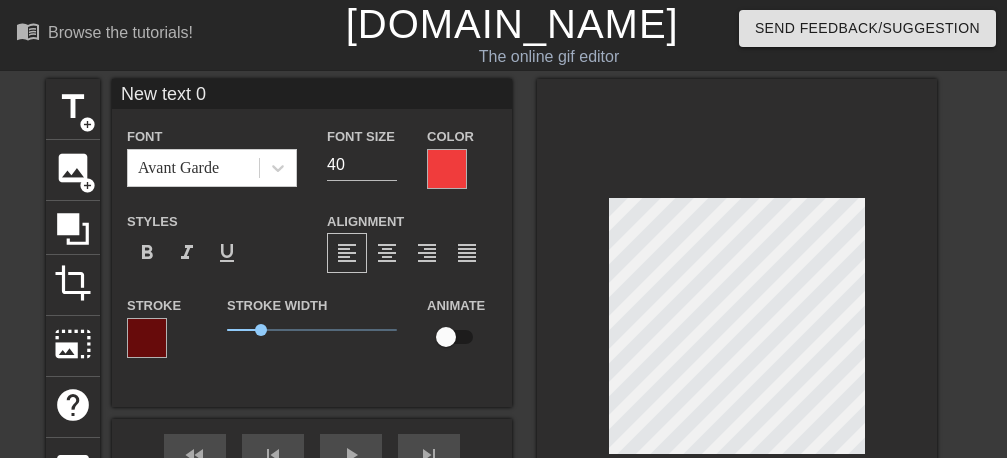 click on "New text 0" at bounding box center (312, 94) 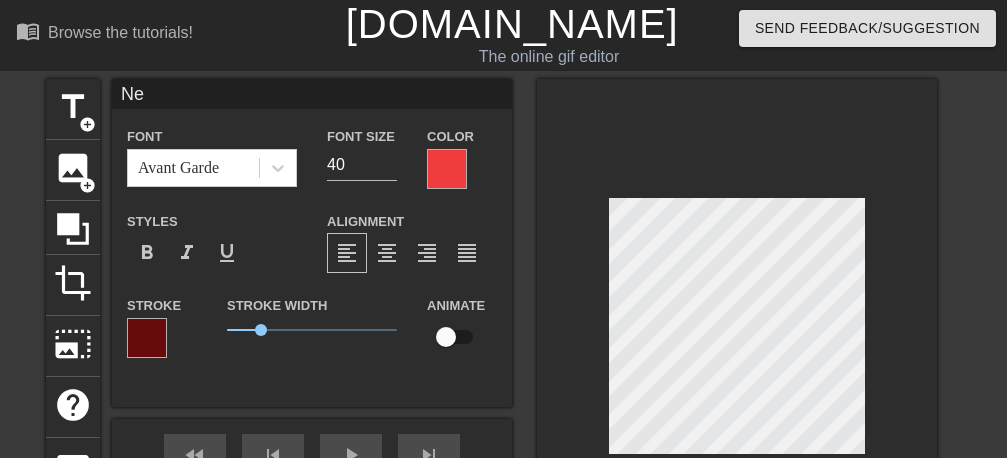 type on "N" 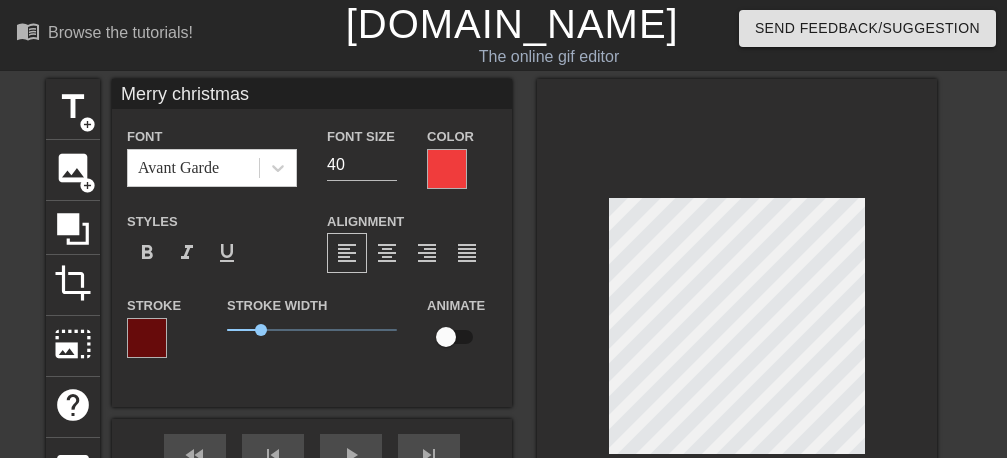 type on "Merry christmas" 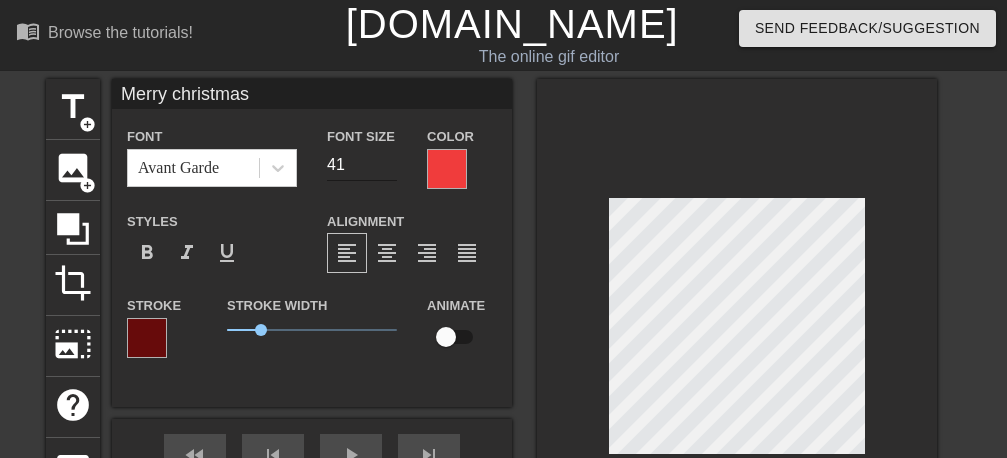 click on "41" at bounding box center (362, 165) 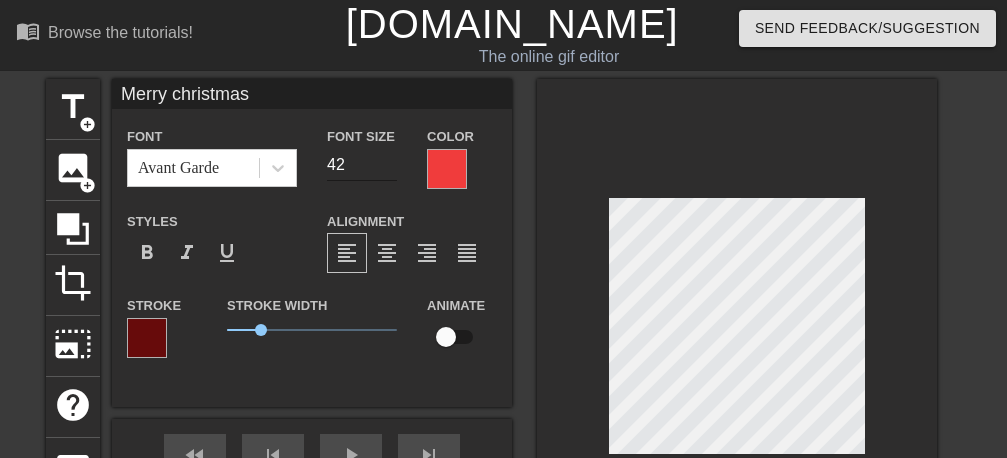 click on "42" at bounding box center (362, 165) 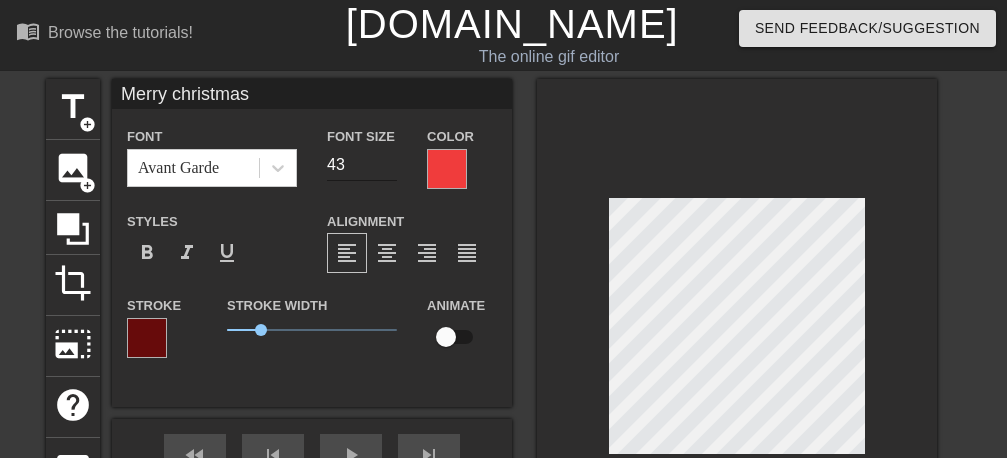 click on "43" at bounding box center [362, 165] 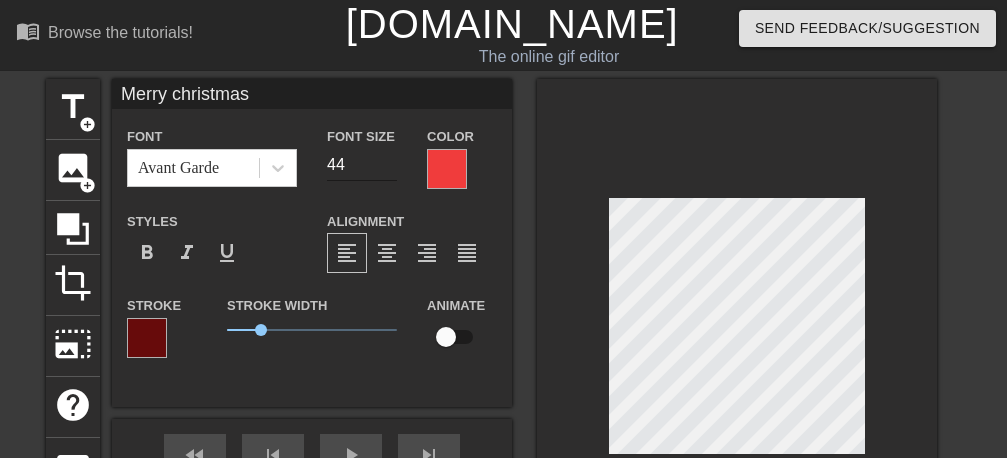 click on "44" at bounding box center [362, 165] 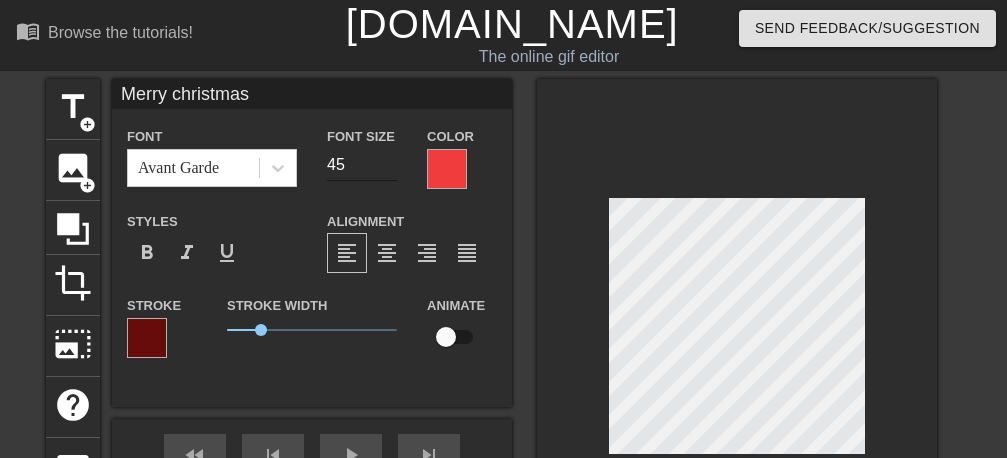click on "45" at bounding box center [362, 165] 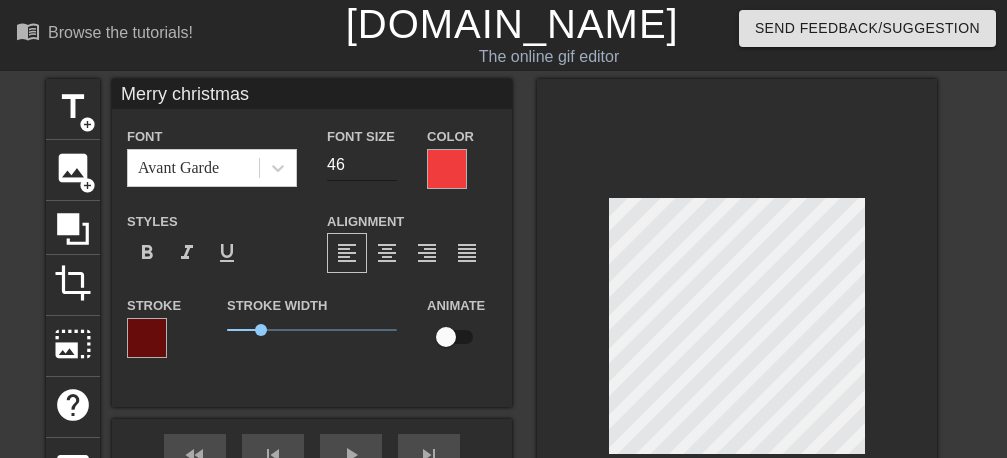 click on "46" at bounding box center [362, 165] 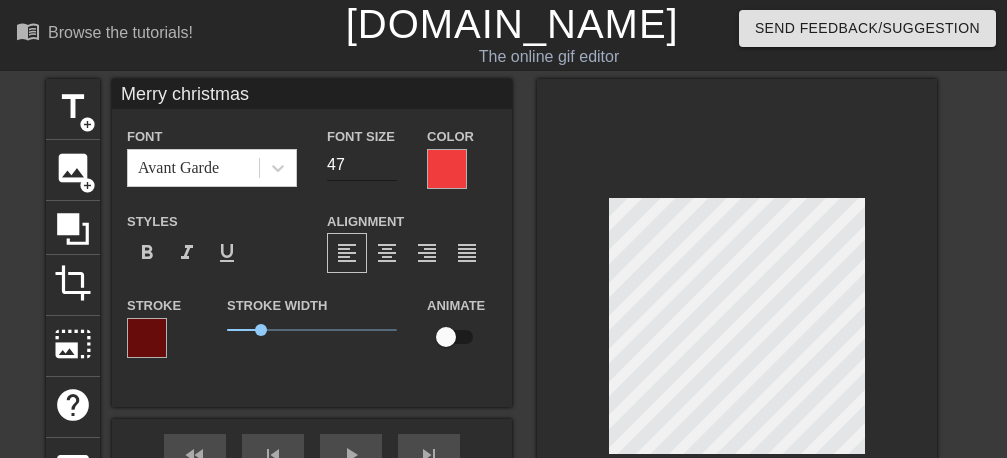 click on "47" at bounding box center [362, 165] 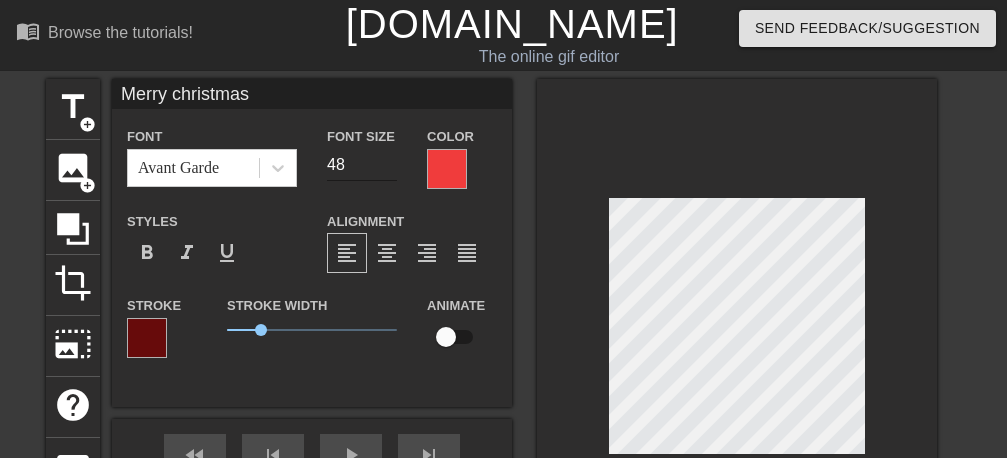 click on "48" at bounding box center (362, 165) 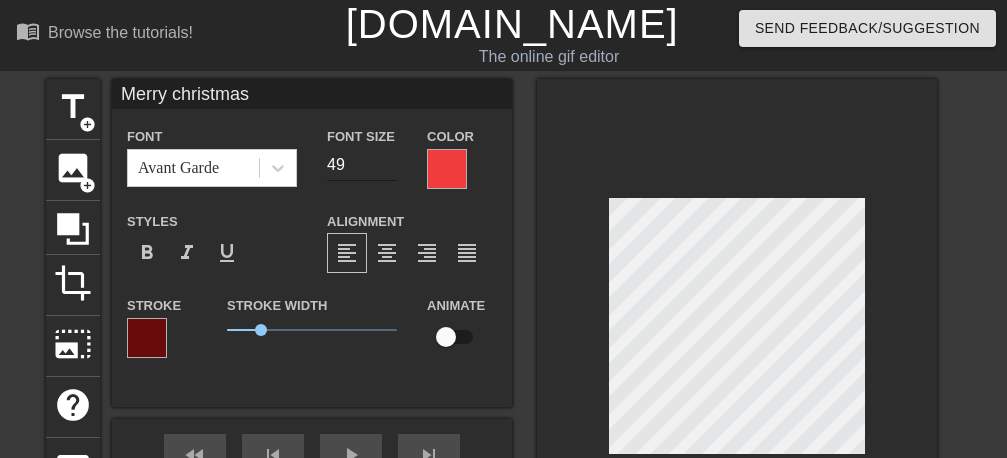 click on "49" at bounding box center [362, 165] 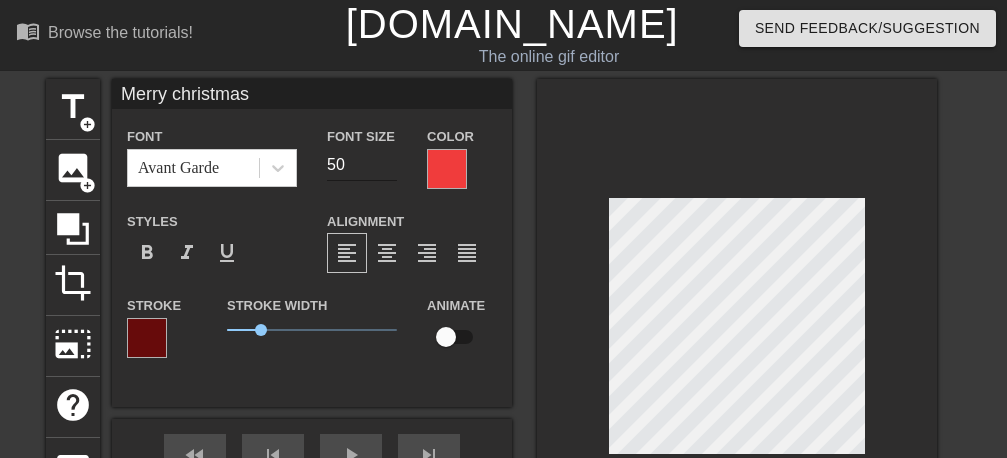 click on "50" at bounding box center (362, 165) 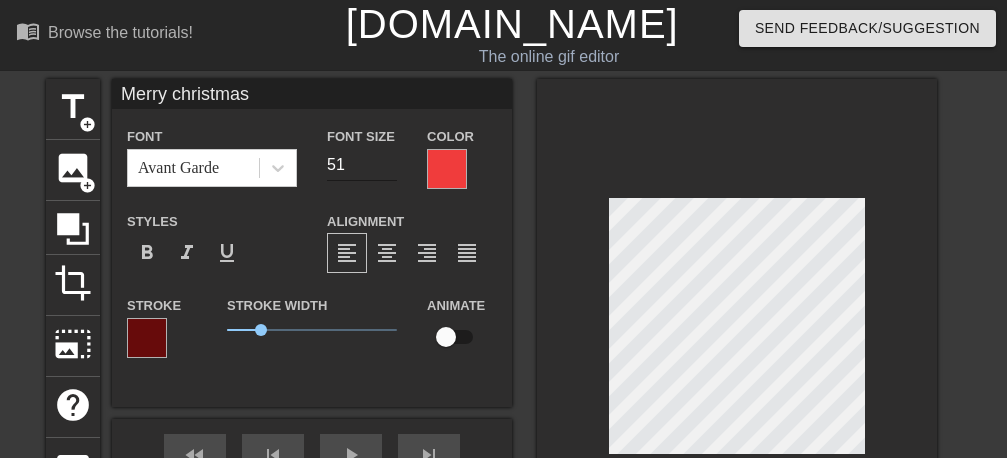 click on "51" at bounding box center [362, 165] 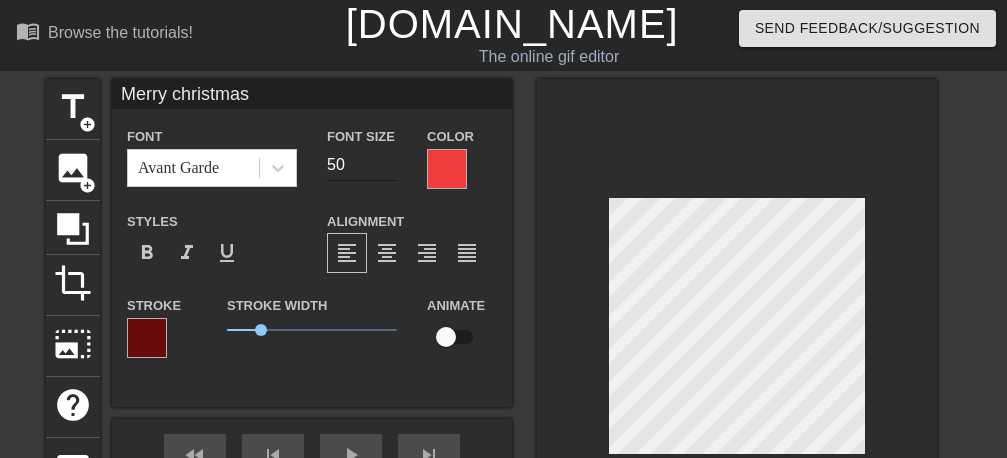 click on "50" at bounding box center [362, 165] 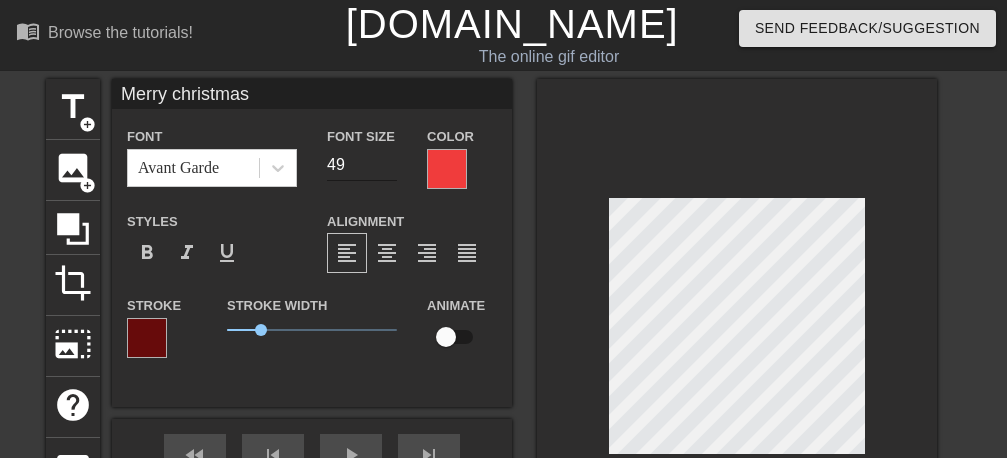 click on "49" at bounding box center (362, 165) 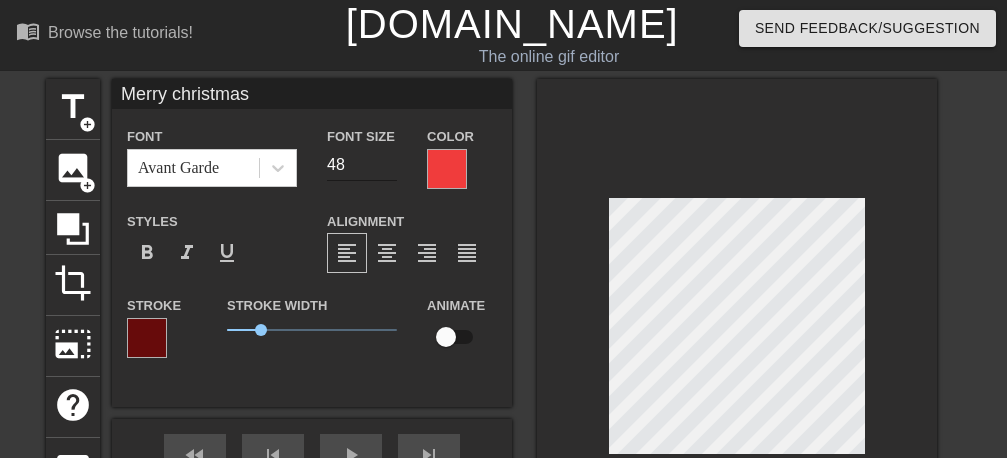 click on "48" at bounding box center (362, 165) 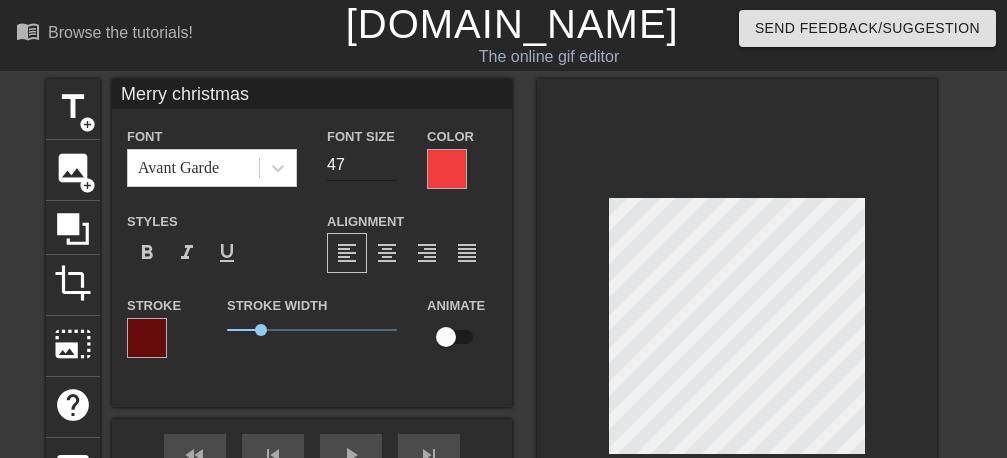 click on "47" at bounding box center (362, 165) 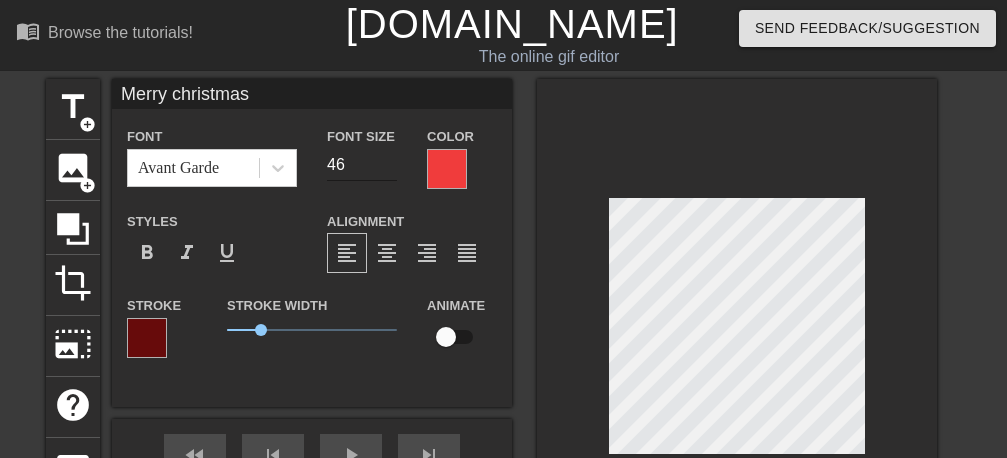 click on "46" at bounding box center [362, 165] 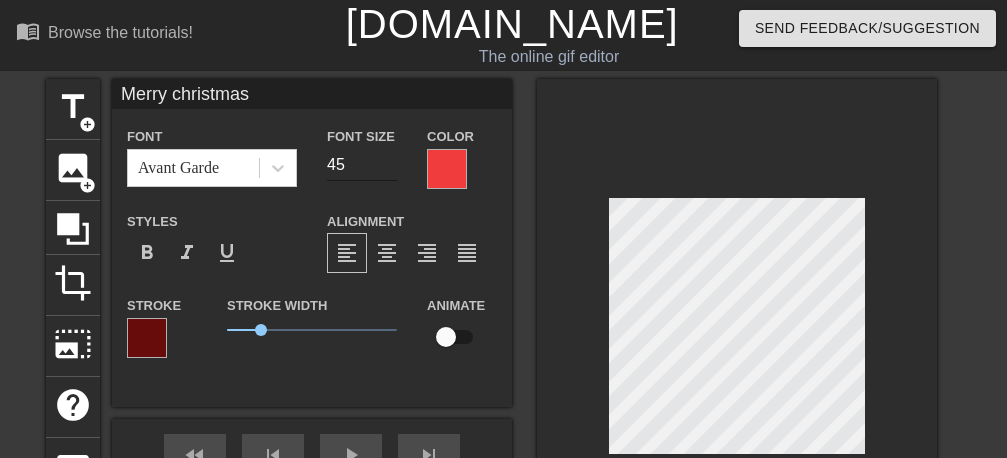 click on "45" at bounding box center (362, 165) 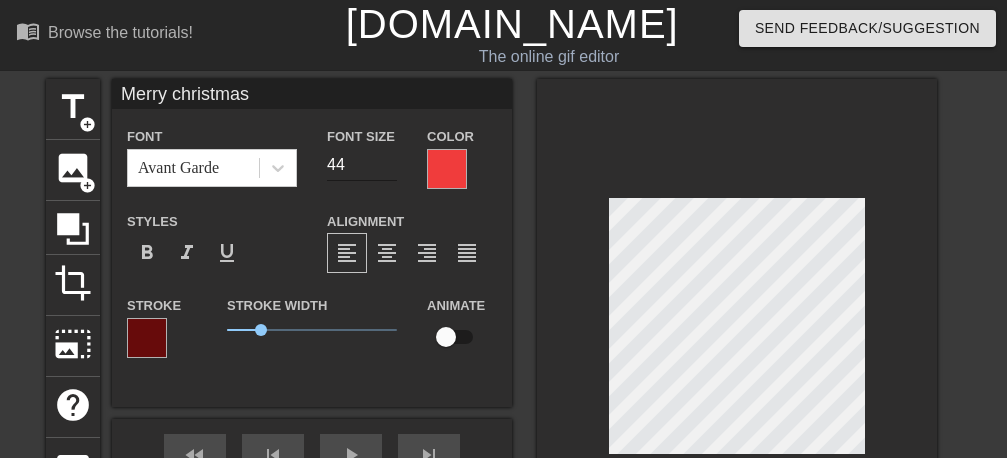 click on "44" at bounding box center (362, 165) 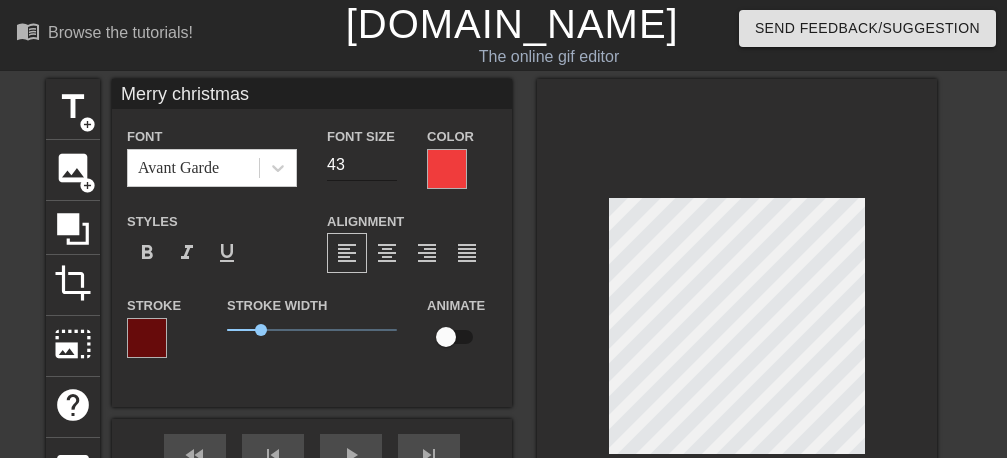 click on "43" at bounding box center [362, 165] 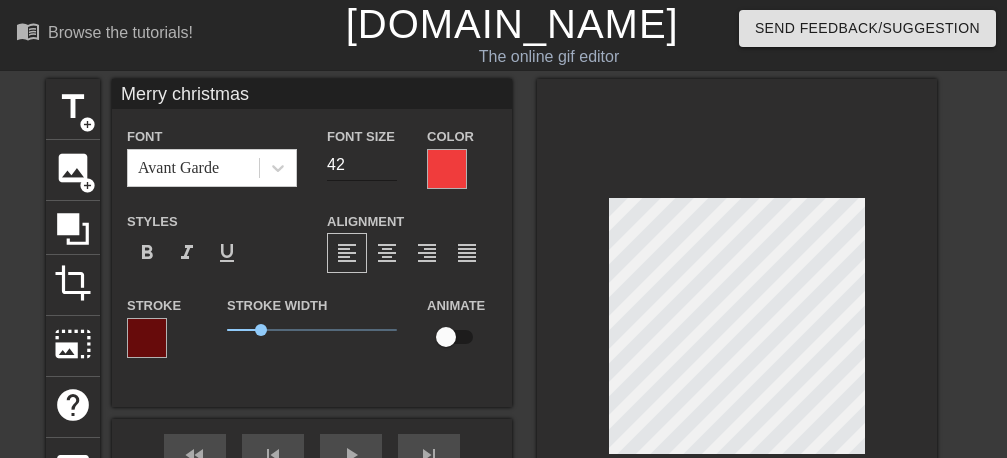 click on "42" at bounding box center (362, 165) 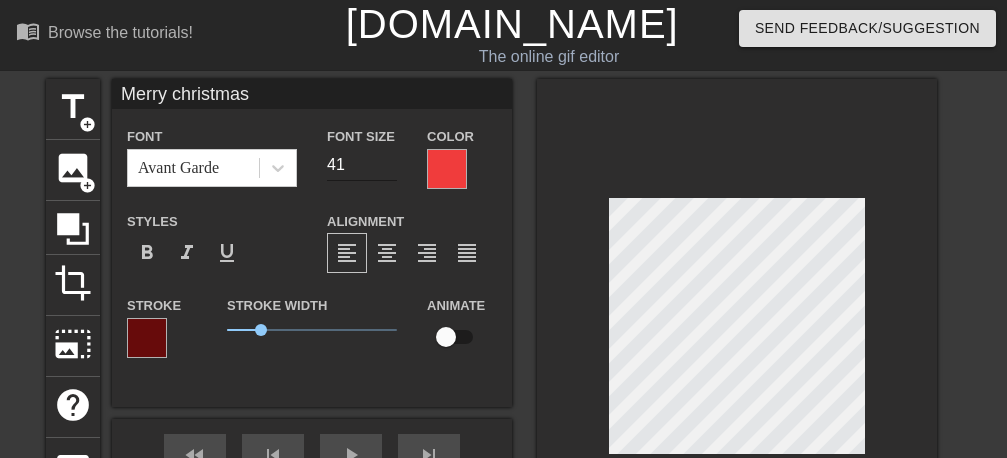 click on "41" at bounding box center [362, 165] 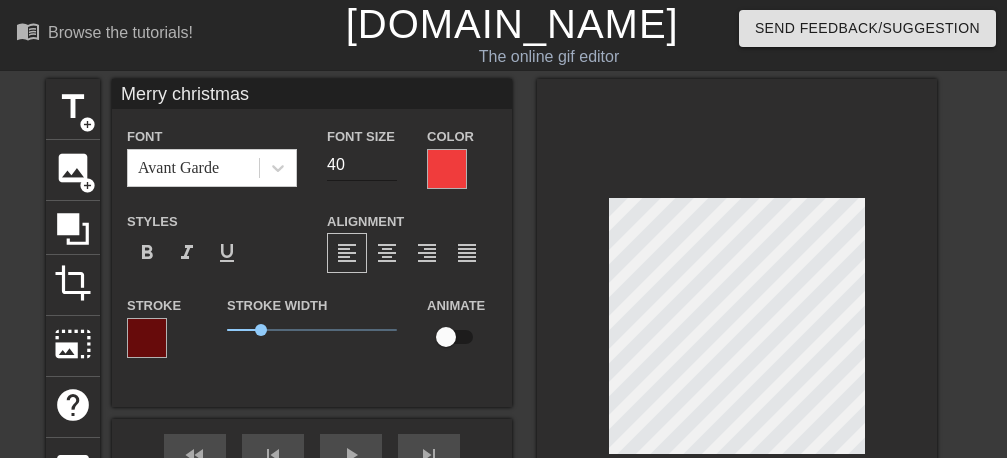 click on "40" at bounding box center (362, 165) 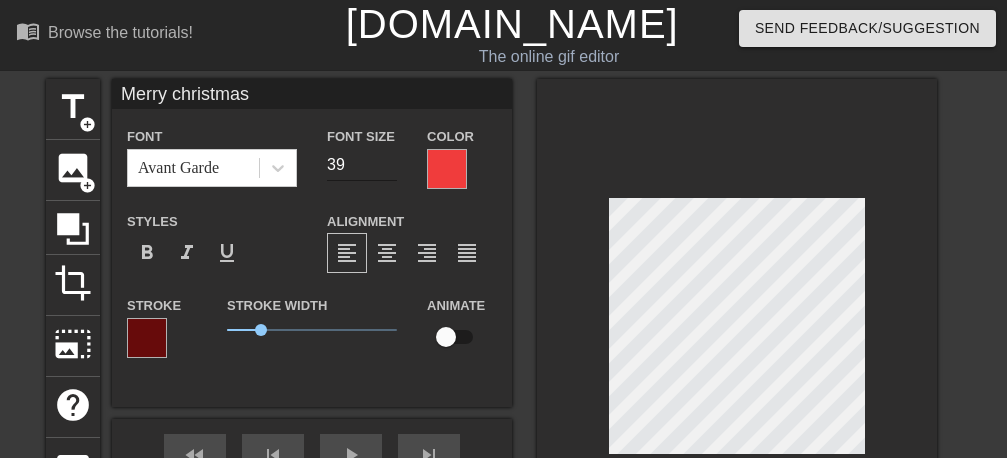 click on "39" at bounding box center [362, 165] 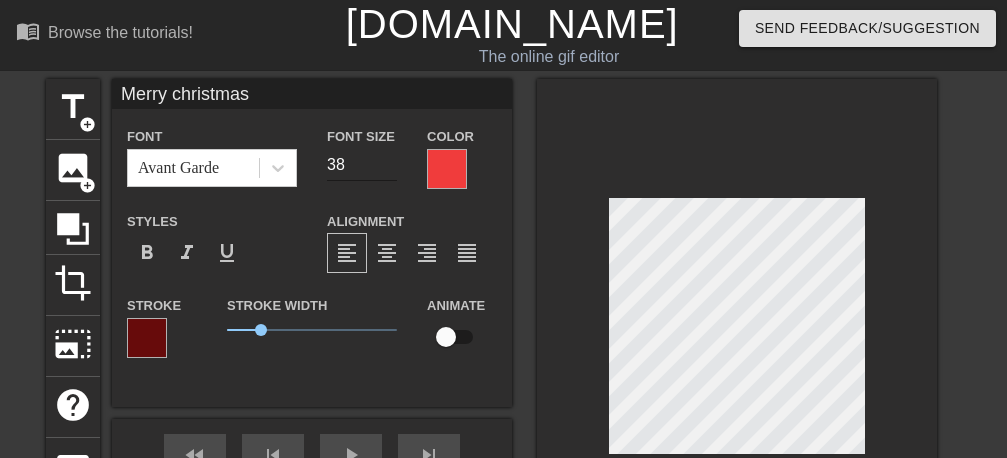 click on "38" at bounding box center (362, 165) 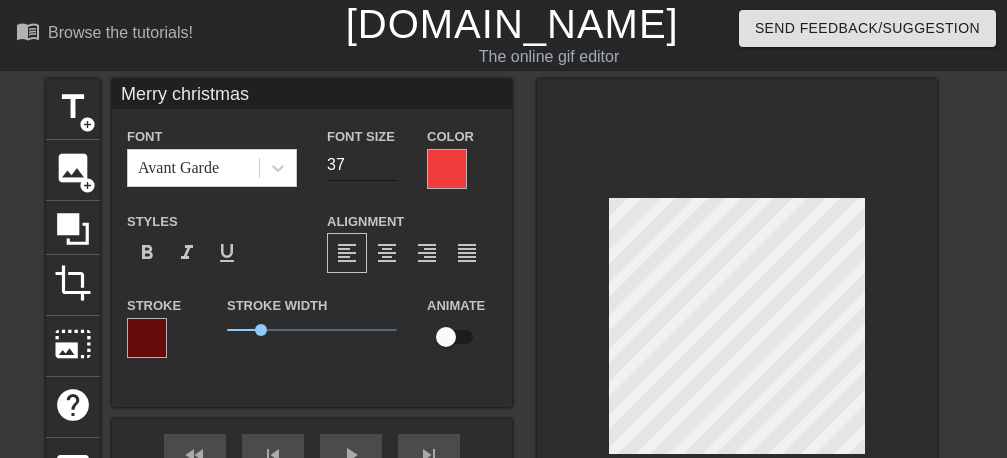 click on "37" at bounding box center [362, 165] 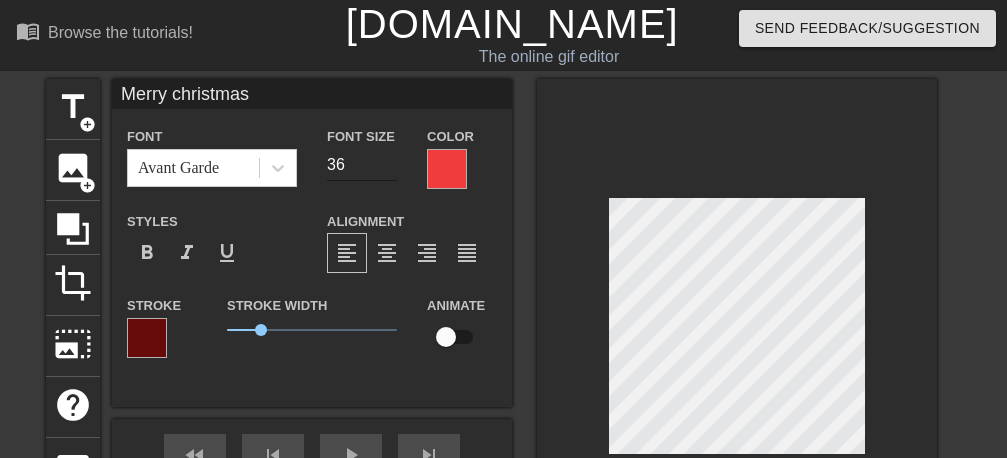 click on "36" at bounding box center [362, 165] 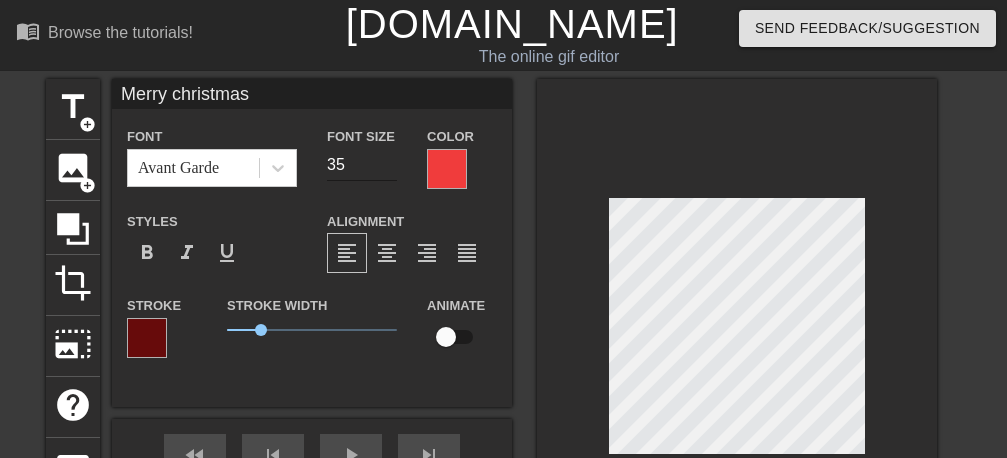 type on "35" 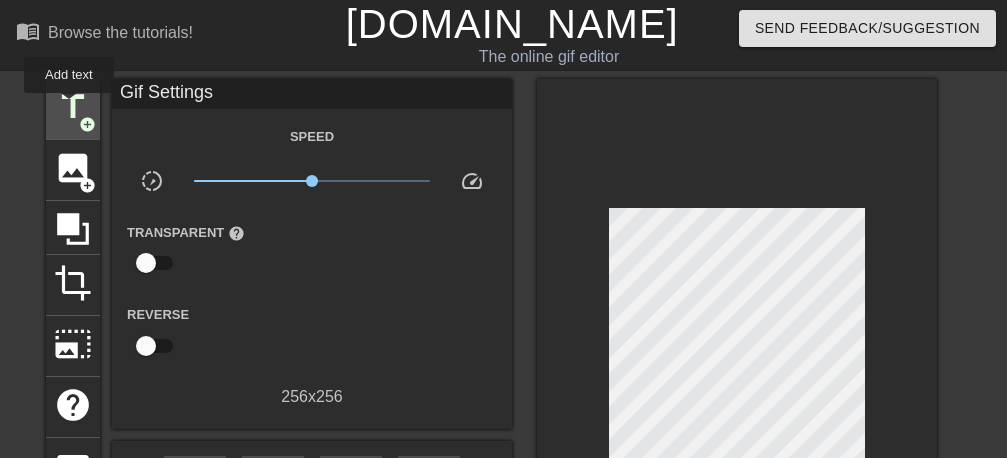 click on "title" at bounding box center (73, 107) 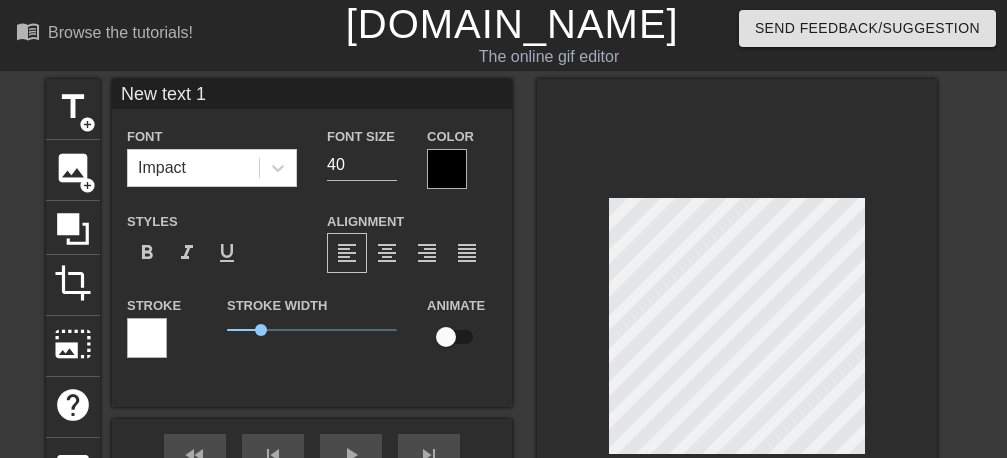 click on "New text 1" at bounding box center (312, 94) 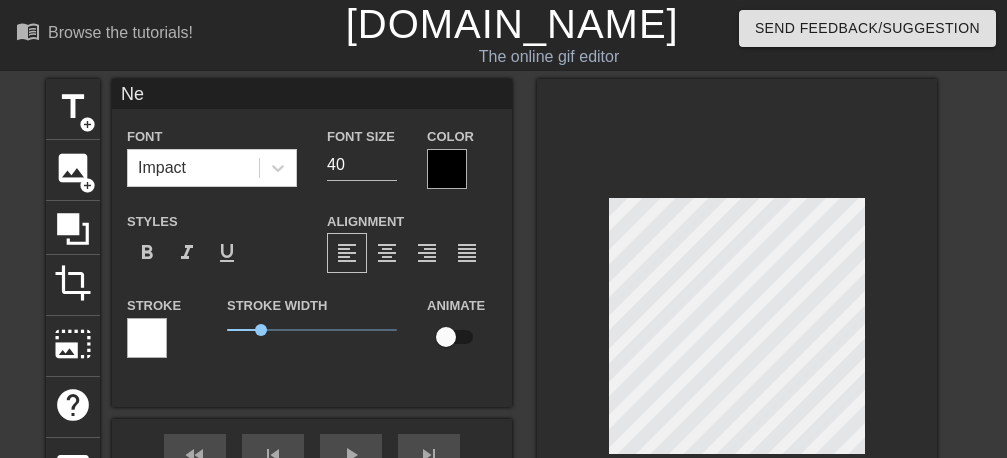 type on "N" 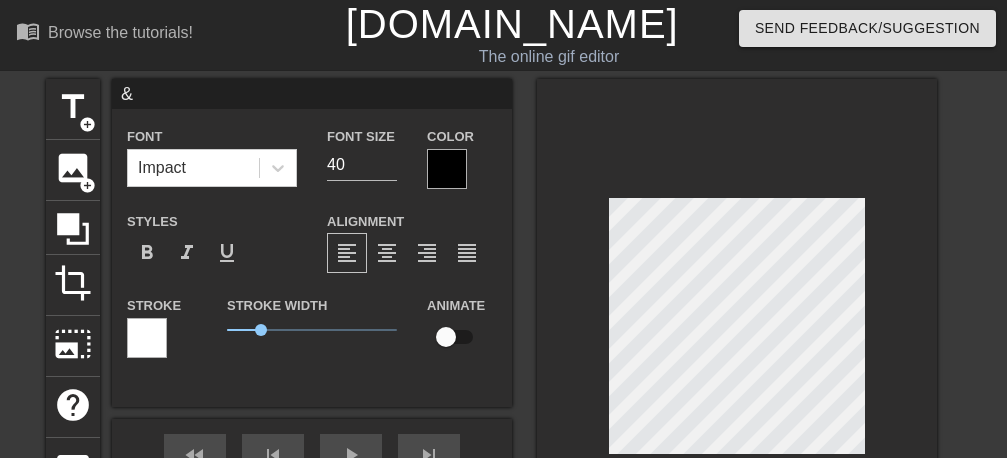 type on "Merry christmas" 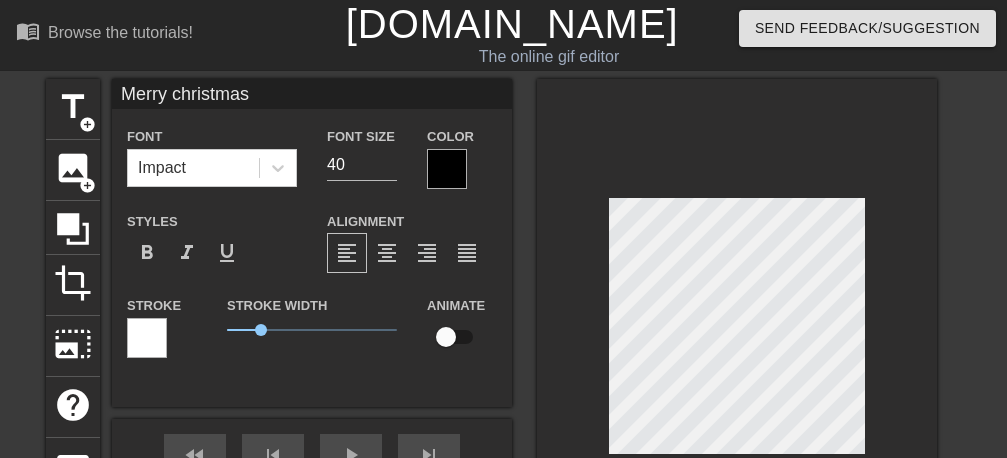 type on "35" 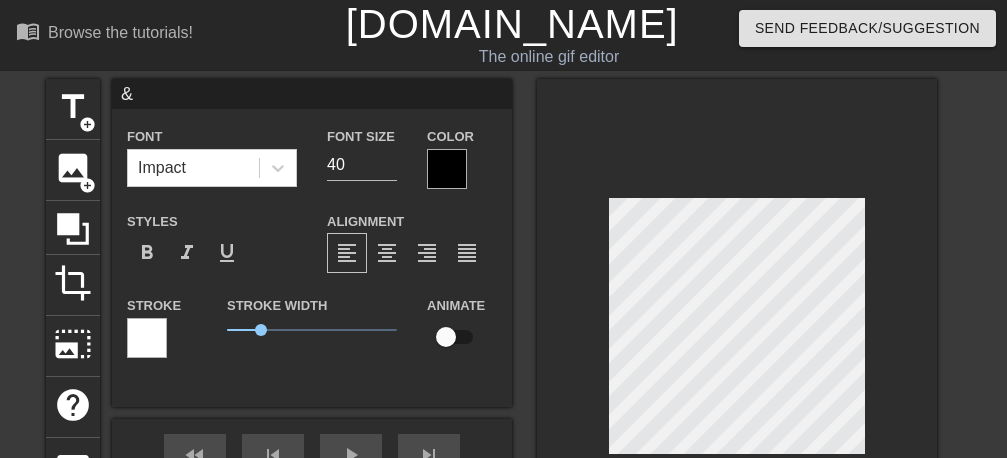 click at bounding box center (447, 169) 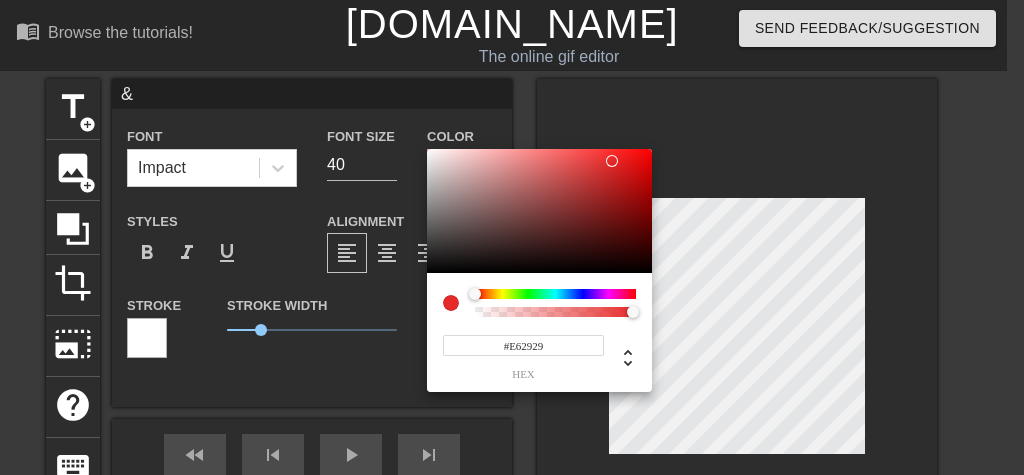type on "#E62929" 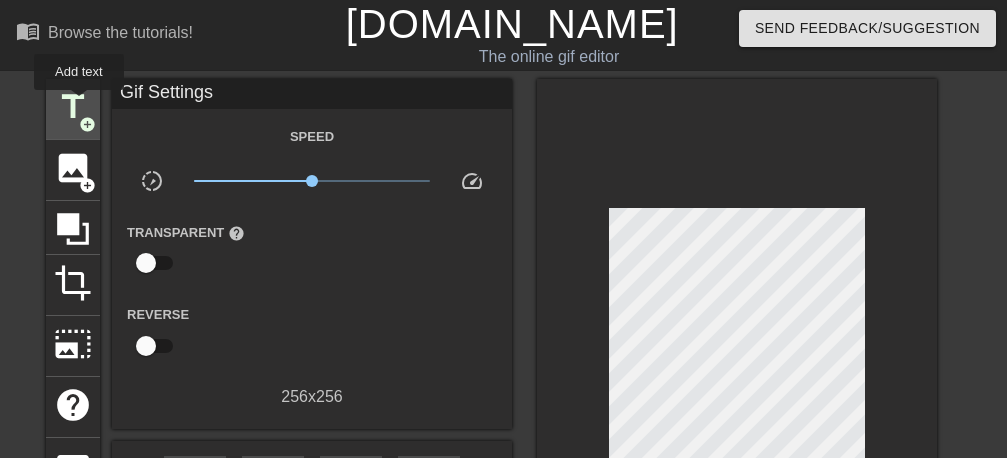 click on "title" at bounding box center [73, 107] 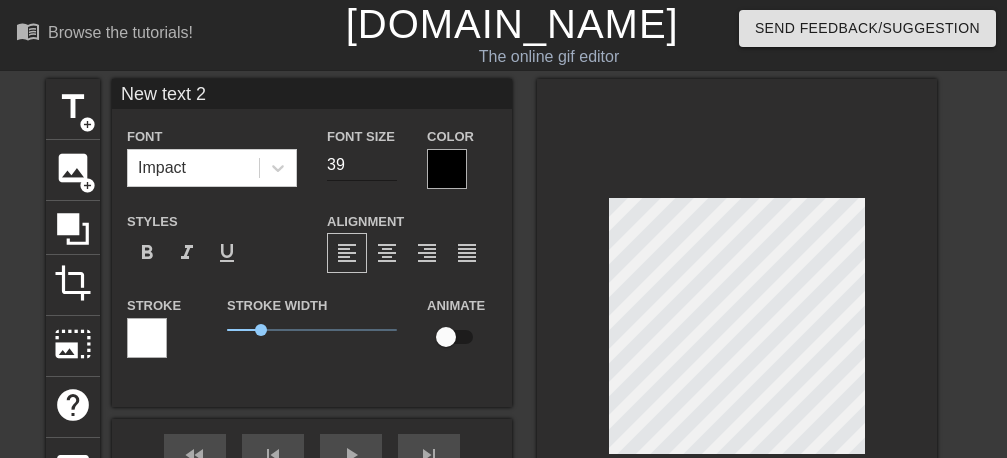 click on "39" at bounding box center (362, 165) 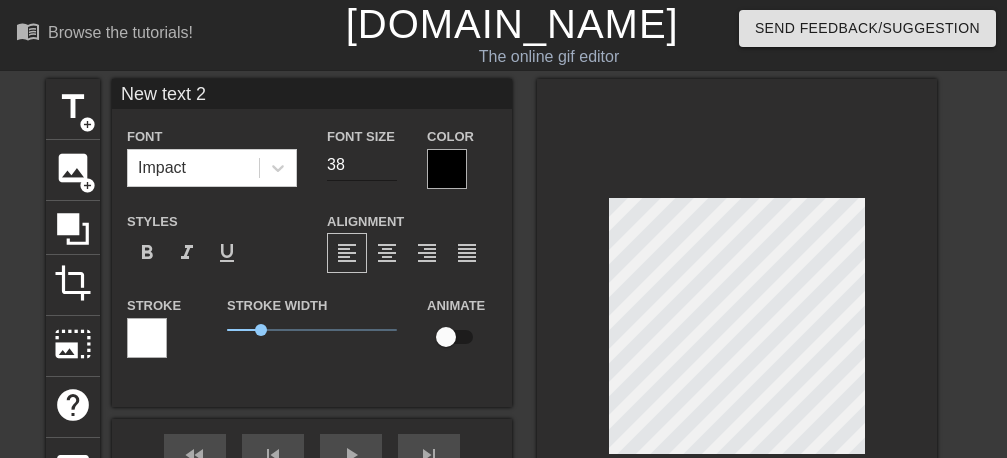click on "38" at bounding box center [362, 165] 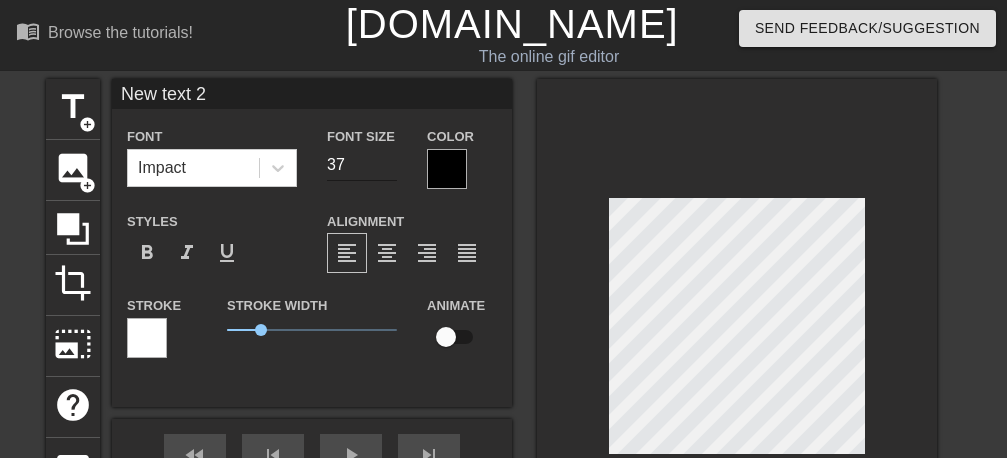 click on "37" at bounding box center (362, 165) 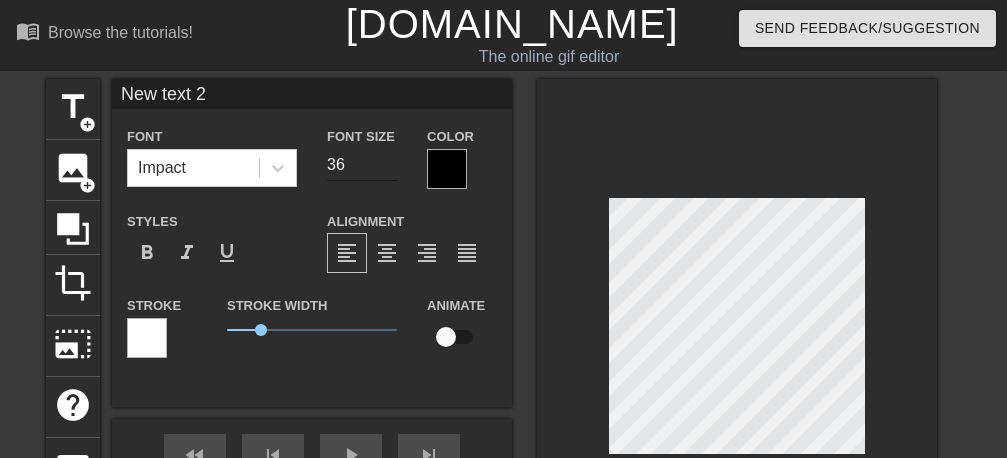 click on "36" at bounding box center (362, 165) 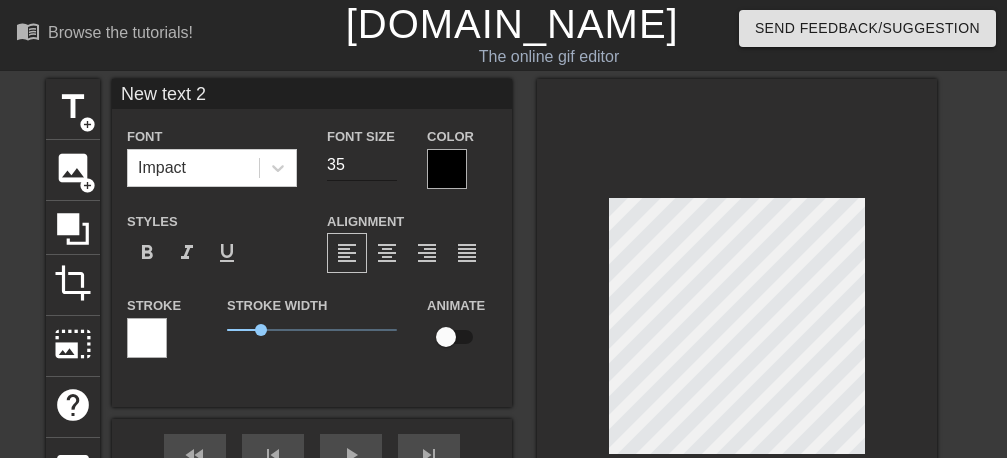 click on "35" at bounding box center (362, 165) 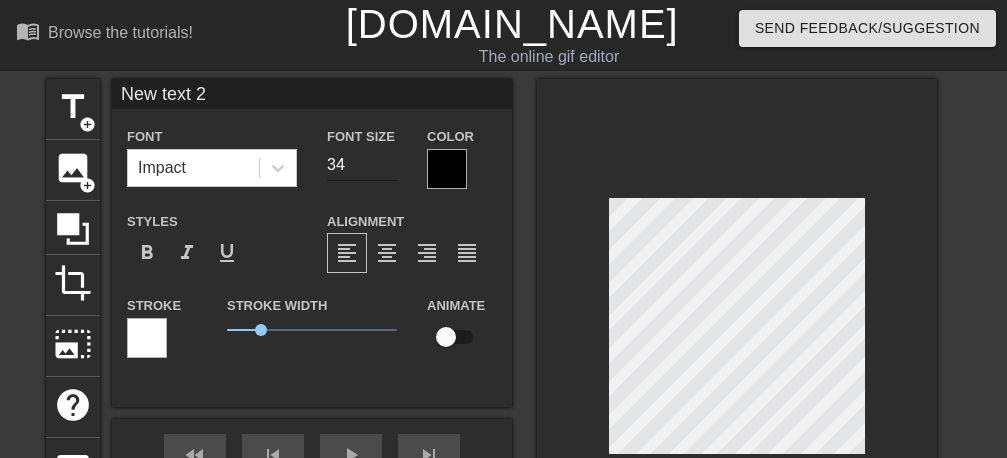 click on "34" at bounding box center [362, 165] 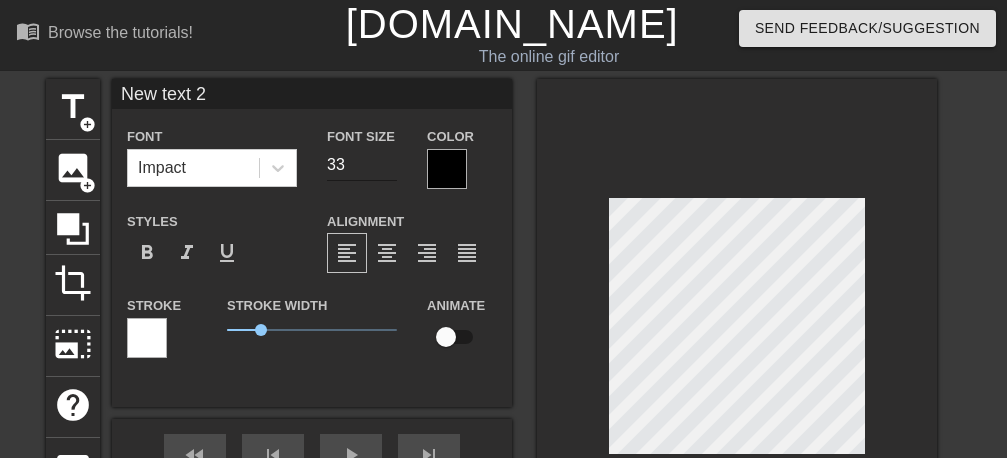 click on "33" at bounding box center (362, 165) 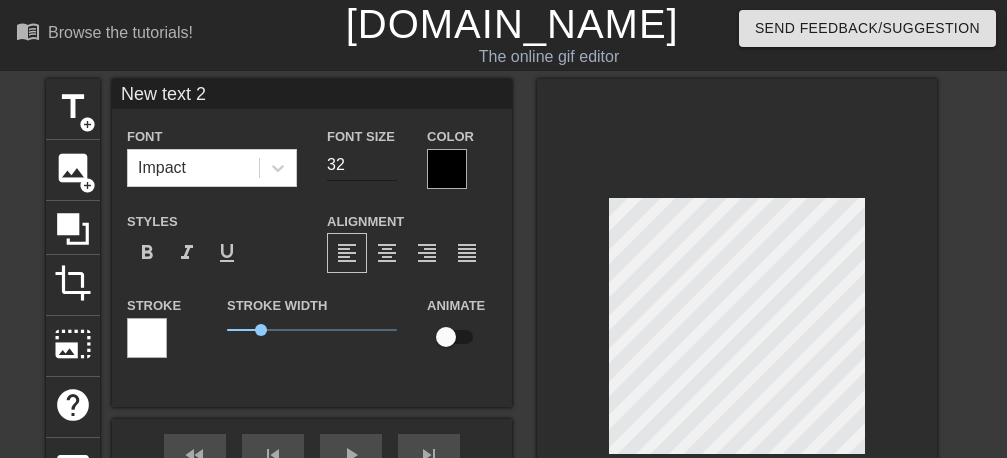 click on "32" at bounding box center [362, 165] 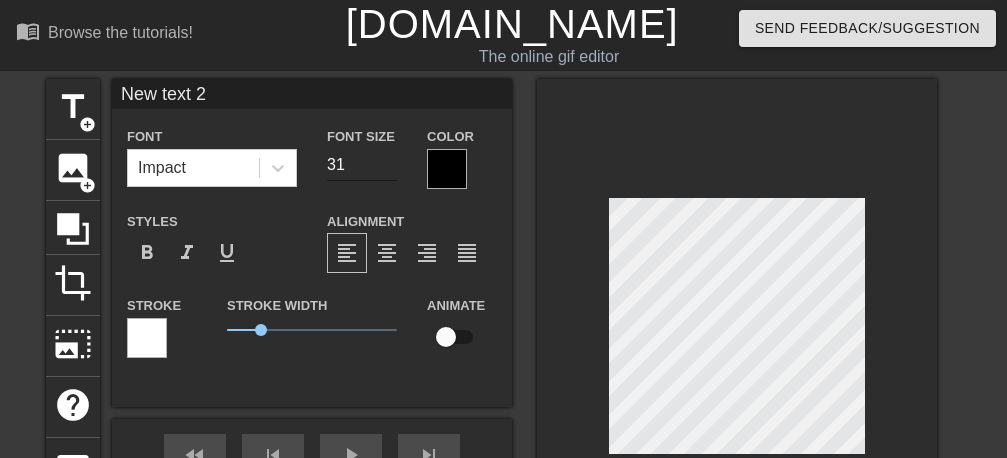 click on "31" at bounding box center (362, 165) 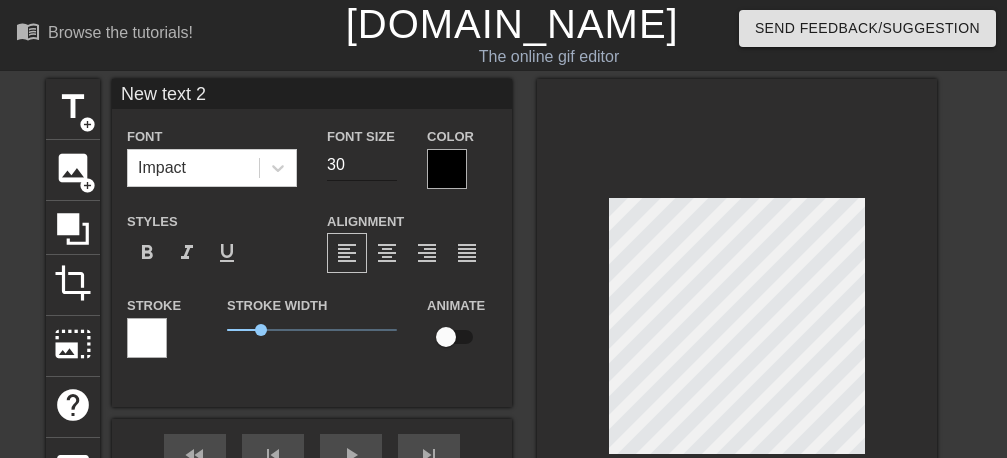 click on "30" at bounding box center [362, 165] 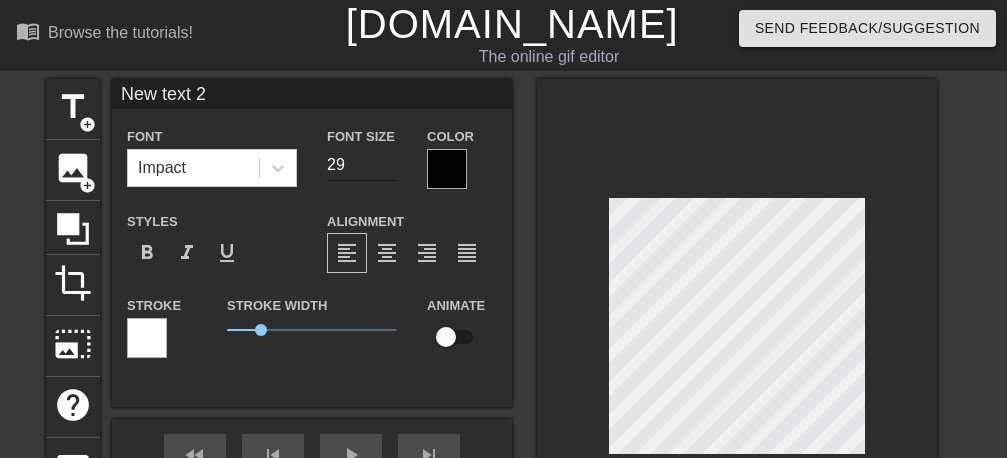 type on "29" 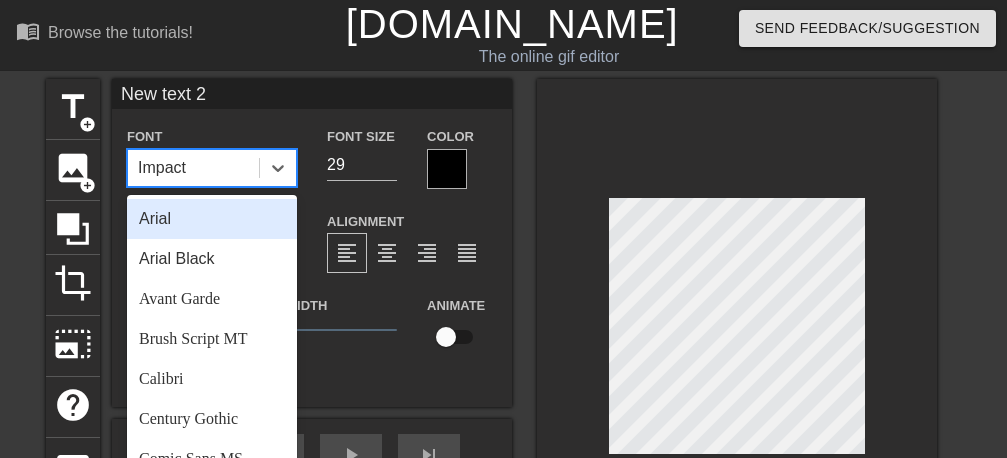 click on "Impact" at bounding box center (193, 168) 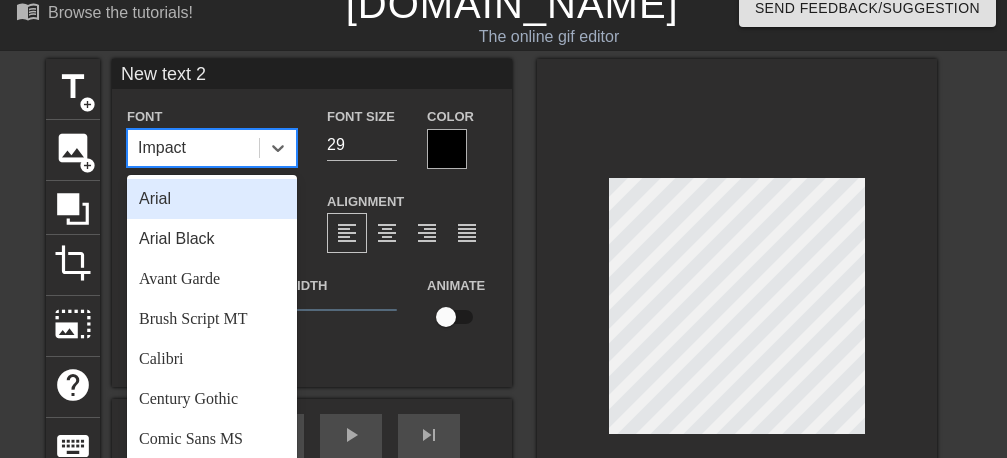 scroll, scrollTop: 27, scrollLeft: 0, axis: vertical 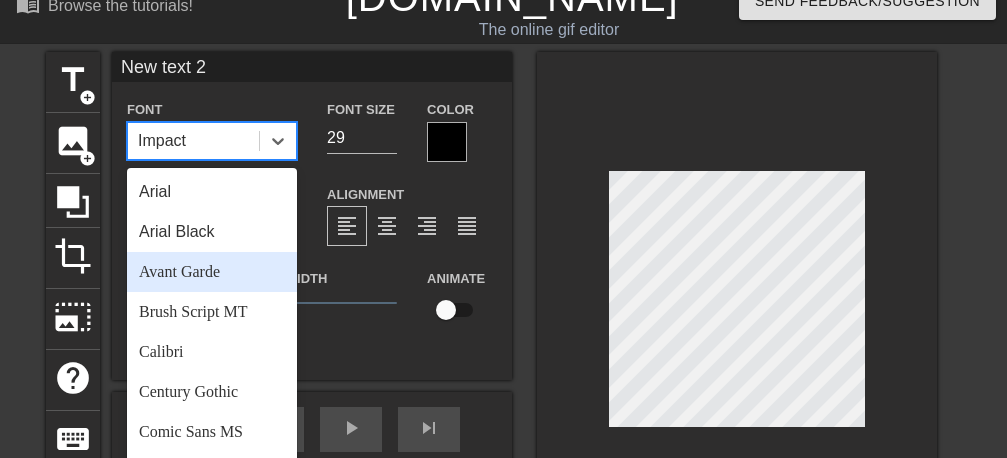 click on "Avant Garde" at bounding box center (212, 272) 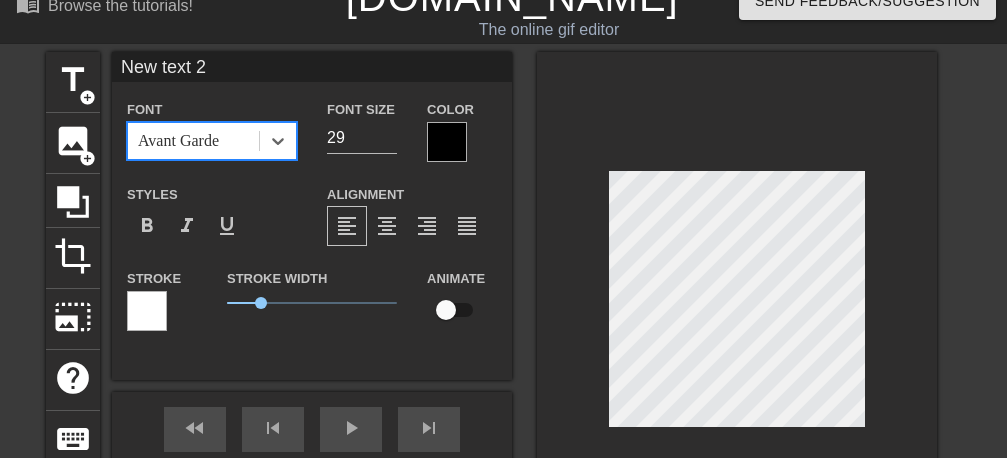 click at bounding box center (447, 142) 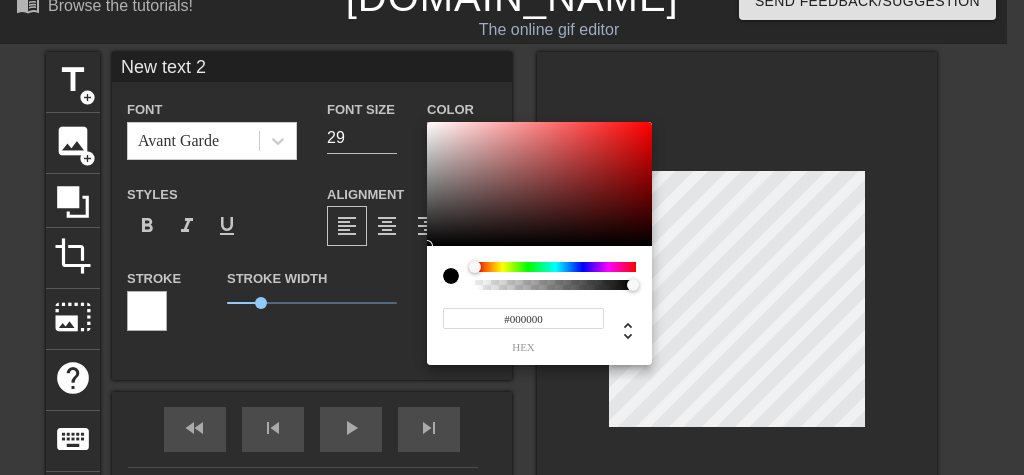 type on "#B82D2D" 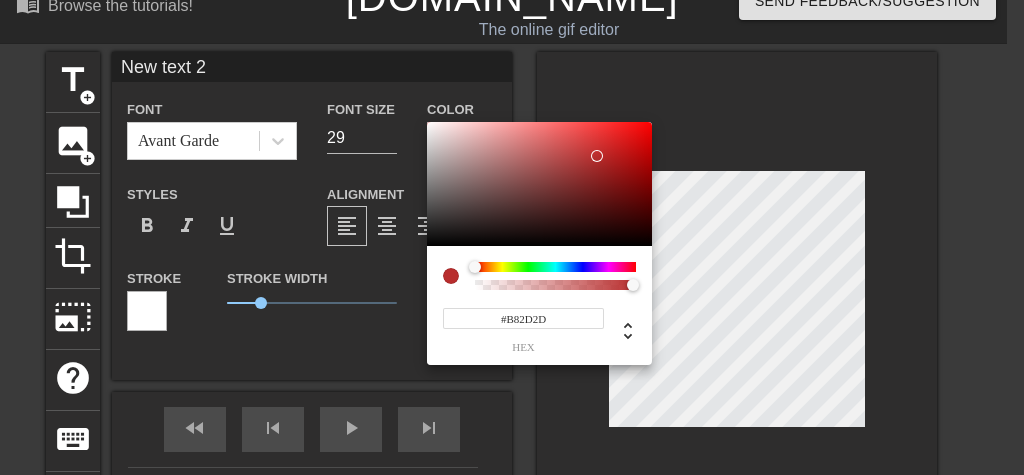 click at bounding box center (539, 184) 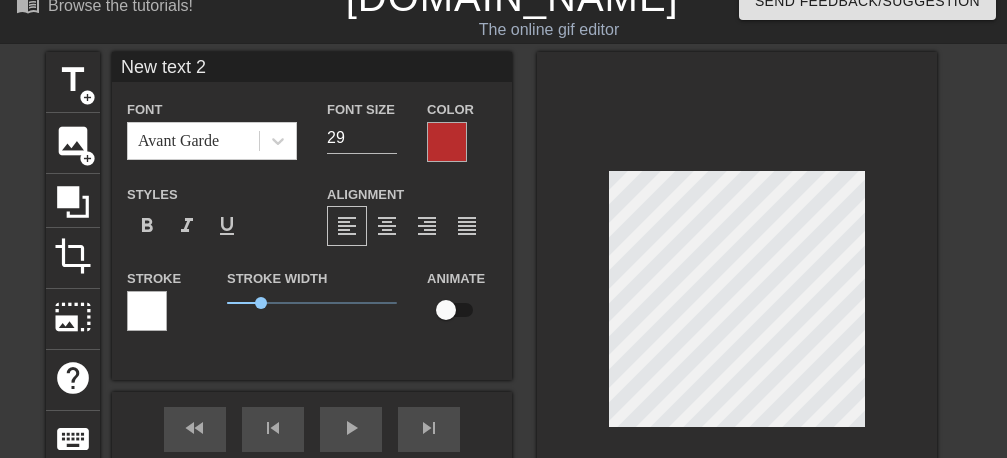 click at bounding box center [147, 311] 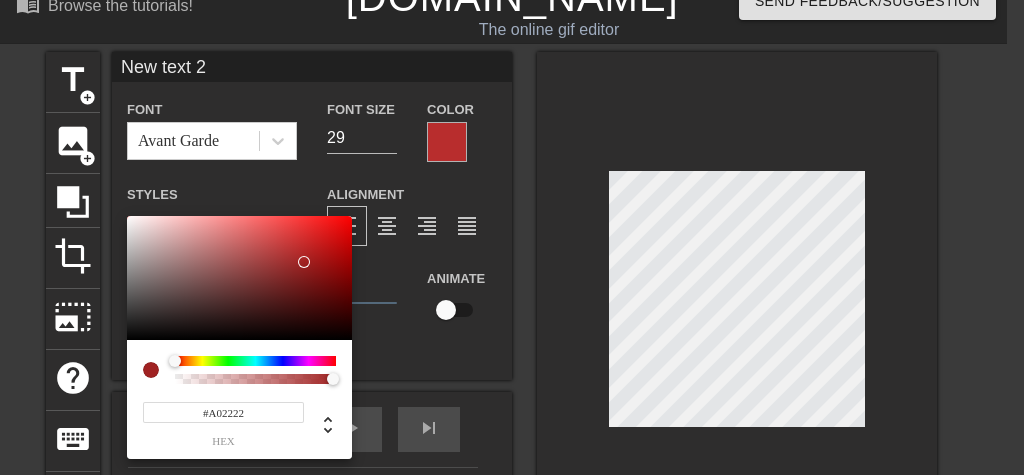 type on "#A02222" 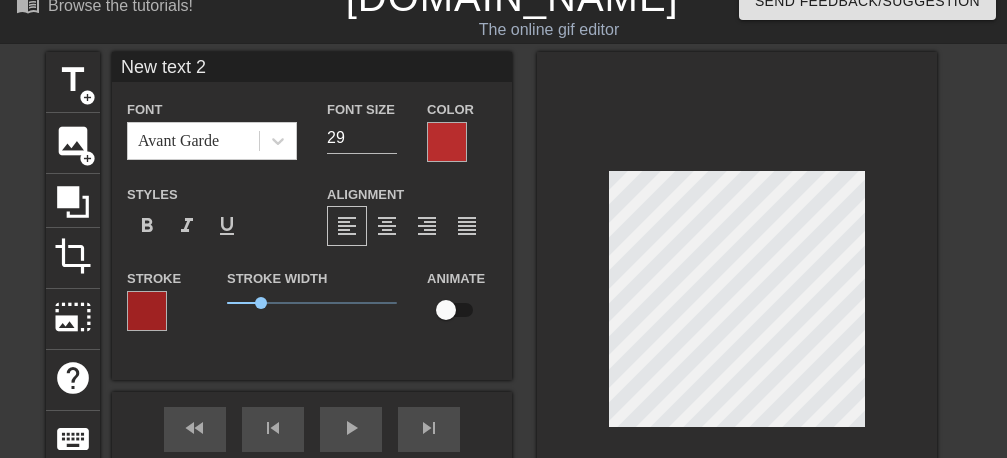 click on "New text 2" at bounding box center (312, 67) 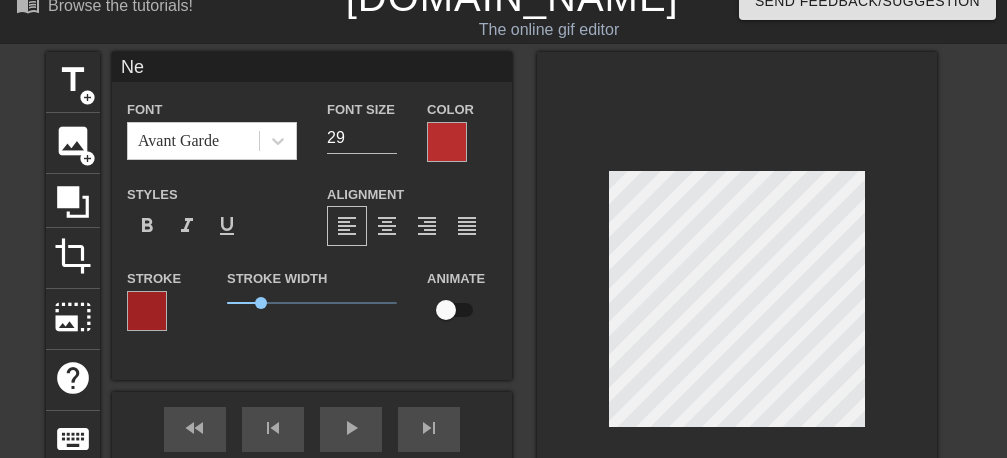 type on "N" 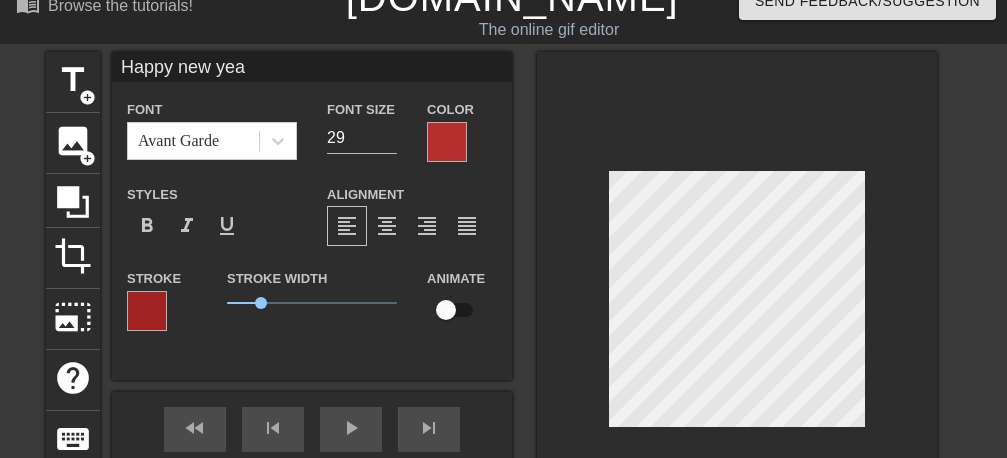 type on "Happy new year" 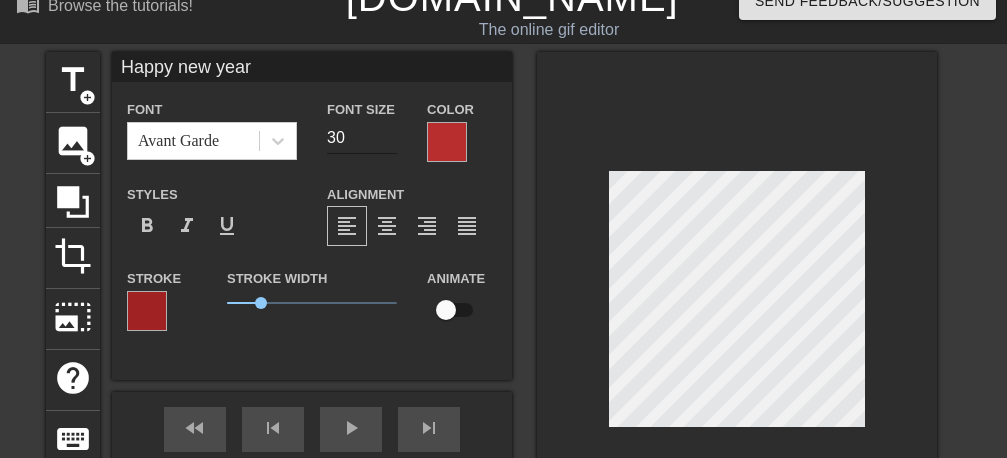 click on "30" at bounding box center [362, 138] 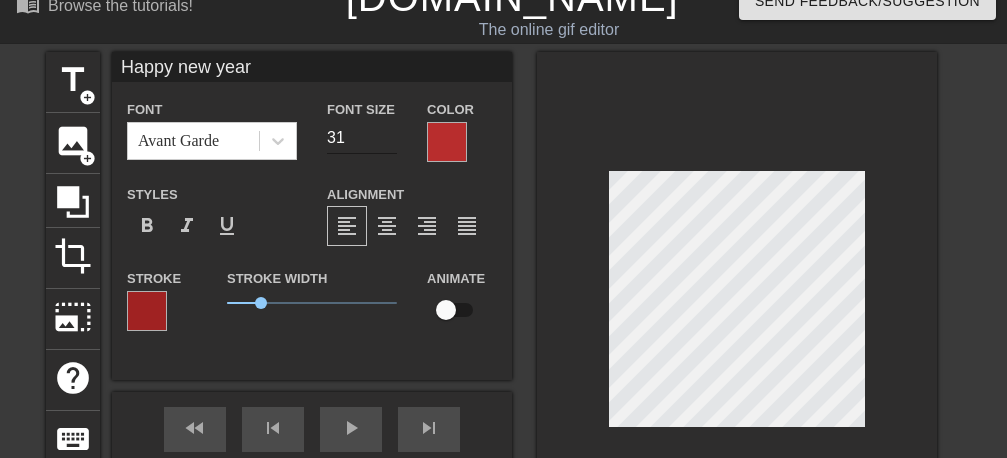 click on "31" at bounding box center [362, 138] 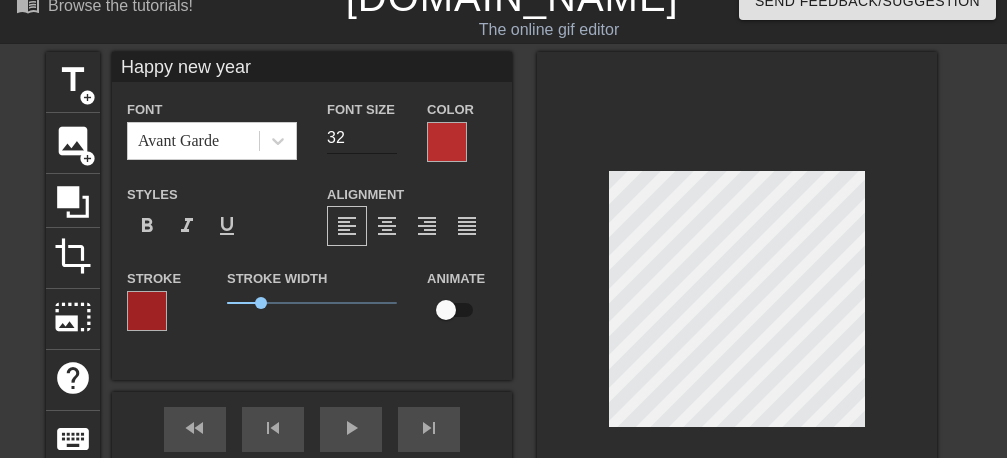 type on "32" 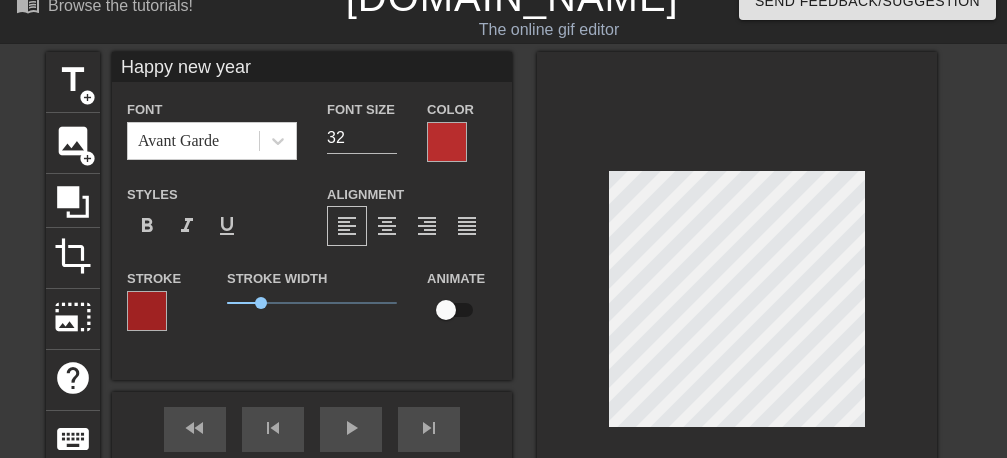 type on "Happy new year" 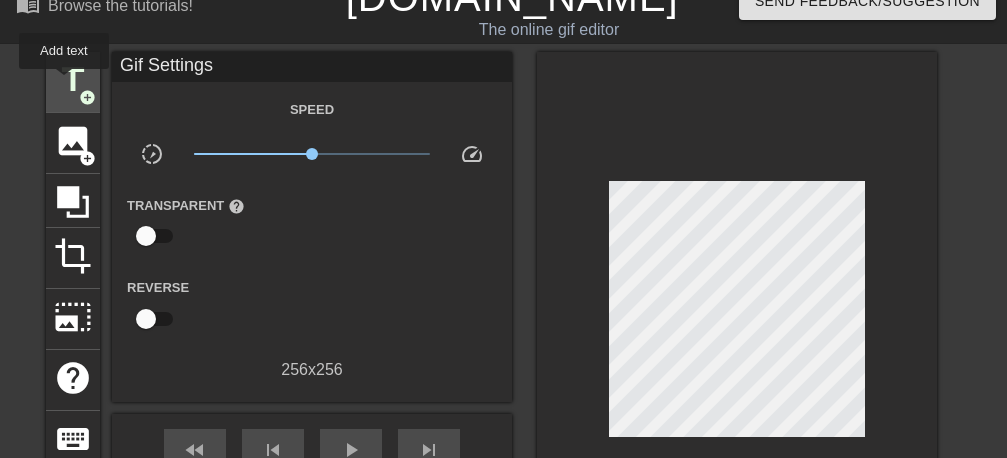 click on "title" at bounding box center (73, 80) 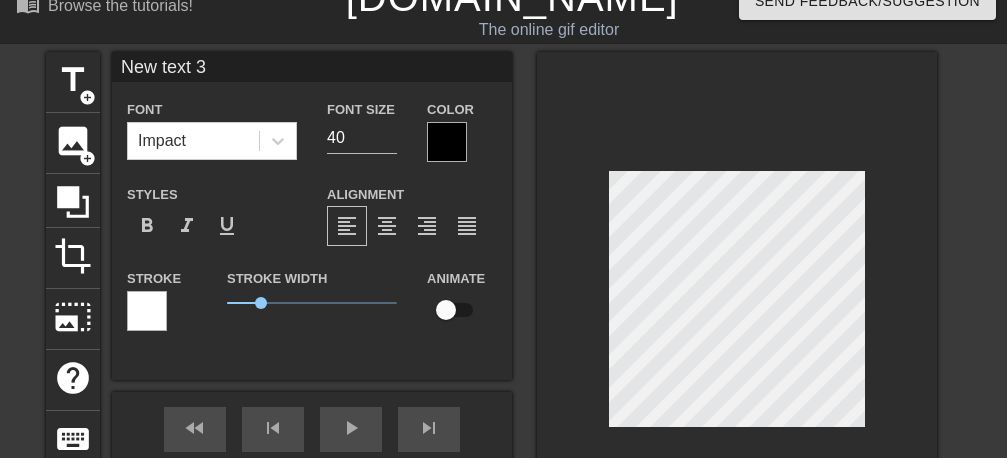 click at bounding box center (447, 142) 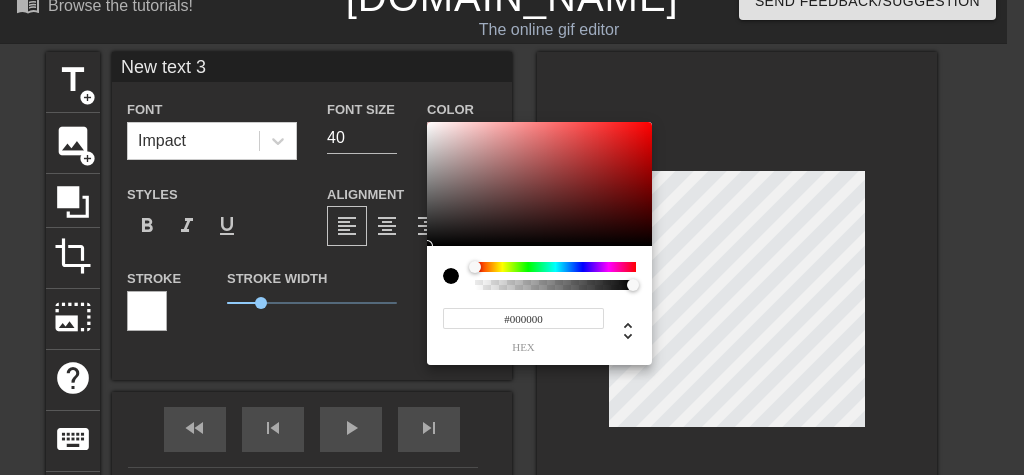 type on "#D13E3E" 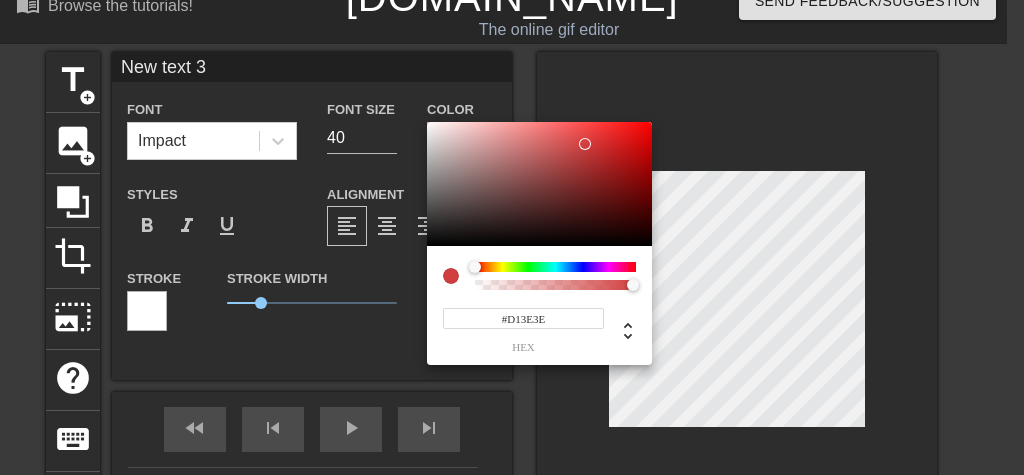 click at bounding box center (539, 184) 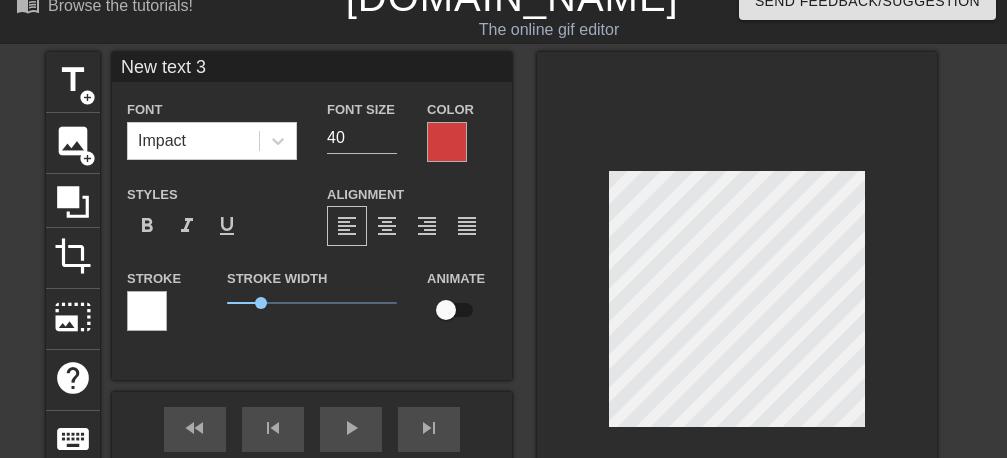 click at bounding box center (147, 311) 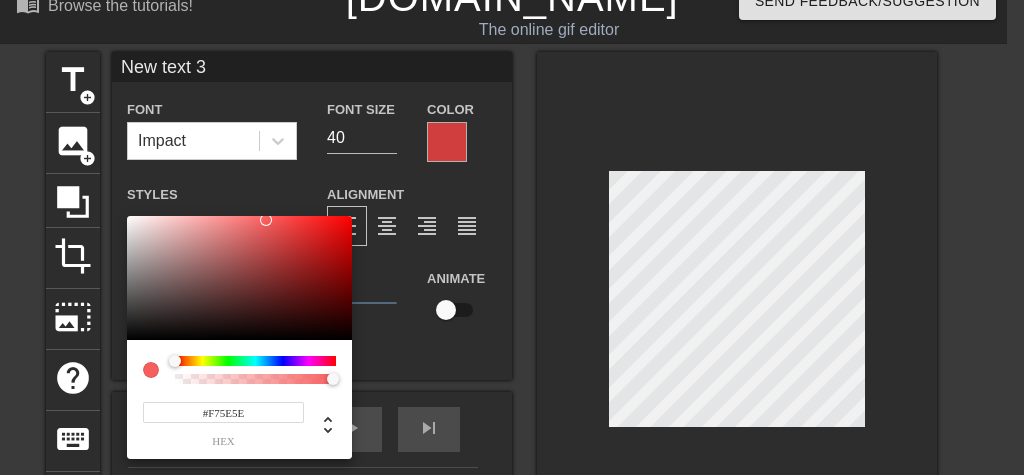 click at bounding box center (239, 278) 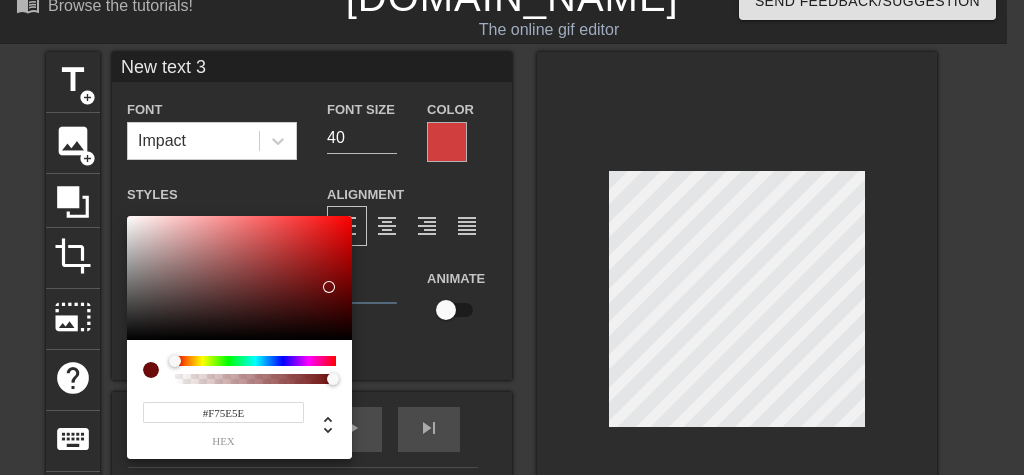 type on "#6D0B0B" 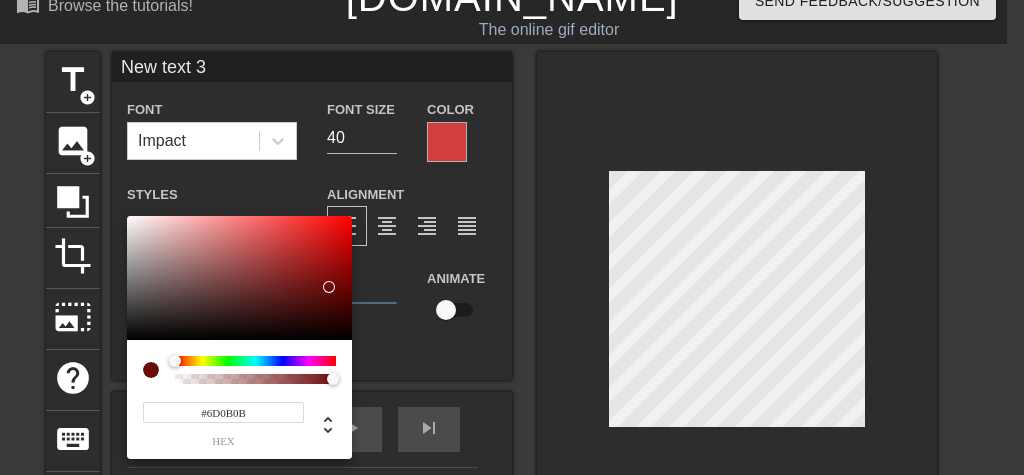 click at bounding box center [239, 278] 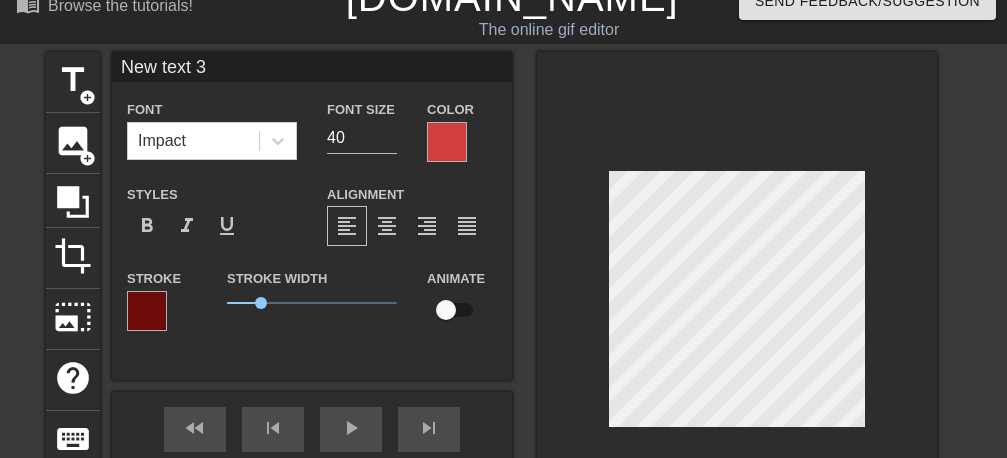 click on "New text 3" at bounding box center (312, 67) 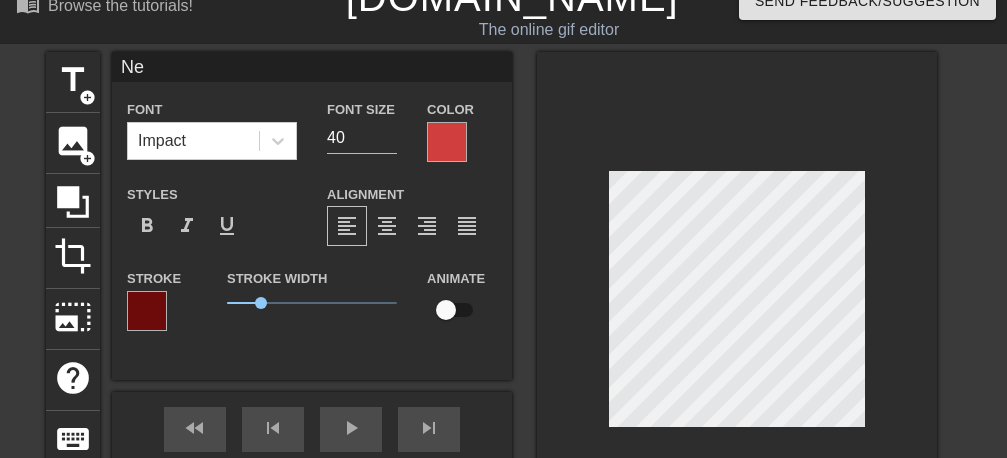 type on "N" 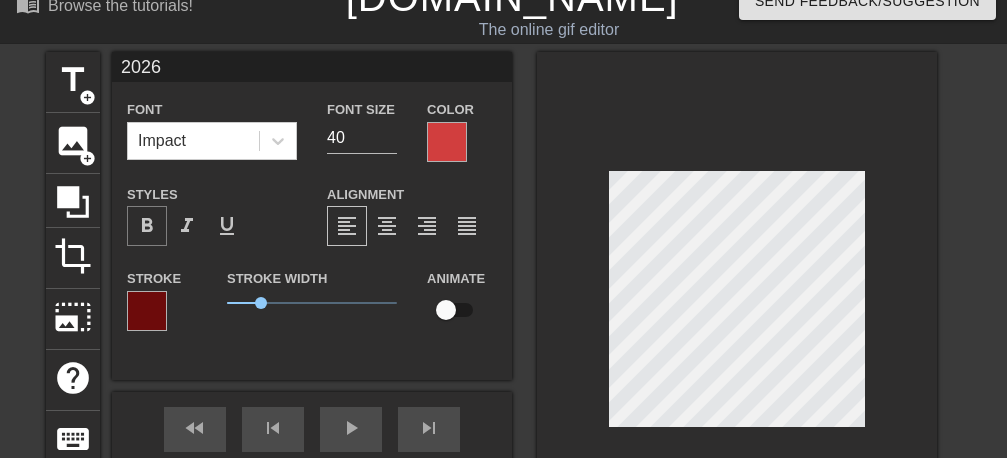 type on "2026" 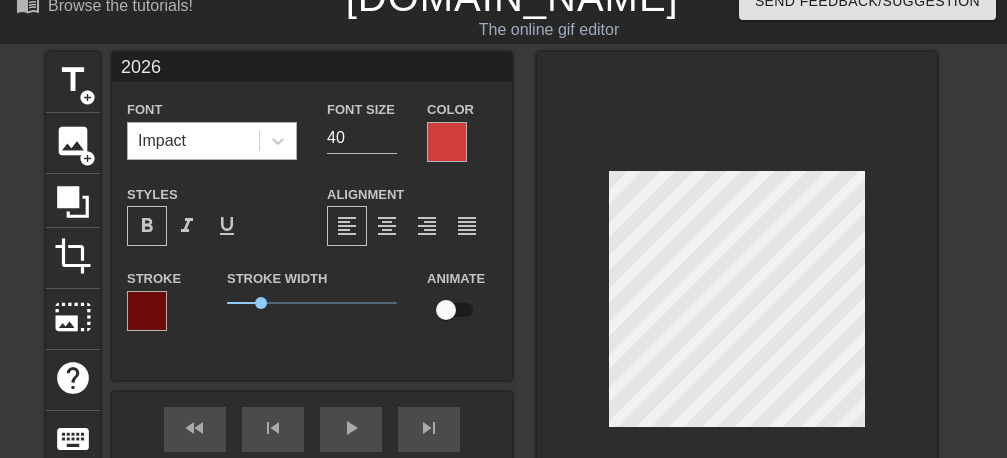 click on "Impact" at bounding box center (193, 141) 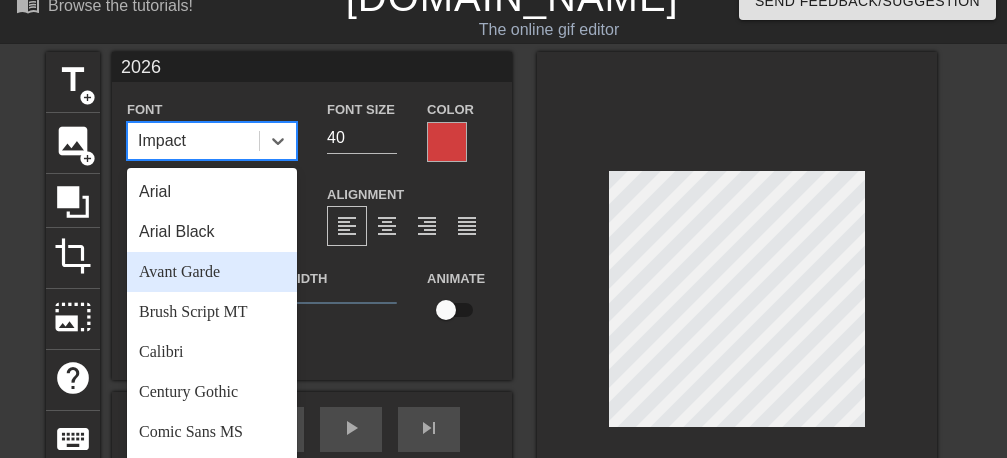 click on "Avant Garde" at bounding box center [212, 272] 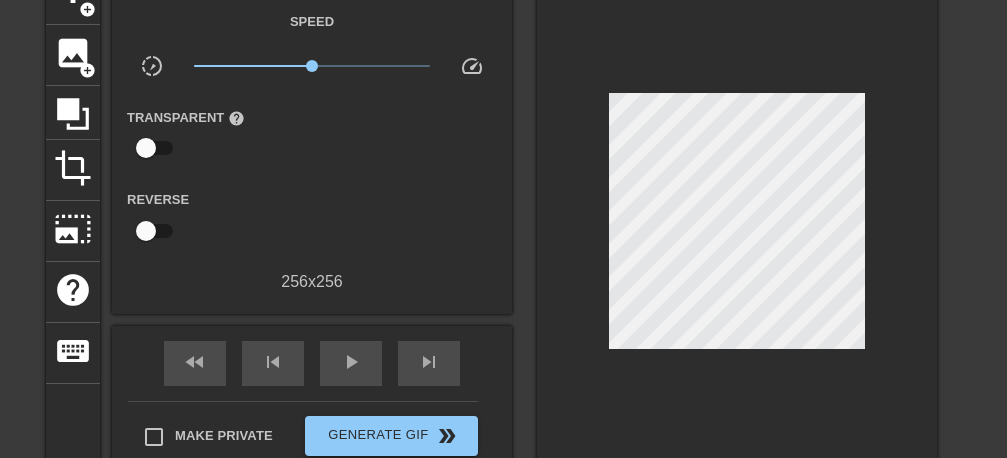 scroll, scrollTop: 279, scrollLeft: 0, axis: vertical 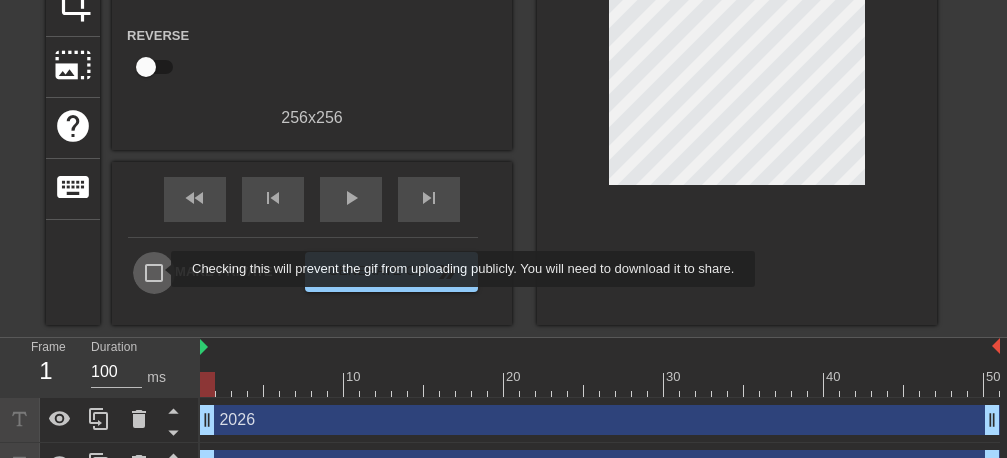 click on "Make Private" at bounding box center [154, 273] 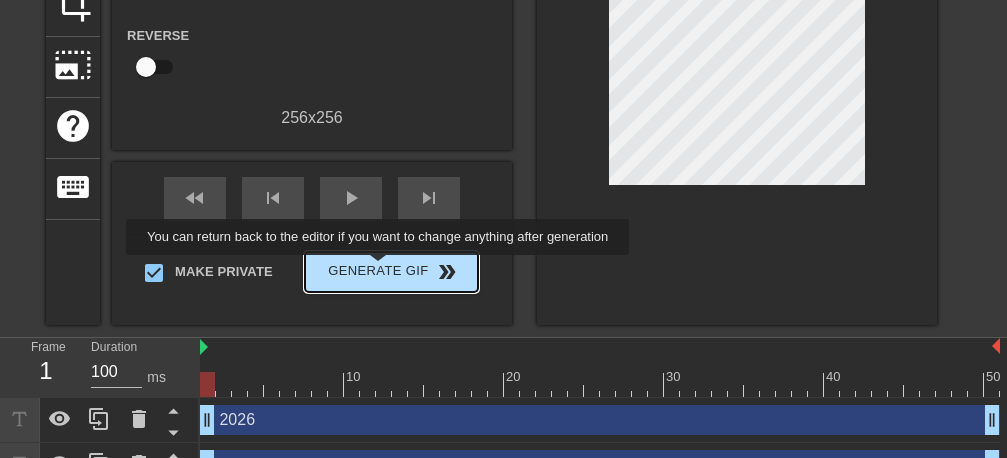 click on "Generate Gif double_arrow" at bounding box center (391, 272) 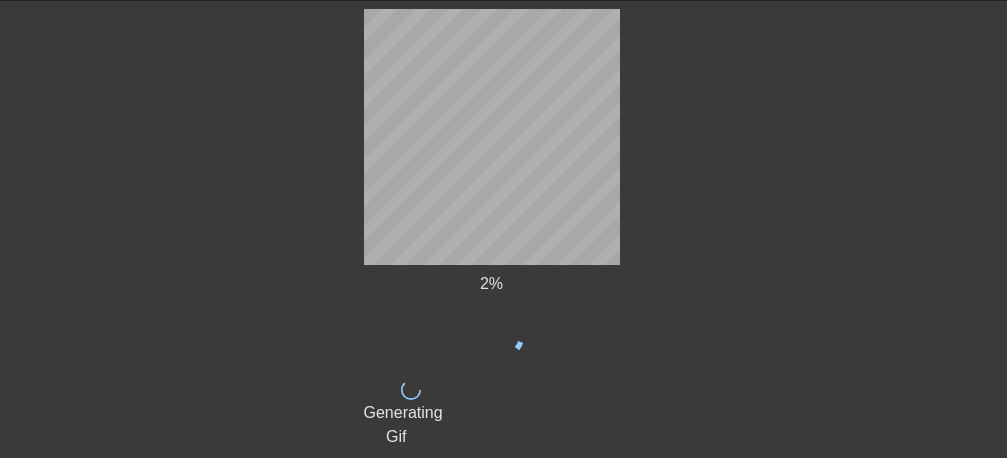 scroll, scrollTop: 0, scrollLeft: 0, axis: both 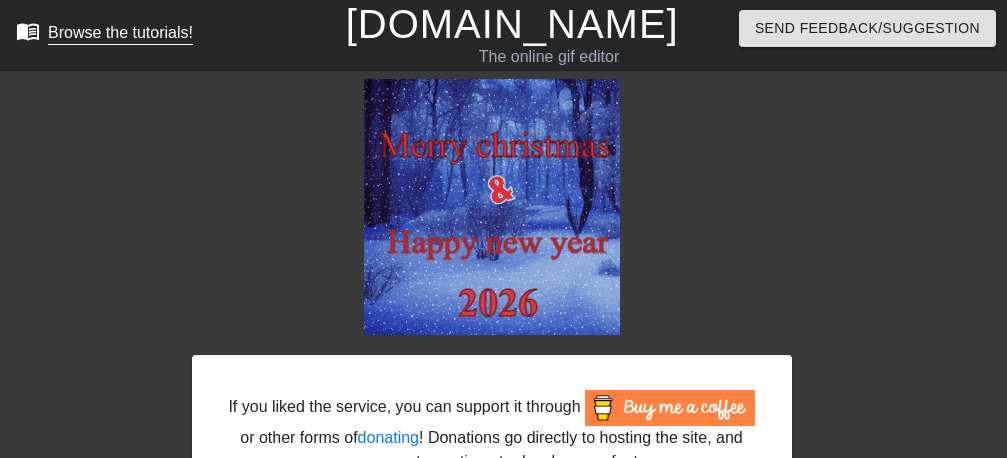click on "Browse the tutorials!" at bounding box center (120, 32) 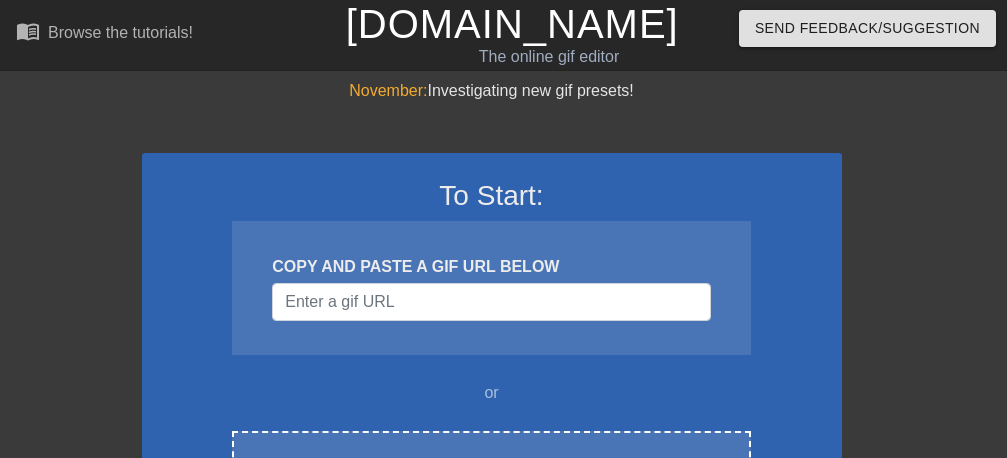 scroll, scrollTop: 252, scrollLeft: 0, axis: vertical 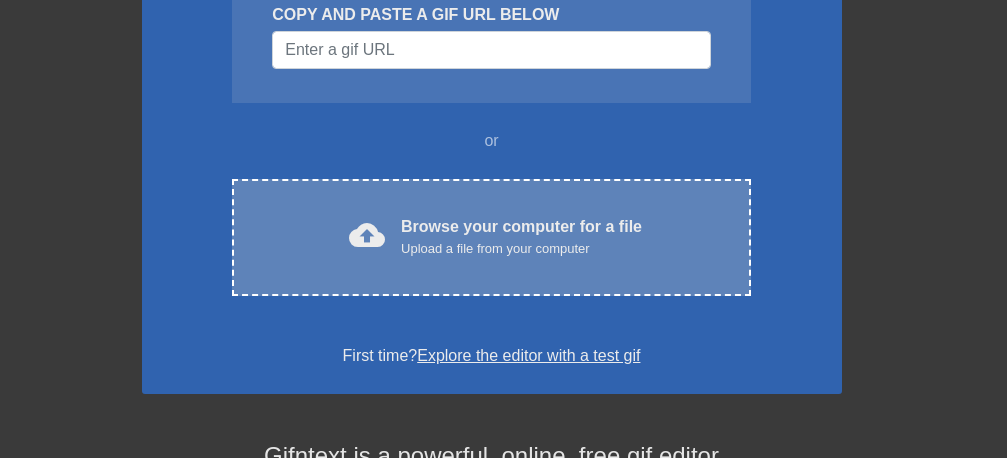 click on "Browse your computer for a file Upload a file from your computer" at bounding box center [521, 237] 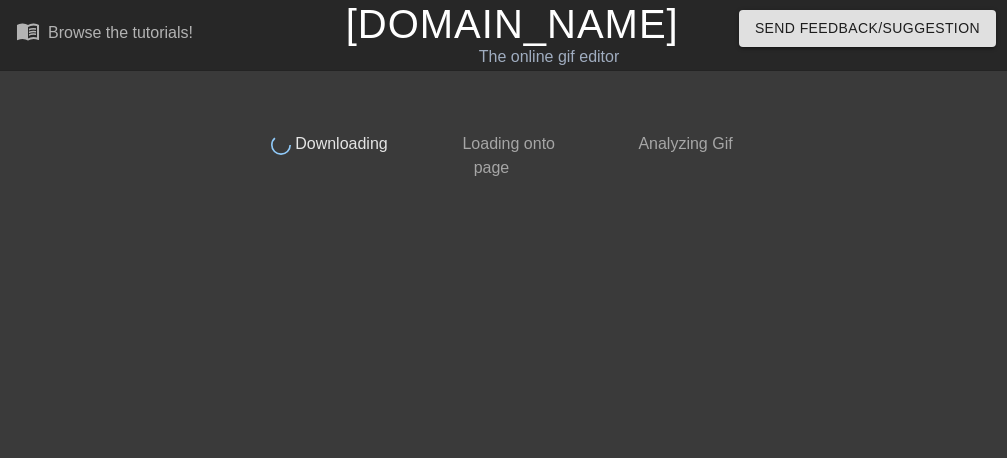 scroll, scrollTop: 0, scrollLeft: 0, axis: both 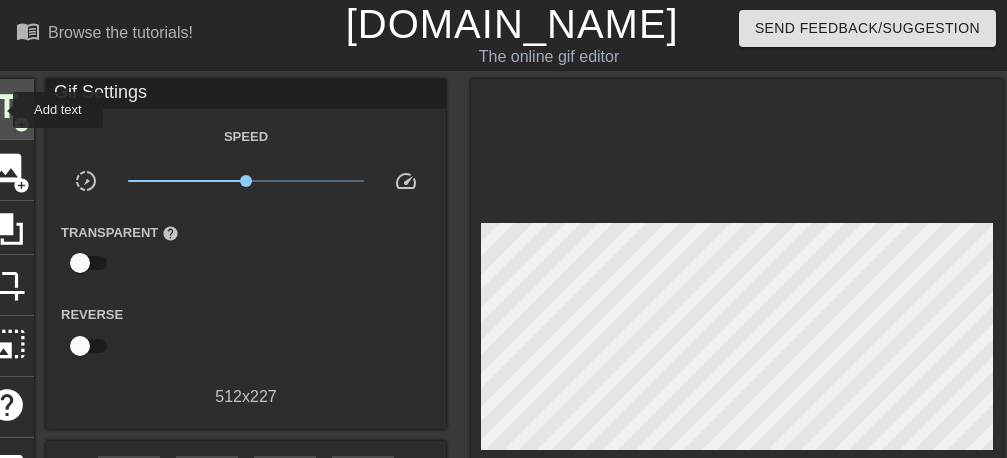 click on "title" at bounding box center (7, 107) 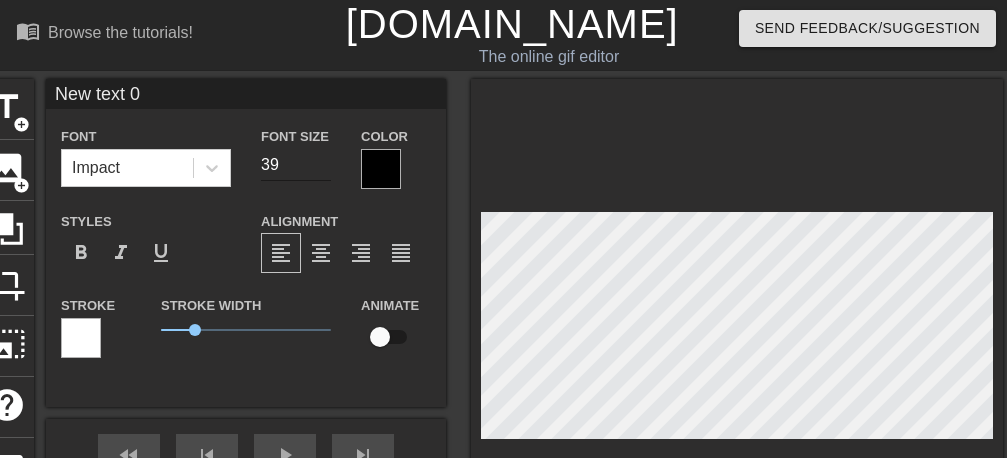 click on "39" at bounding box center (296, 165) 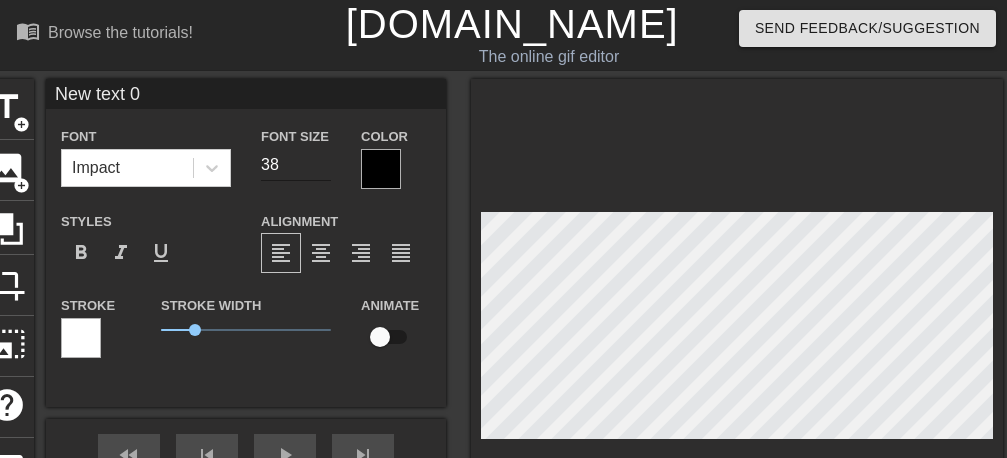 click on "38" at bounding box center (296, 165) 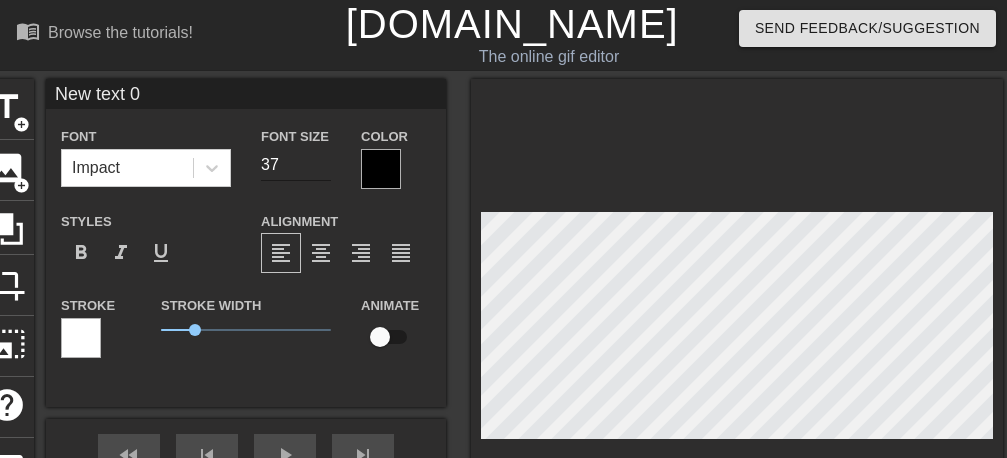click on "37" at bounding box center (296, 165) 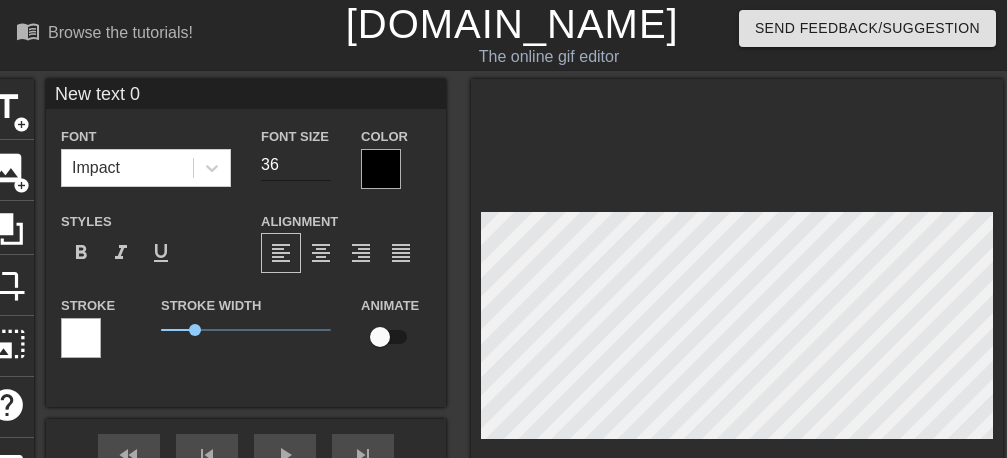 click on "36" at bounding box center [296, 165] 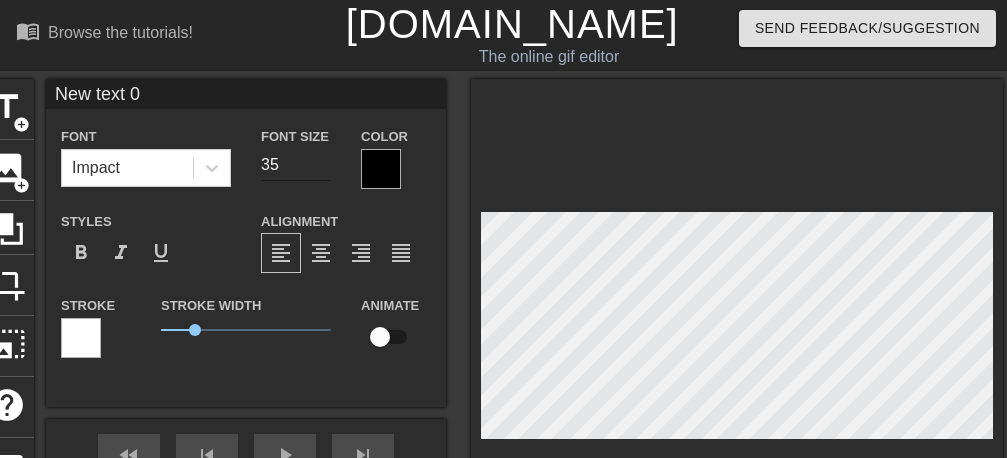 click on "35" at bounding box center [296, 165] 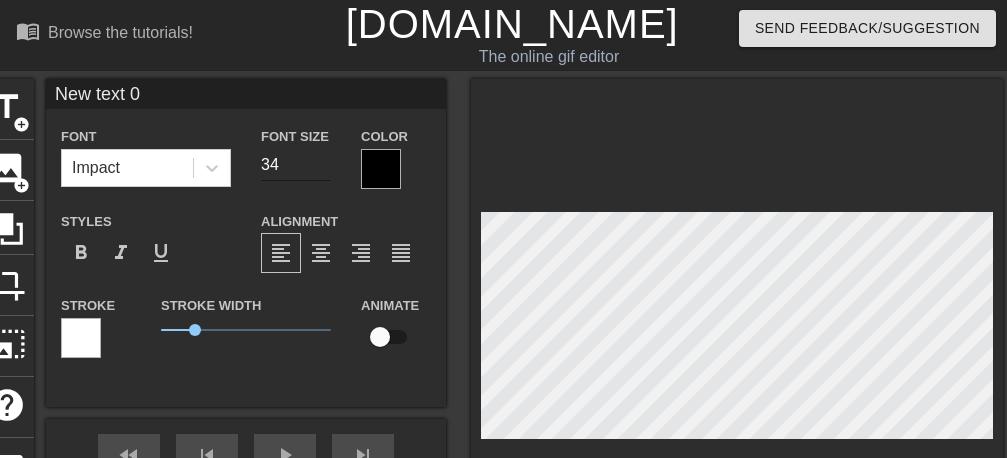 type on "34" 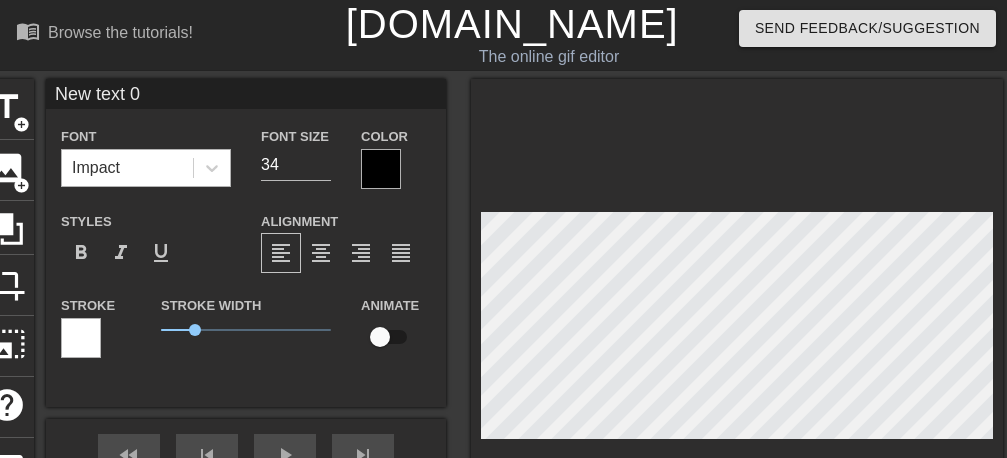 click on "Impact" at bounding box center (127, 168) 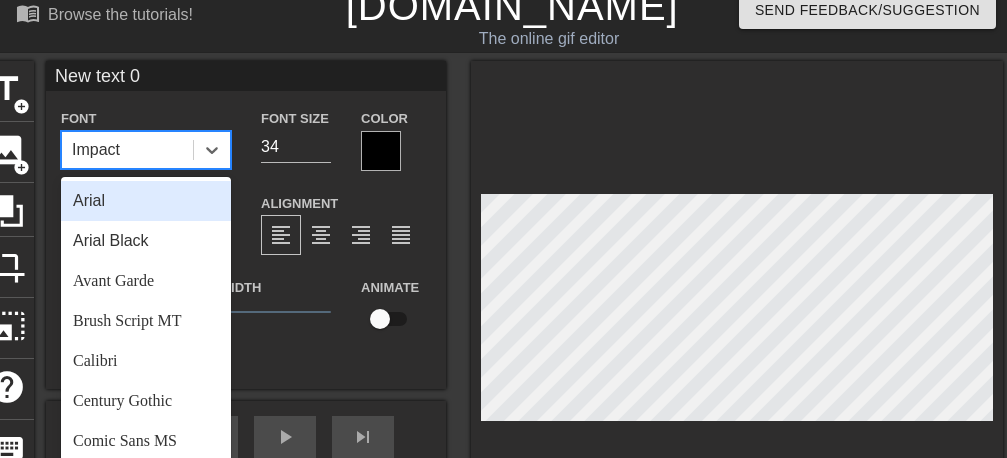 scroll, scrollTop: 27, scrollLeft: 0, axis: vertical 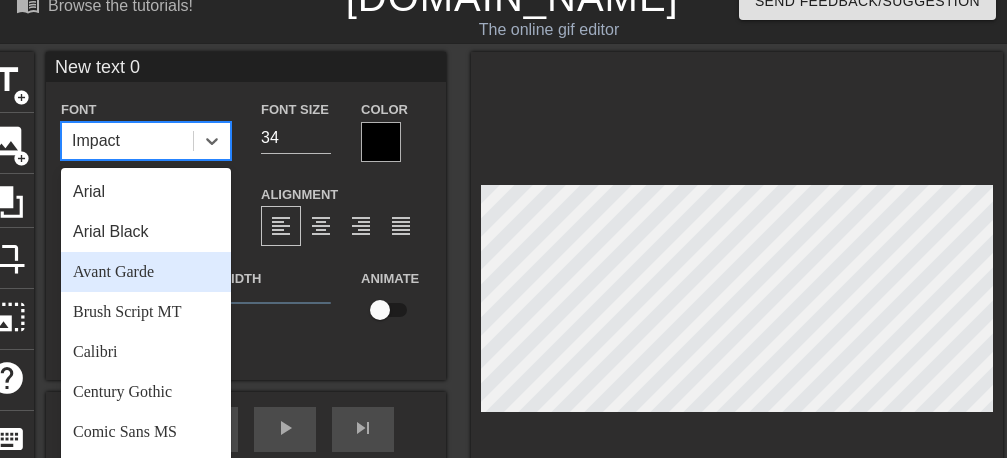 click on "Avant Garde" at bounding box center [146, 272] 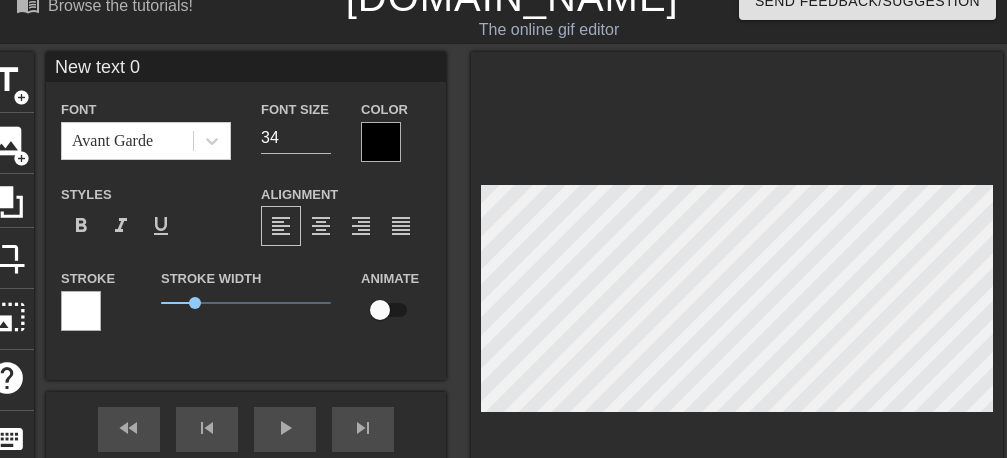 click on "New text 0" at bounding box center [246, 67] 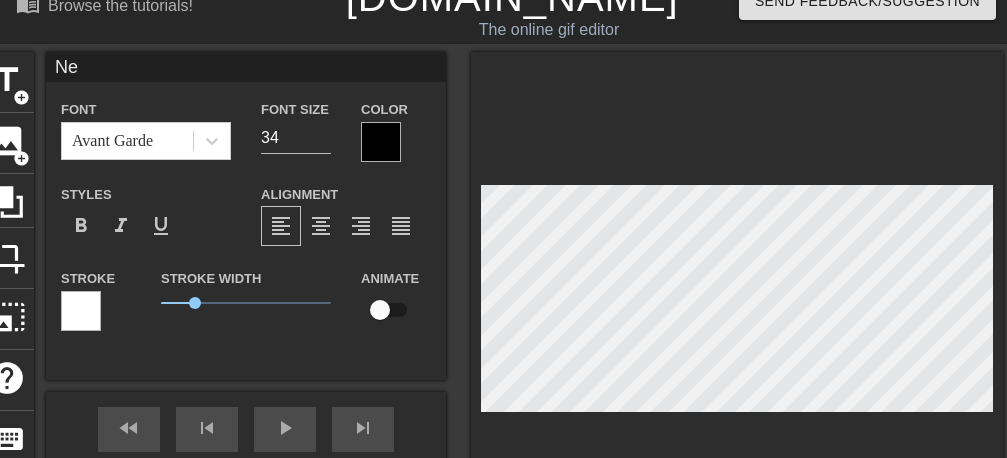 type on "N" 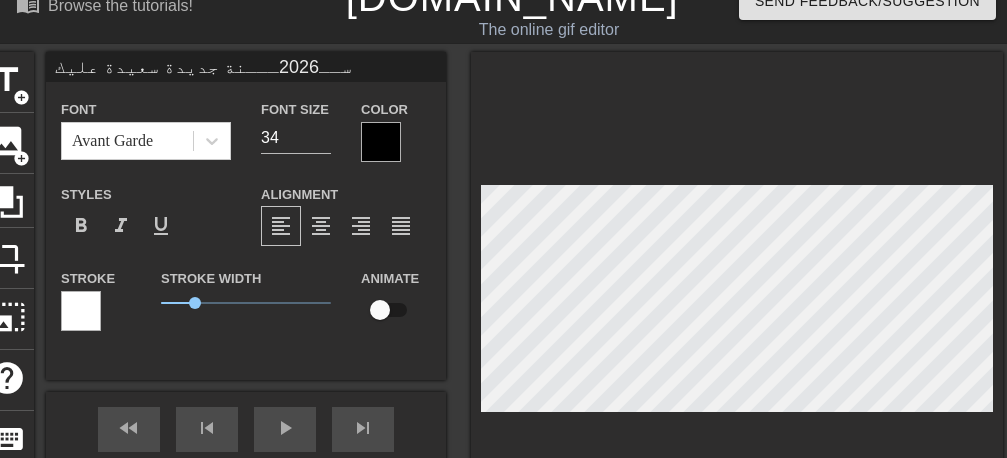 type on "ســ2026ـــنة جديدة سعيدة عليكم" 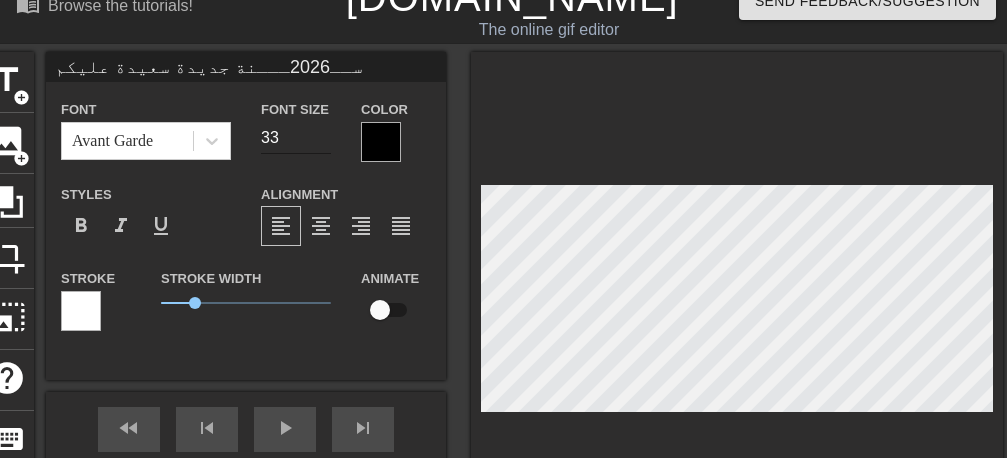 click on "33" at bounding box center [296, 138] 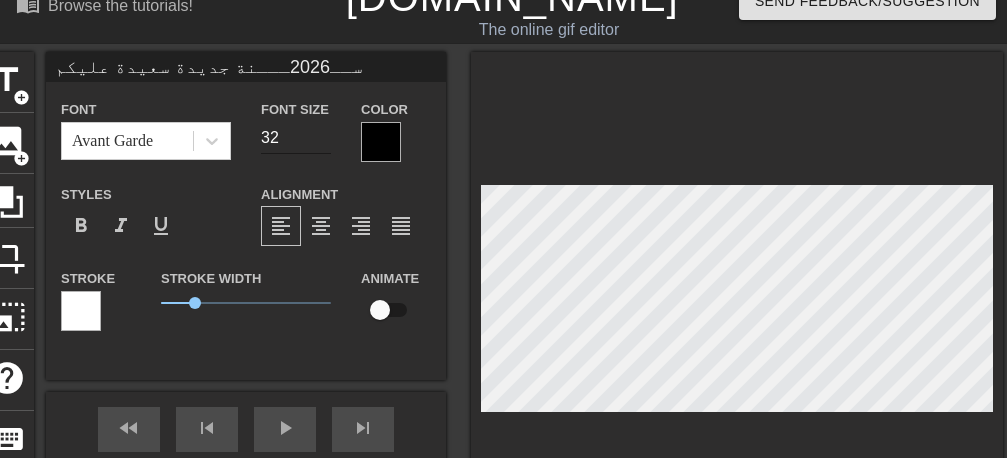 click on "32" at bounding box center [296, 138] 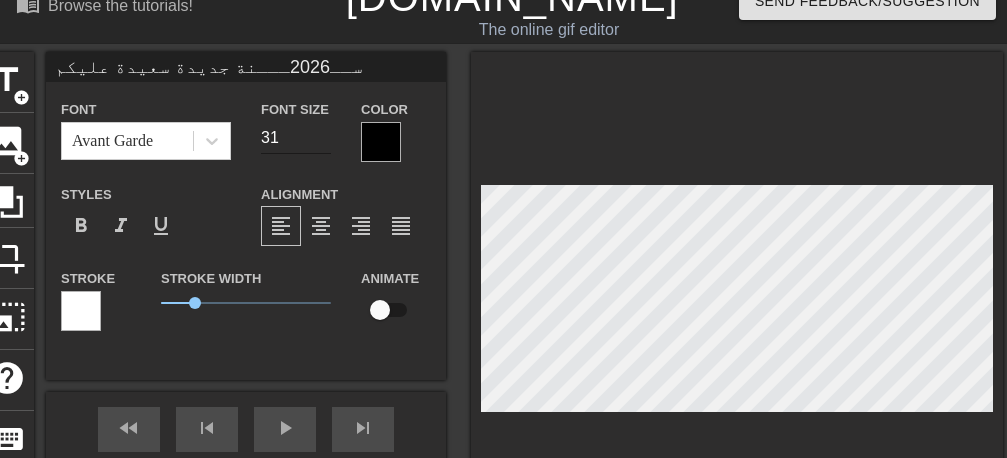 click on "31" at bounding box center [296, 138] 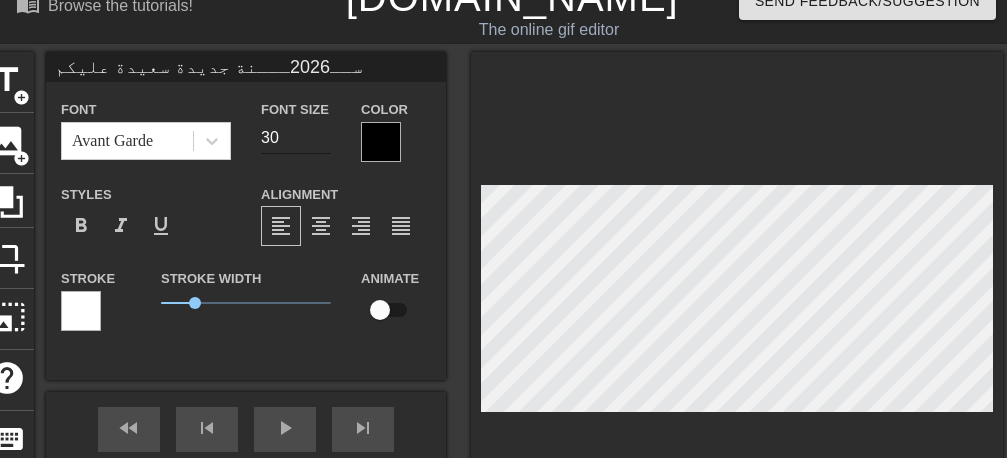 click on "30" at bounding box center [296, 138] 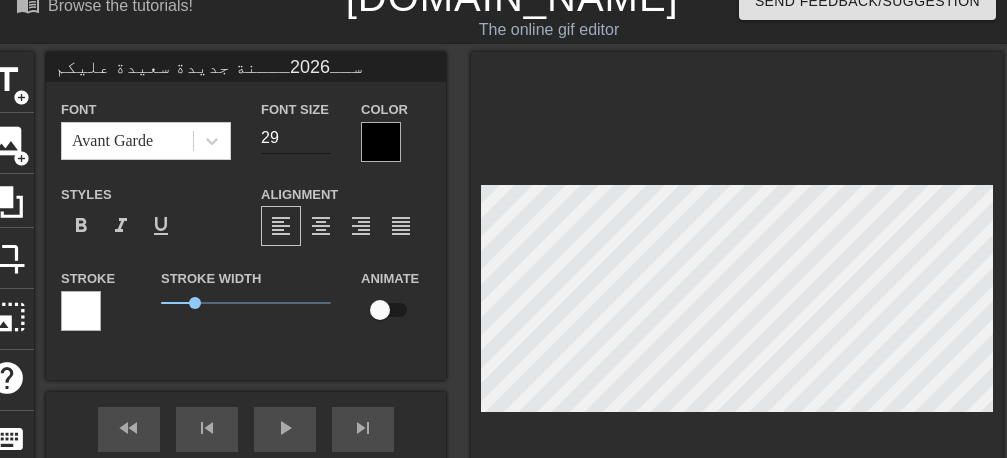 click on "29" at bounding box center (296, 138) 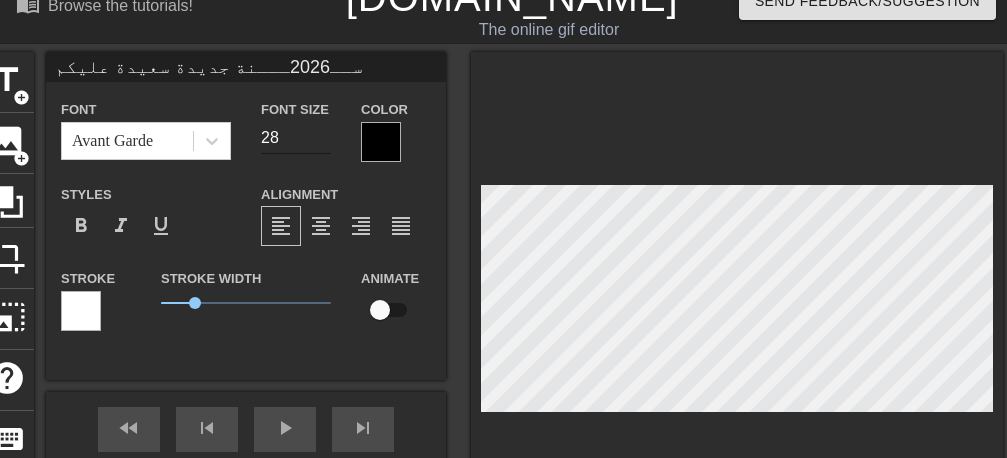 click on "28" at bounding box center (296, 138) 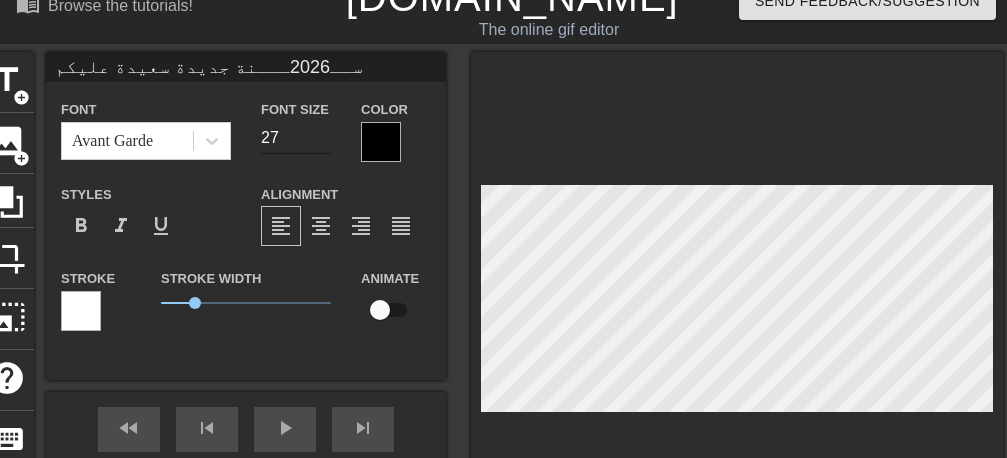 click on "27" at bounding box center [296, 138] 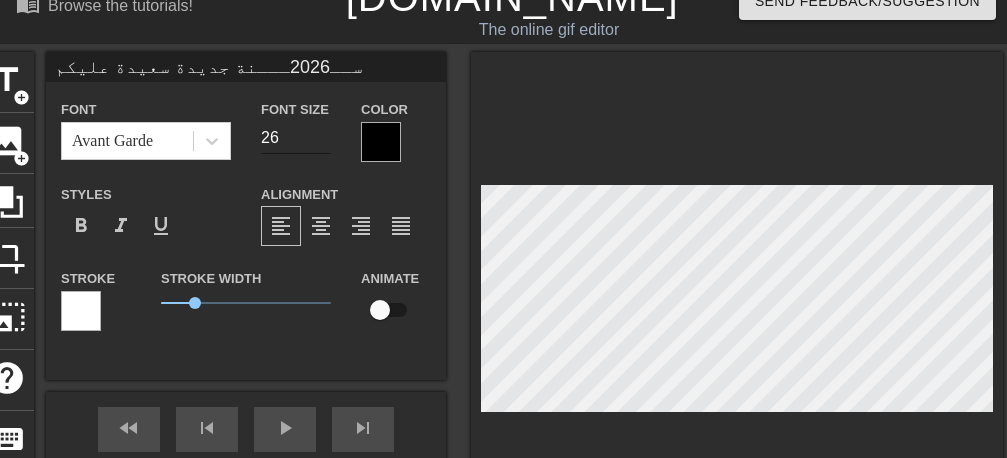 click on "26" at bounding box center (296, 138) 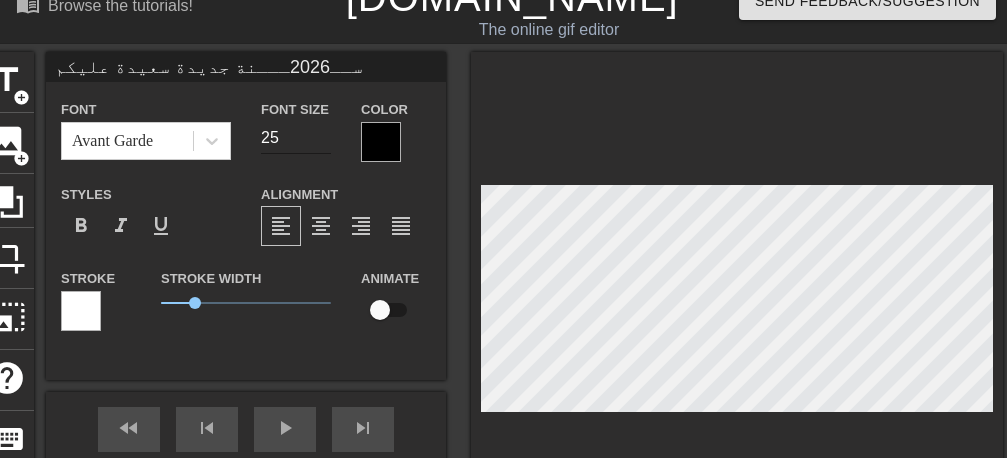 click on "25" at bounding box center [296, 138] 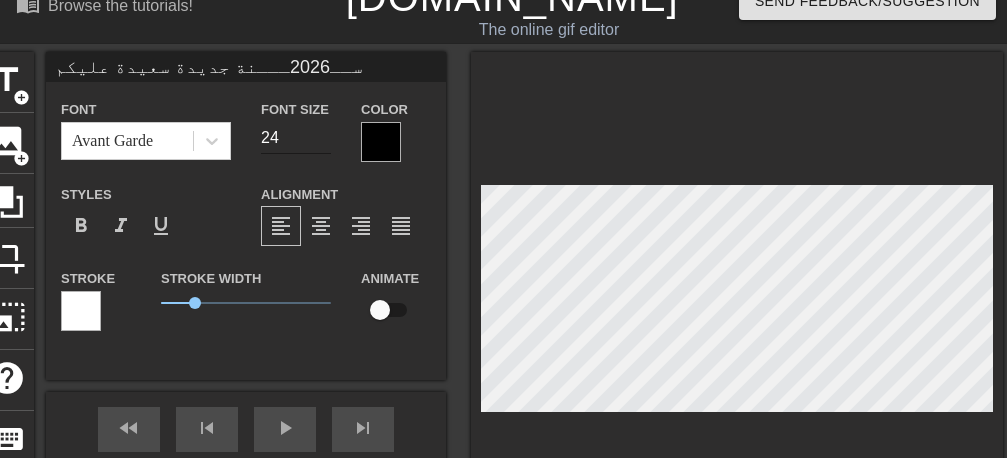 click on "24" at bounding box center (296, 138) 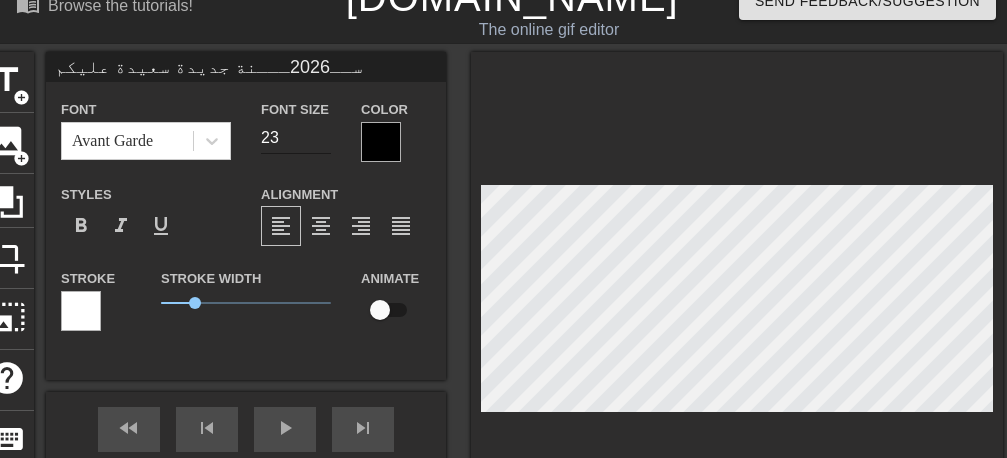 click on "23" at bounding box center [296, 138] 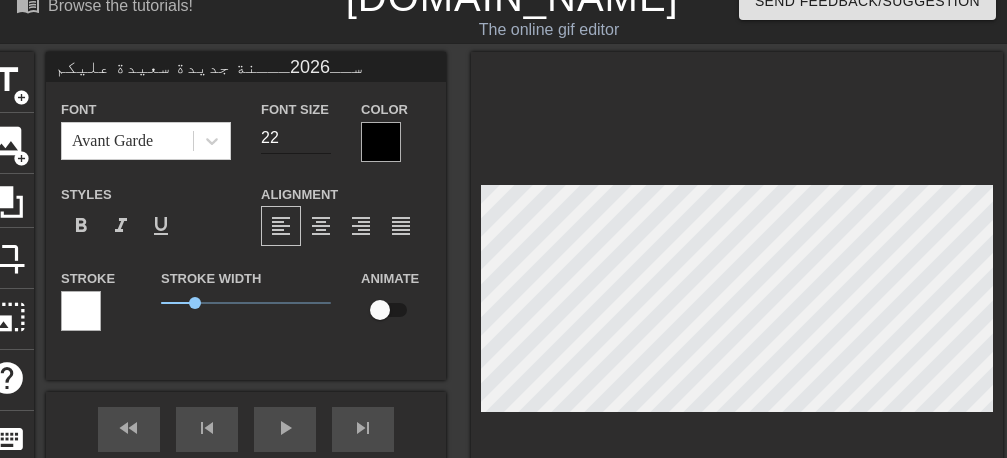 click on "22" at bounding box center [296, 138] 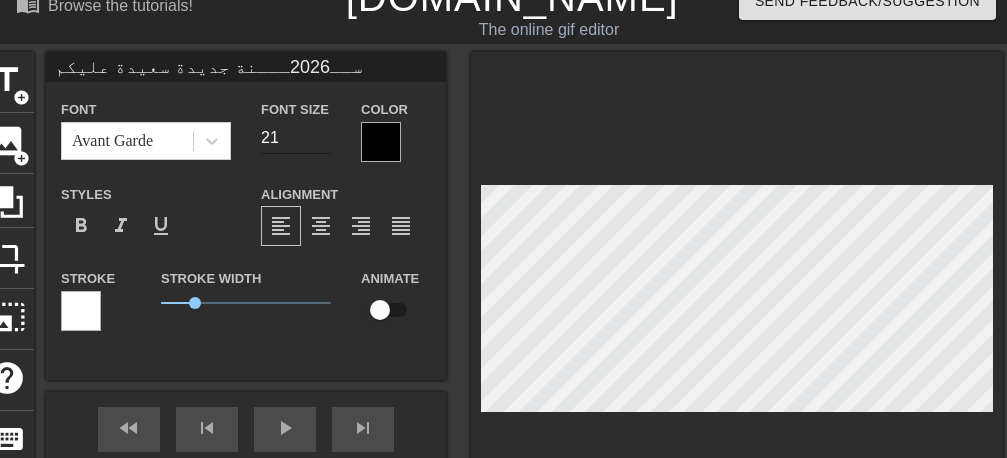 click on "21" at bounding box center [296, 138] 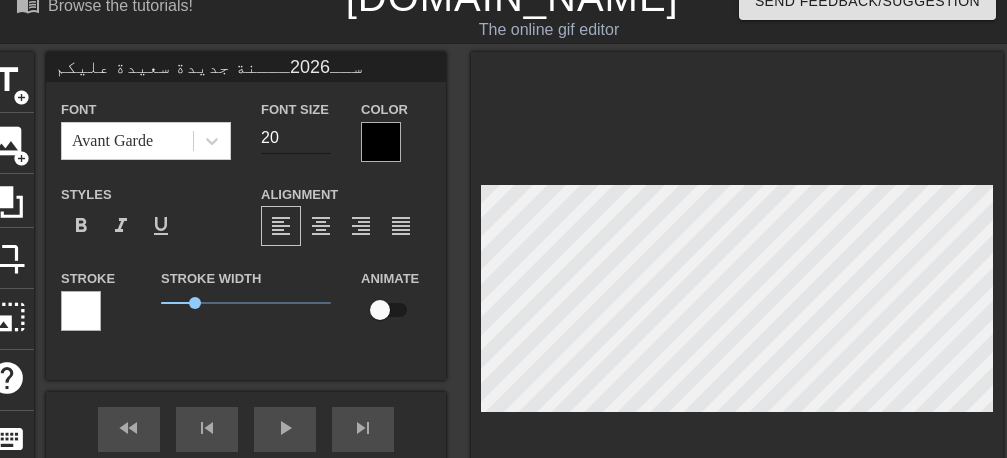 click on "20" at bounding box center [296, 138] 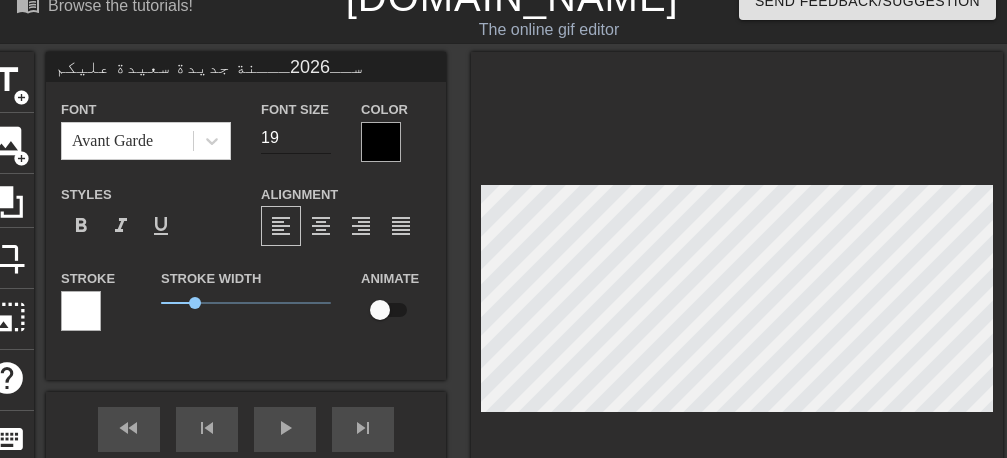 click on "19" at bounding box center [296, 138] 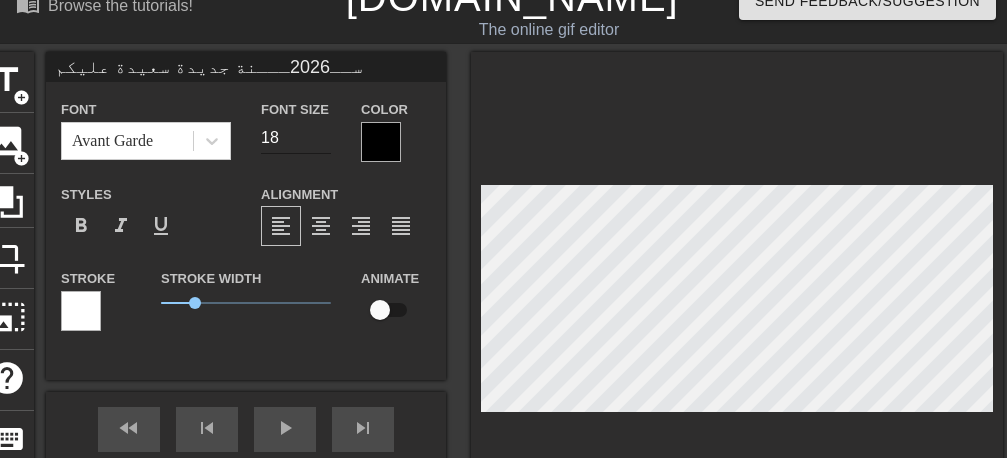 click on "18" at bounding box center (296, 138) 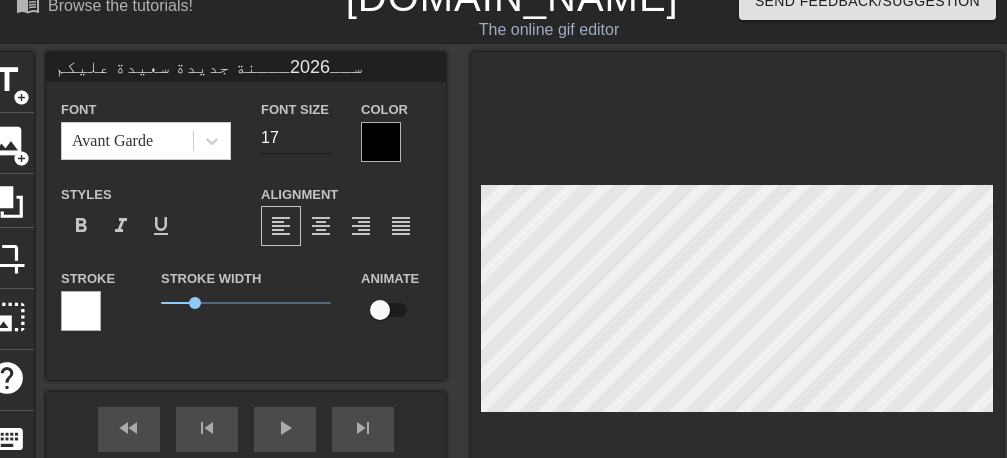 click on "17" at bounding box center [296, 138] 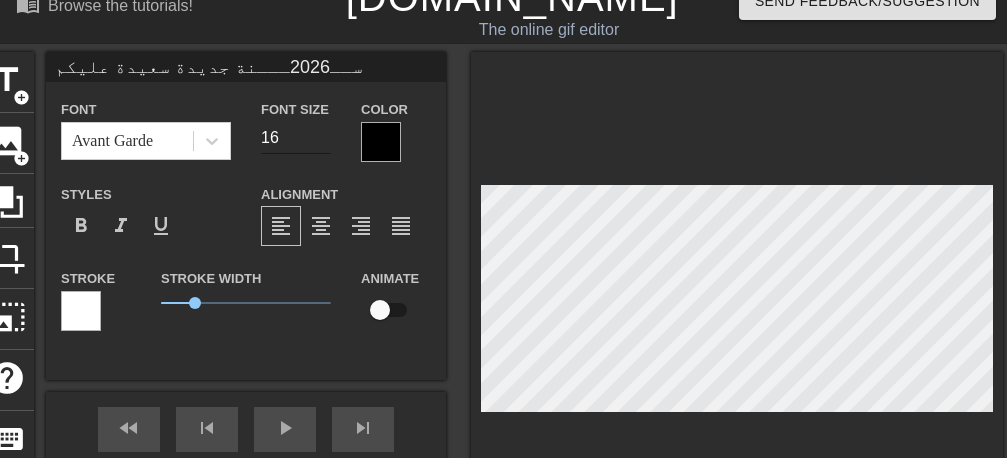 click on "16" at bounding box center (296, 138) 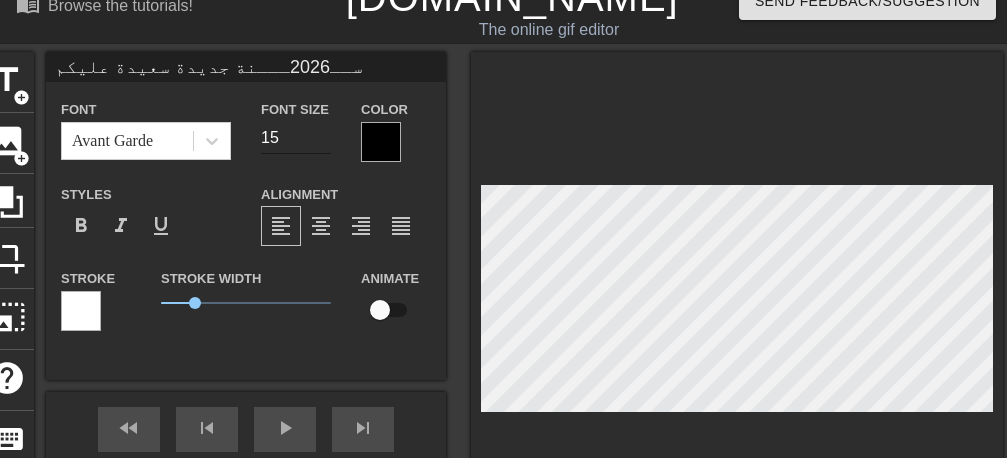 type on "15" 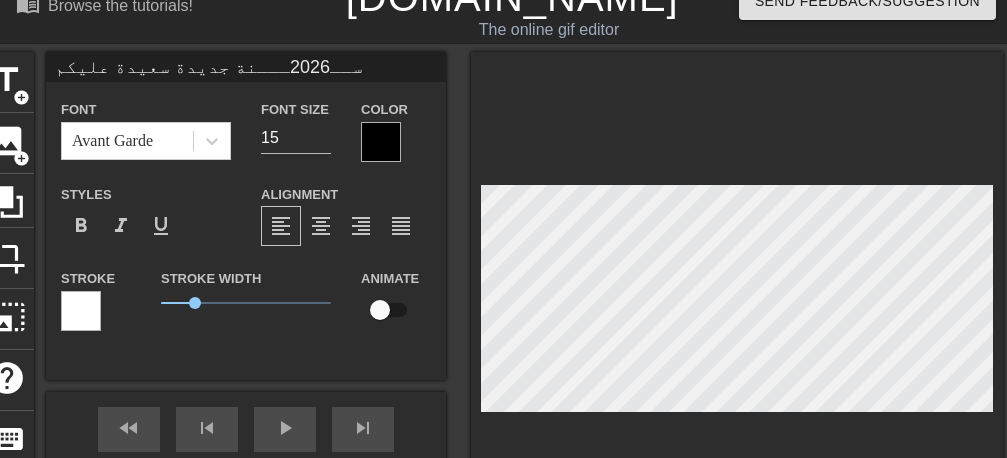type on "ســ2026ـــنة جديدة سعيدة عليكم" 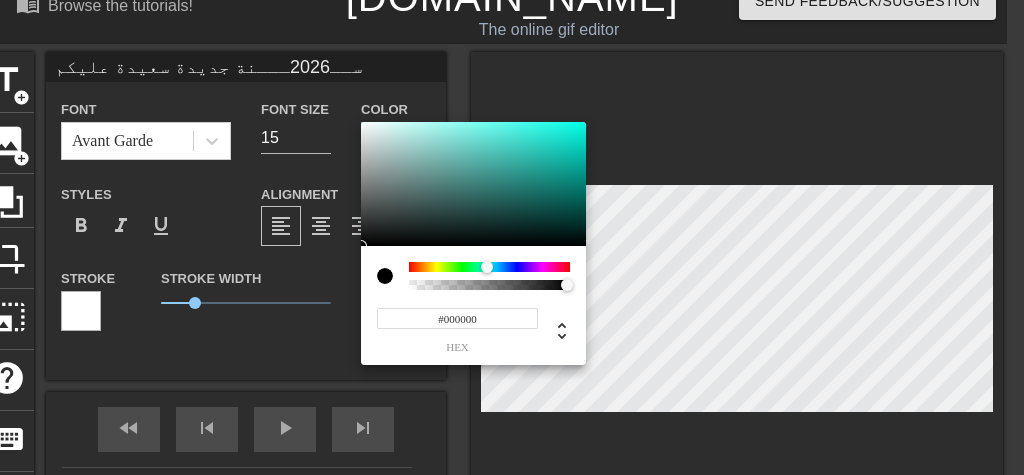 click at bounding box center (489, 267) 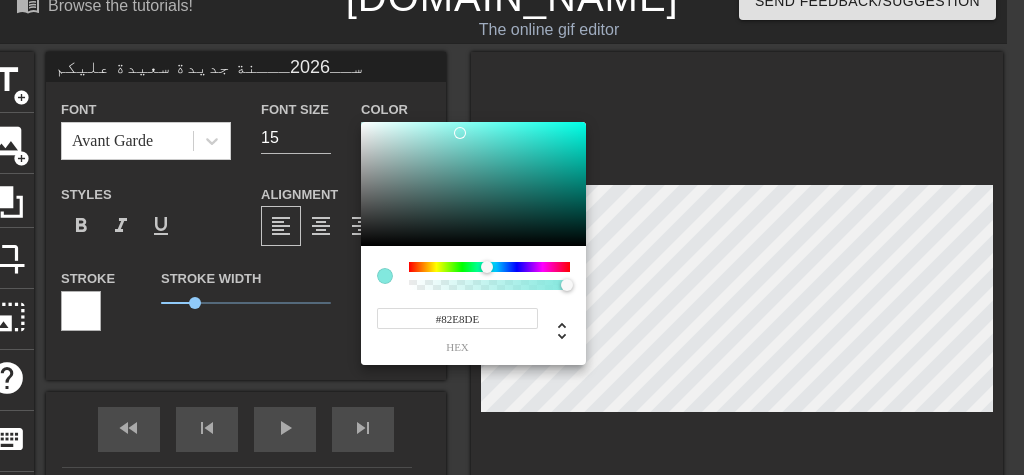 click at bounding box center [473, 184] 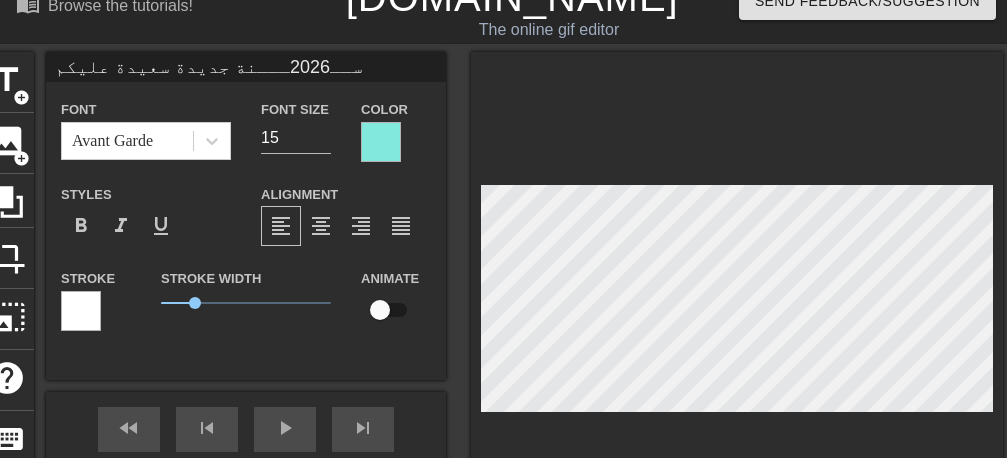 drag, startPoint x: 652, startPoint y: 258, endPoint x: 733, endPoint y: 431, distance: 191.02356 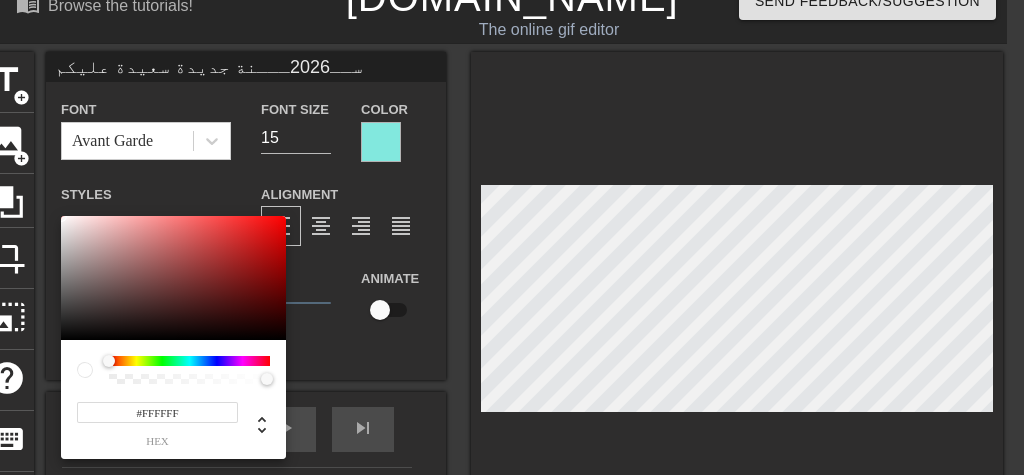 click at bounding box center (189, 361) 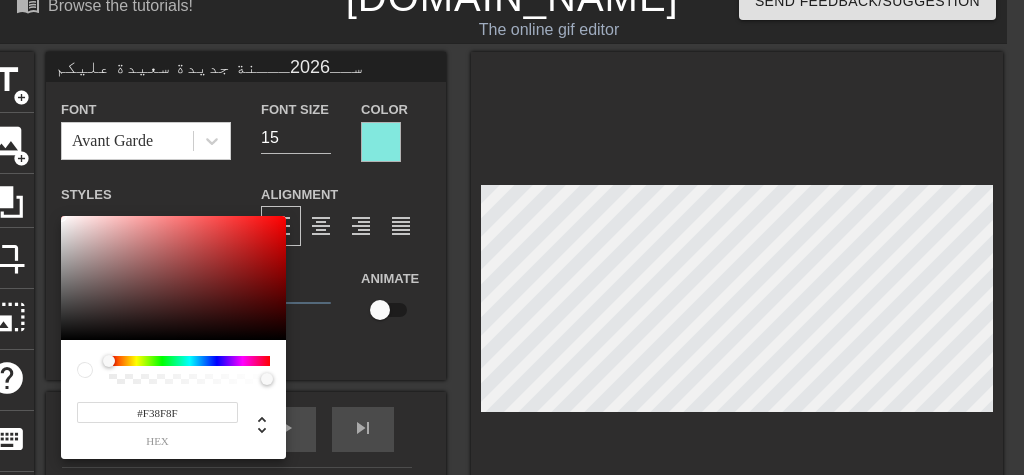 click at bounding box center [173, 278] 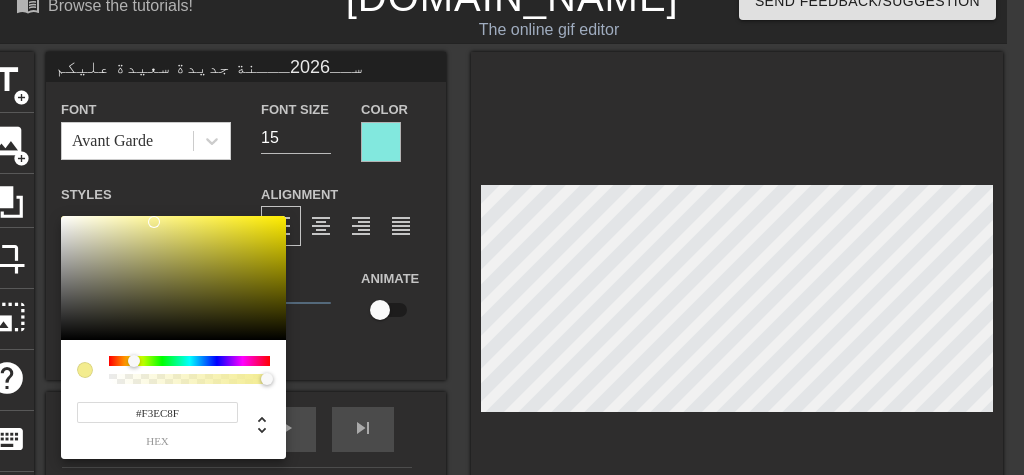 drag, startPoint x: 111, startPoint y: 364, endPoint x: 134, endPoint y: 362, distance: 23.086792 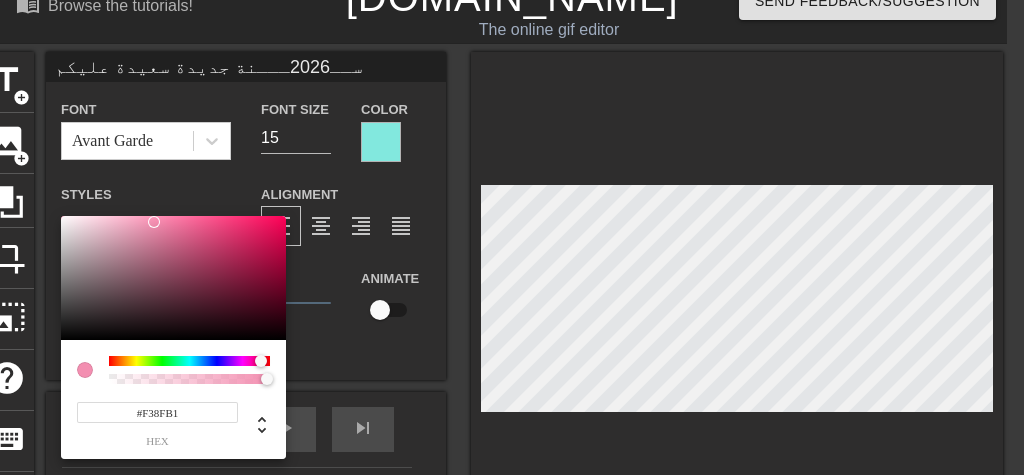 drag, startPoint x: 137, startPoint y: 359, endPoint x: 261, endPoint y: 358, distance: 124.004036 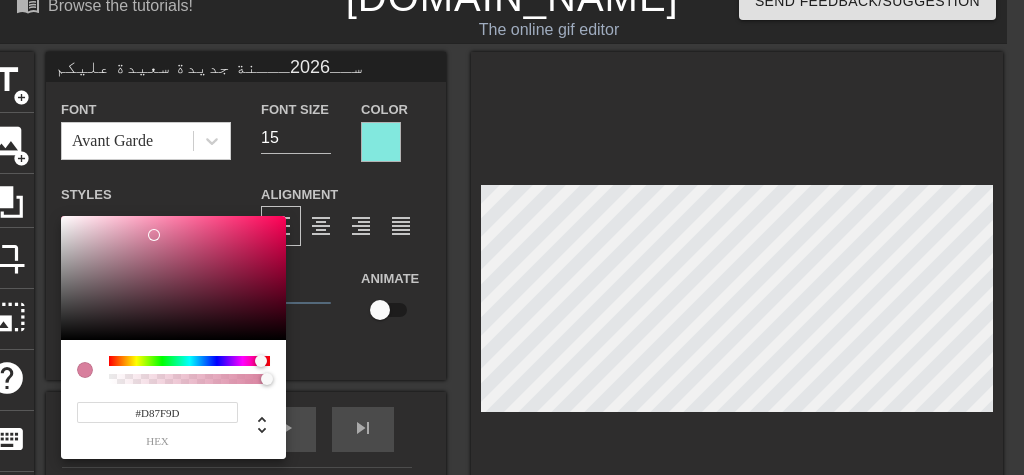 click at bounding box center (173, 278) 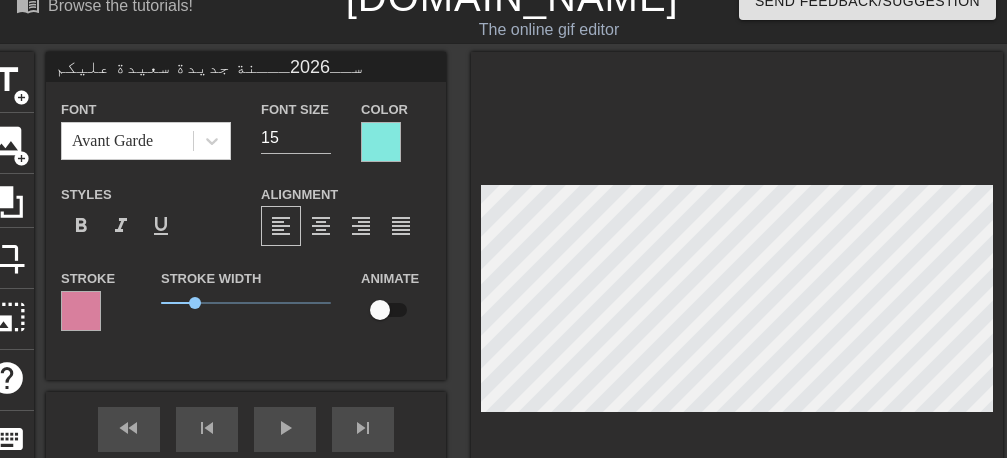 click at bounding box center (381, 142) 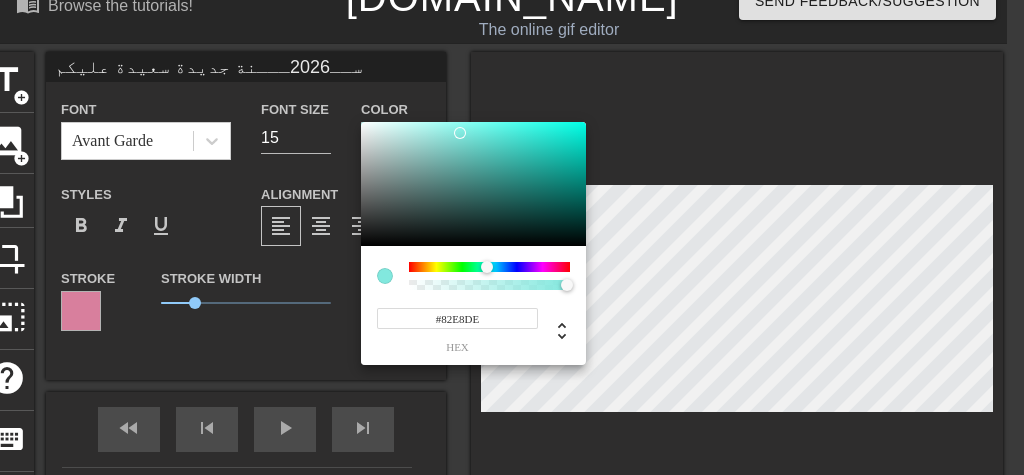 click at bounding box center (489, 267) 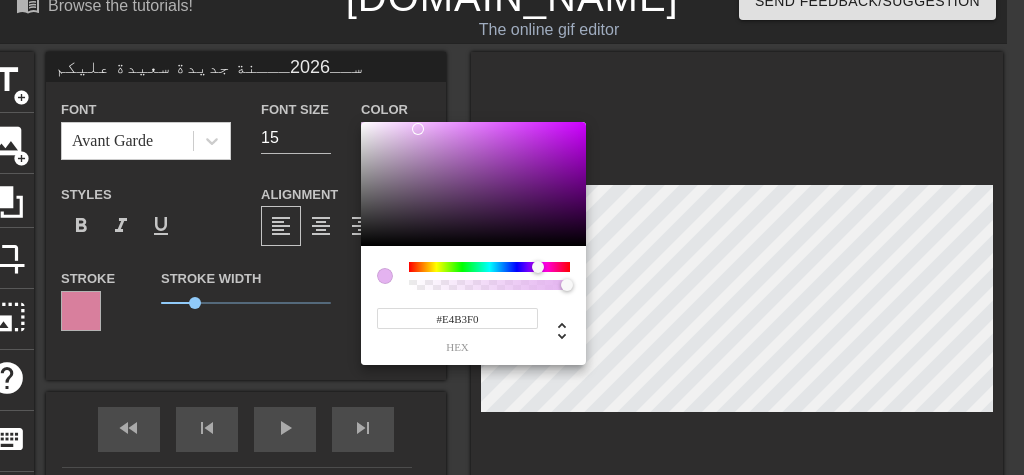 click at bounding box center (473, 184) 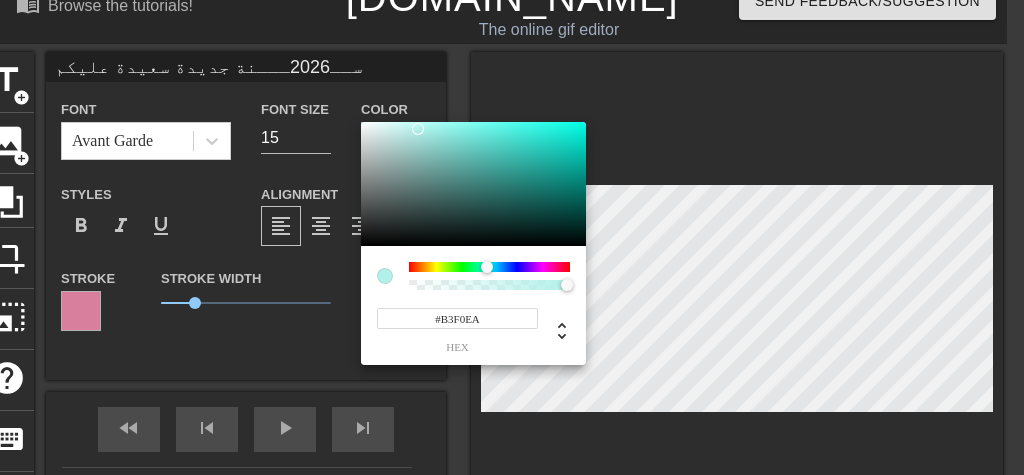 click at bounding box center (489, 267) 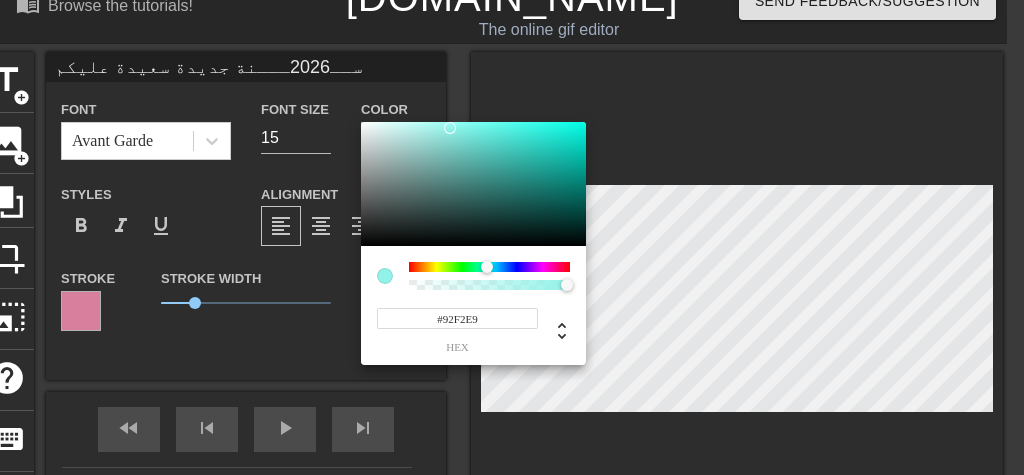 click at bounding box center [473, 184] 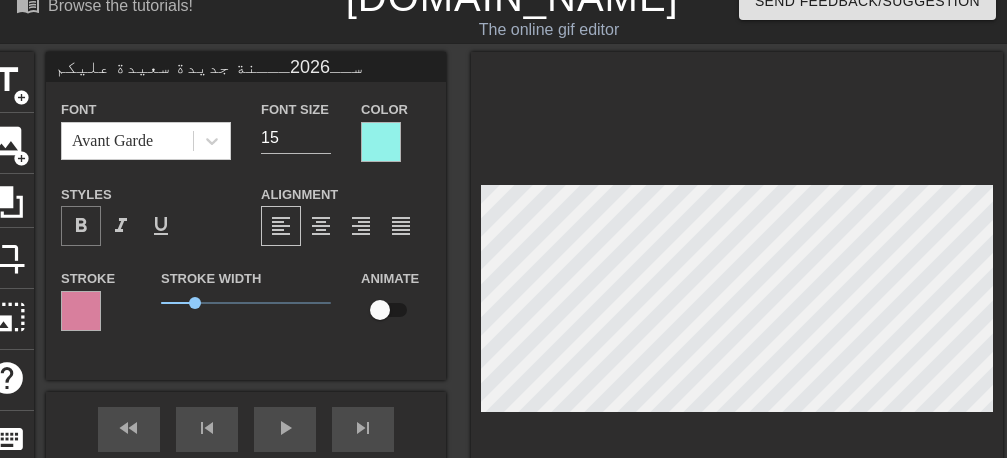 click on "format_bold" at bounding box center (81, 226) 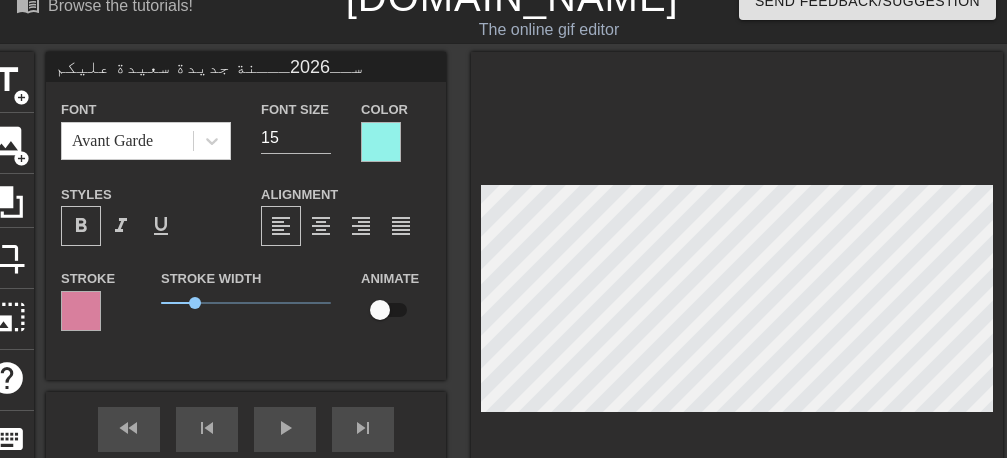 click at bounding box center [381, 142] 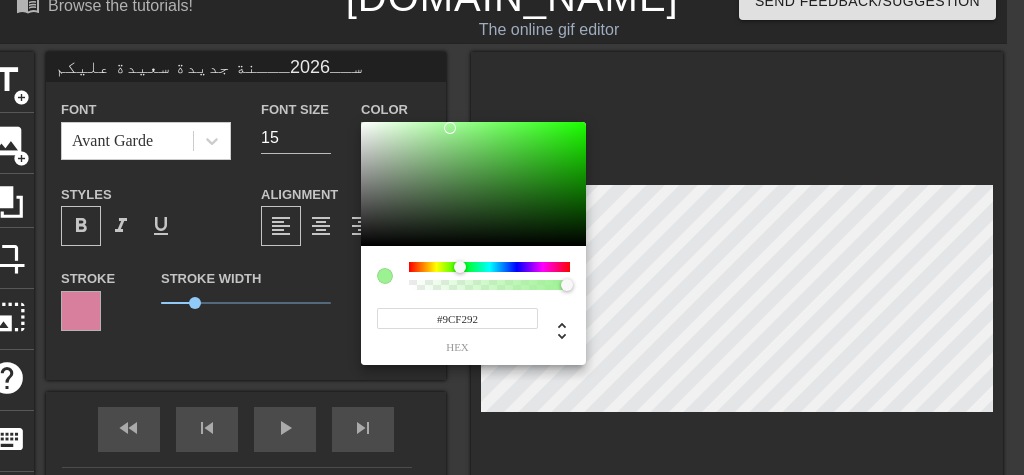drag, startPoint x: 492, startPoint y: 263, endPoint x: 460, endPoint y: 263, distance: 32 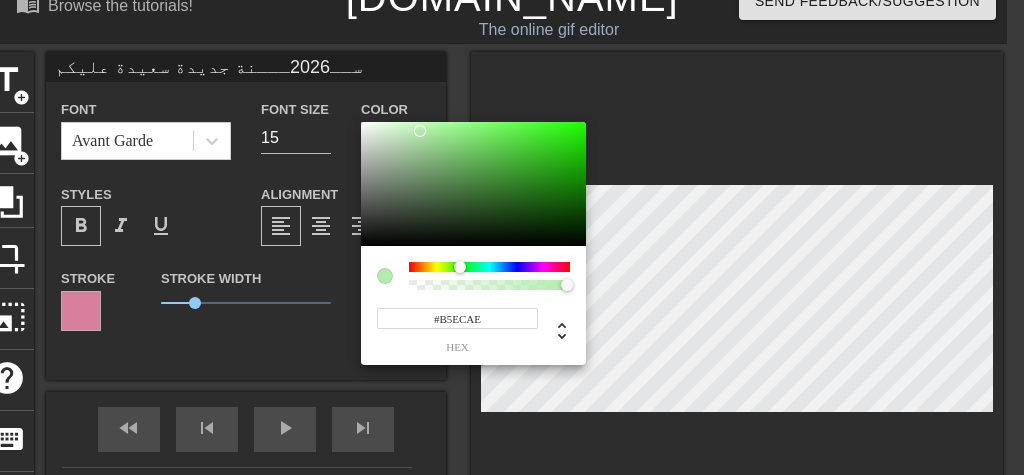click at bounding box center [473, 184] 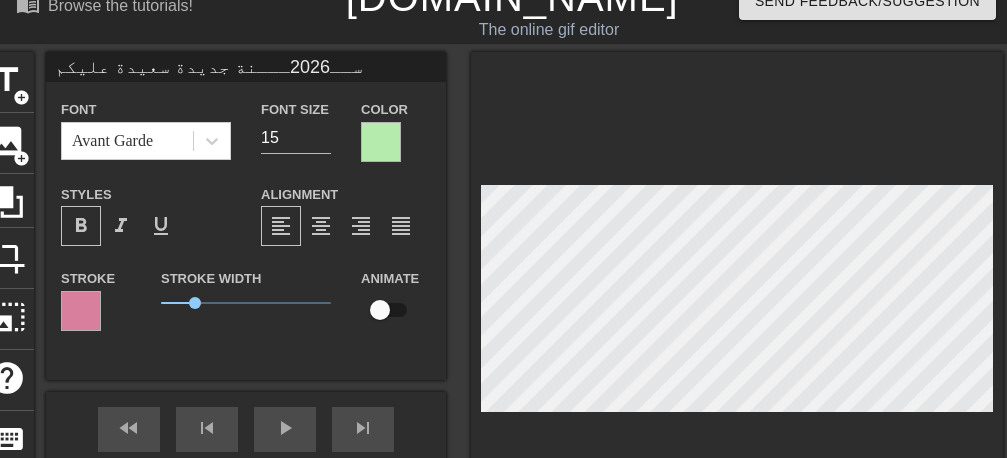 click at bounding box center [81, 311] 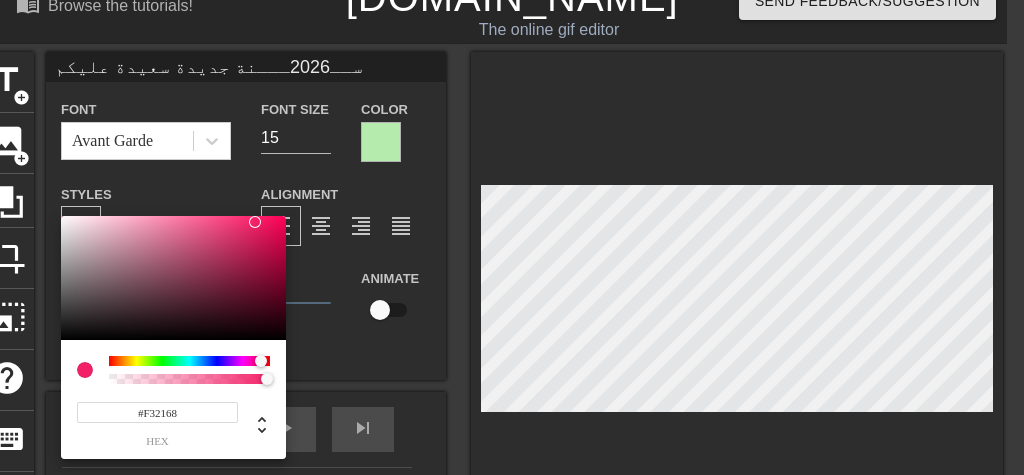 type on "#F32168" 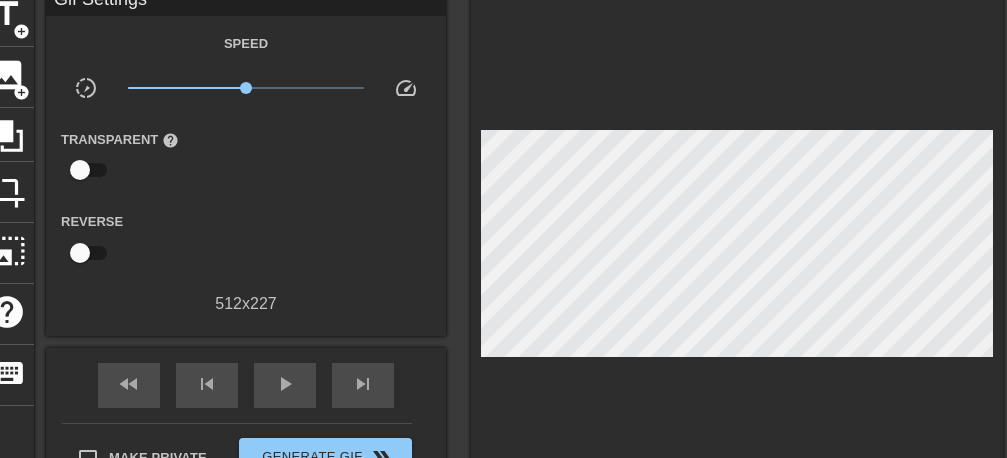 scroll, scrollTop: 267, scrollLeft: 0, axis: vertical 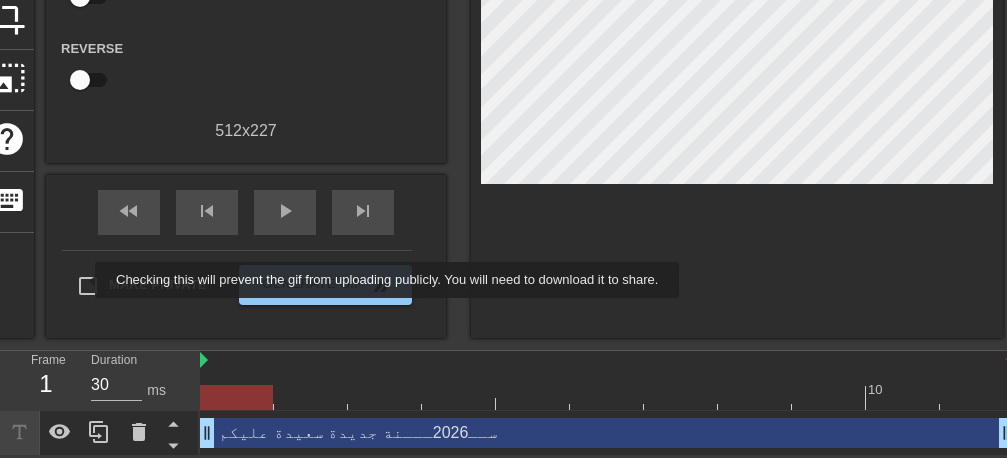 click on "Make Private" at bounding box center [88, 286] 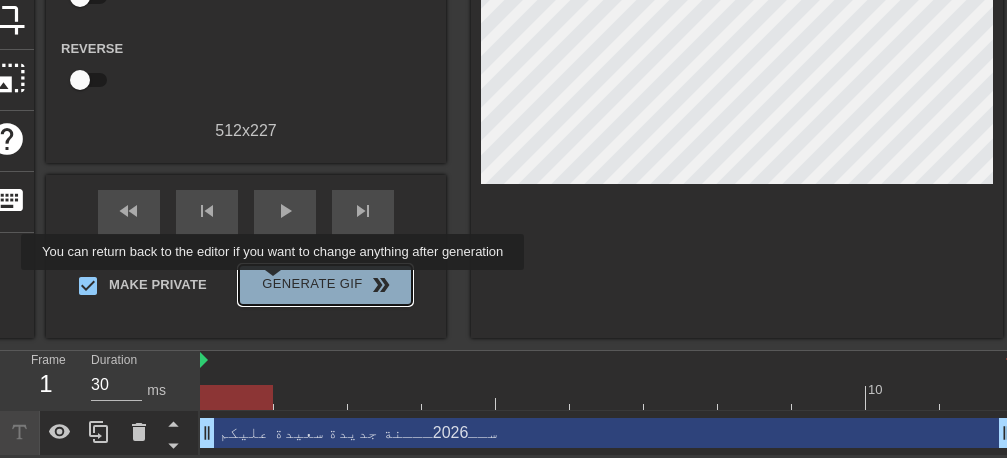 click on "Generate Gif double_arrow" at bounding box center (325, 285) 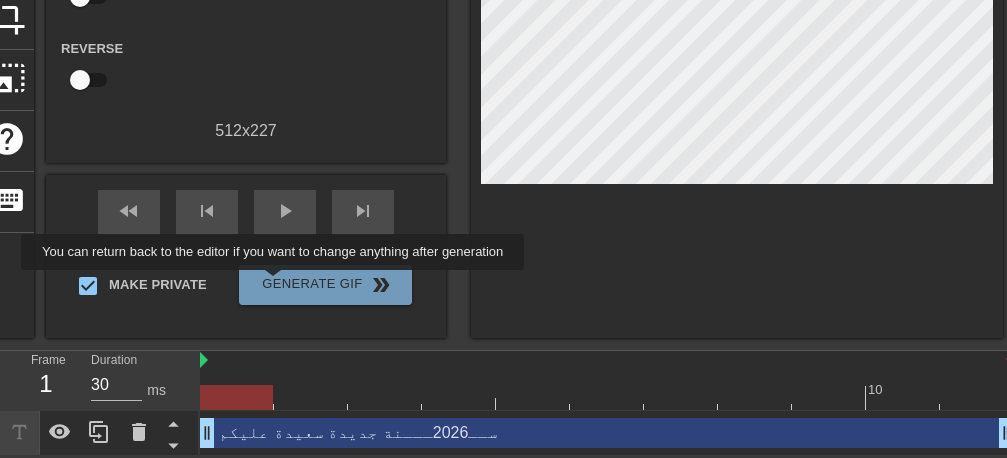 scroll, scrollTop: 0, scrollLeft: 0, axis: both 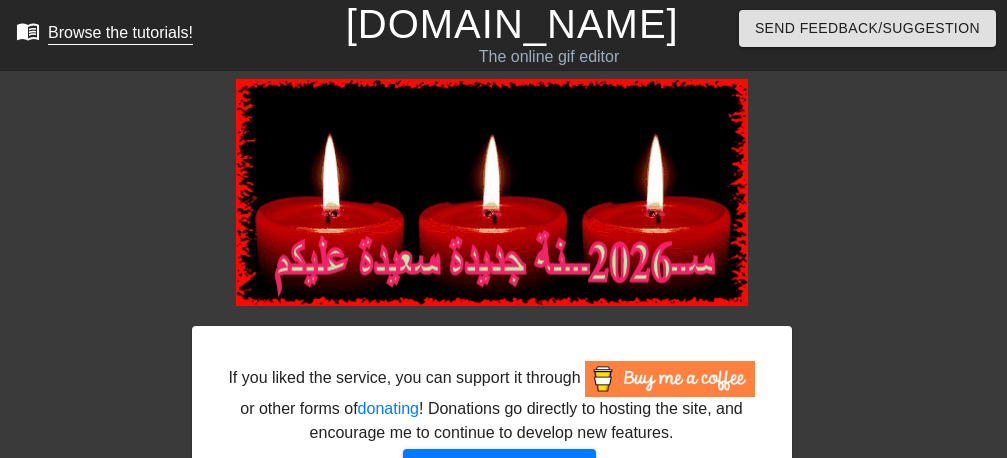 click on "Browse the tutorials!" at bounding box center [120, 32] 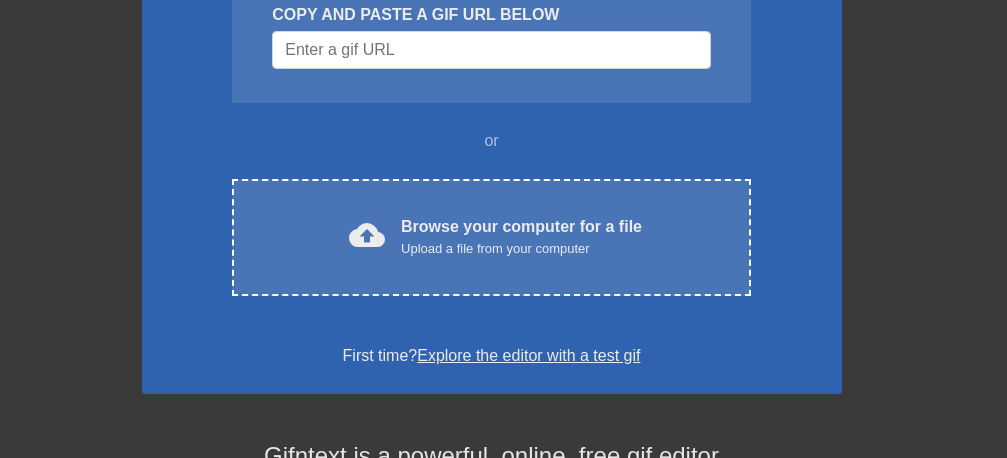 scroll, scrollTop: 252, scrollLeft: 0, axis: vertical 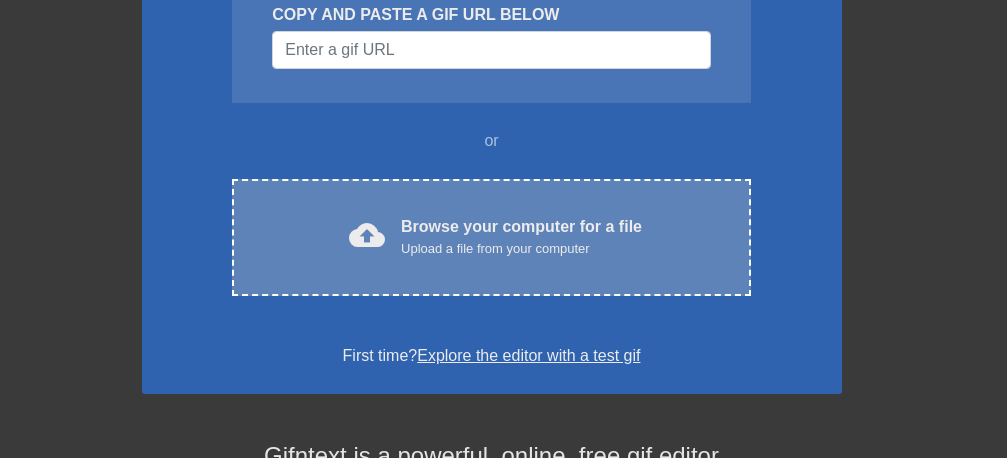 click on "Upload a file from your computer" at bounding box center (521, 249) 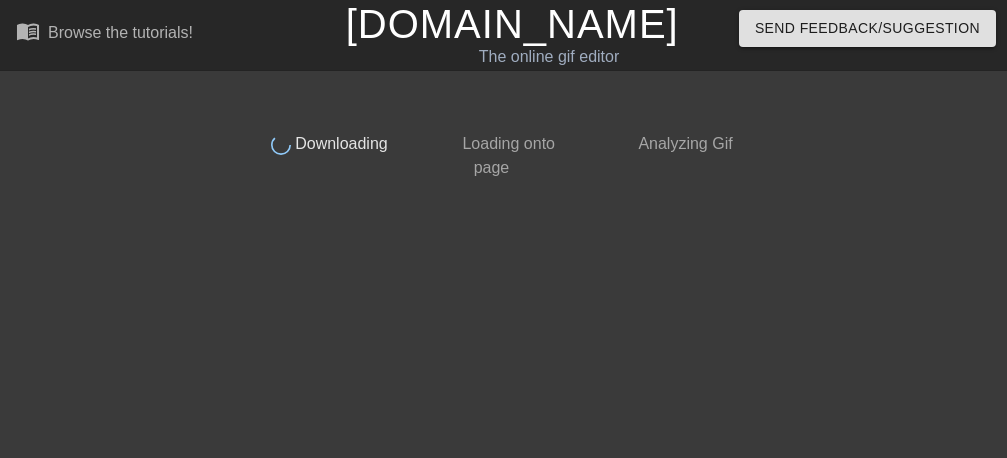 scroll, scrollTop: 0, scrollLeft: 0, axis: both 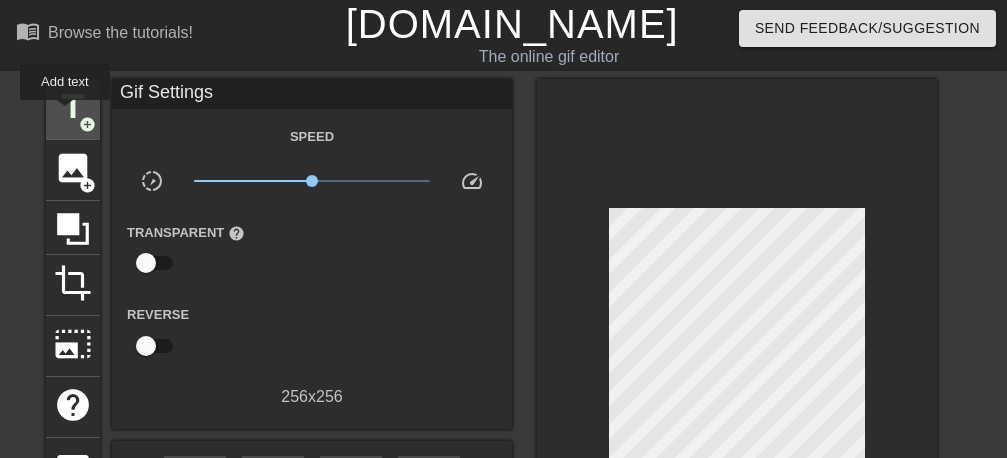 click on "title" at bounding box center (73, 107) 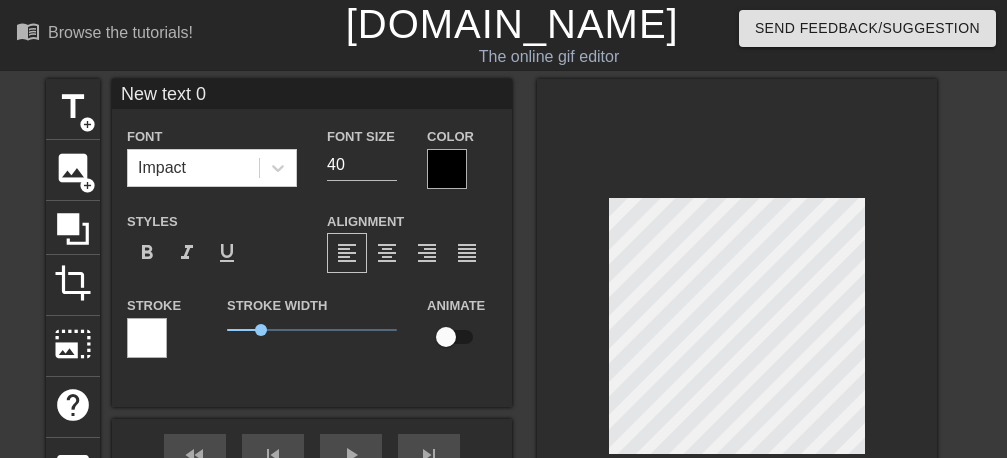 click at bounding box center (447, 169) 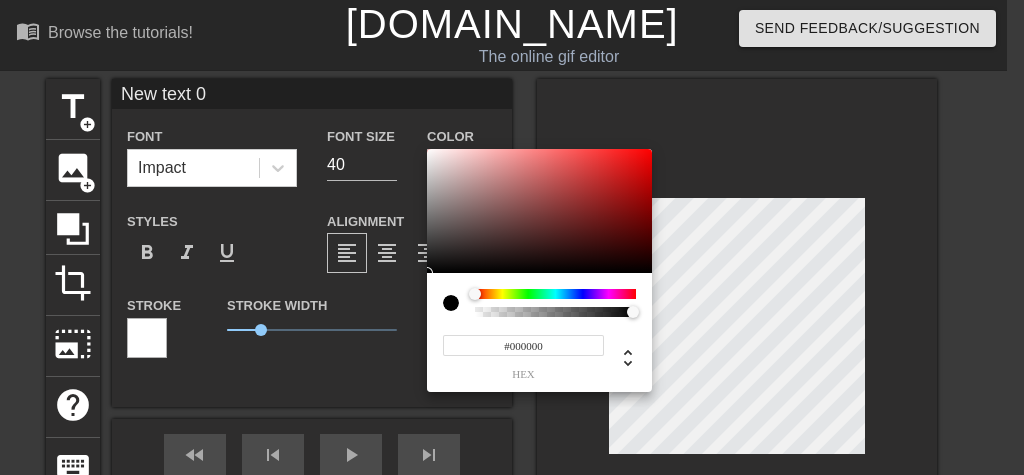 type on "#B02222" 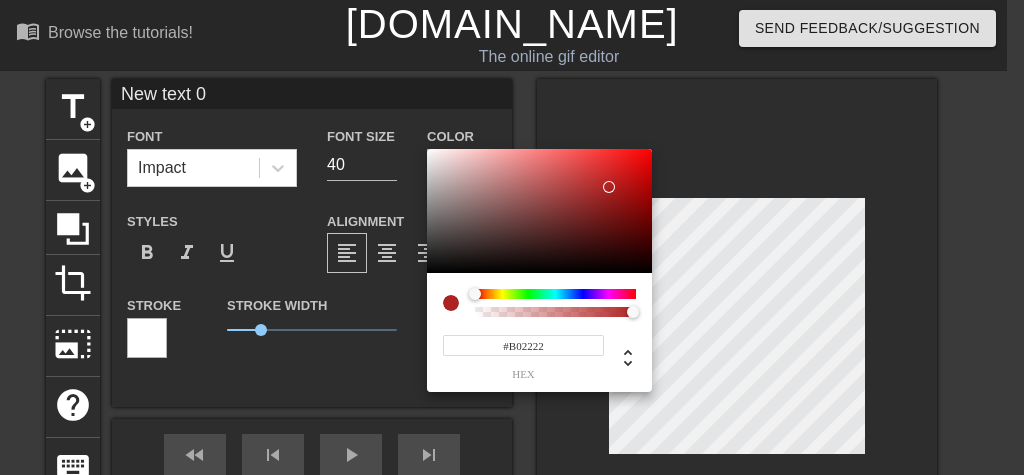 click at bounding box center (539, 211) 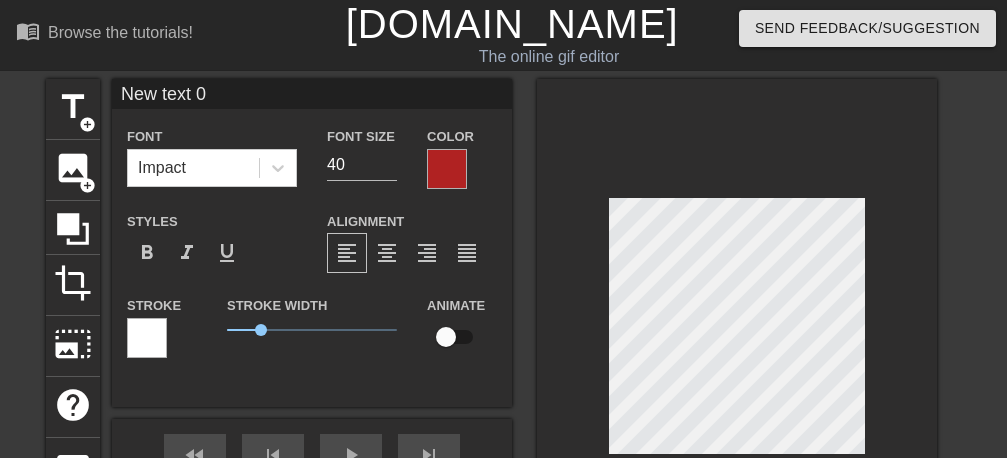 click at bounding box center (147, 338) 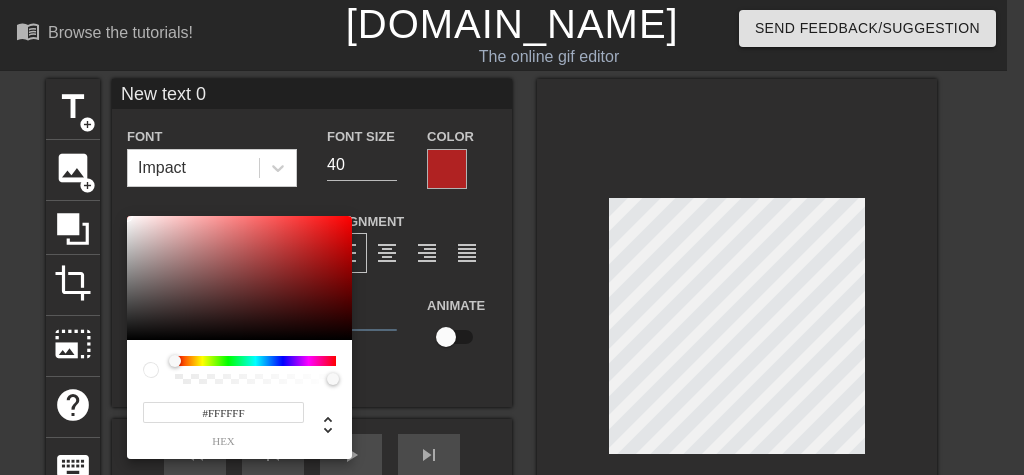 click at bounding box center [239, 278] 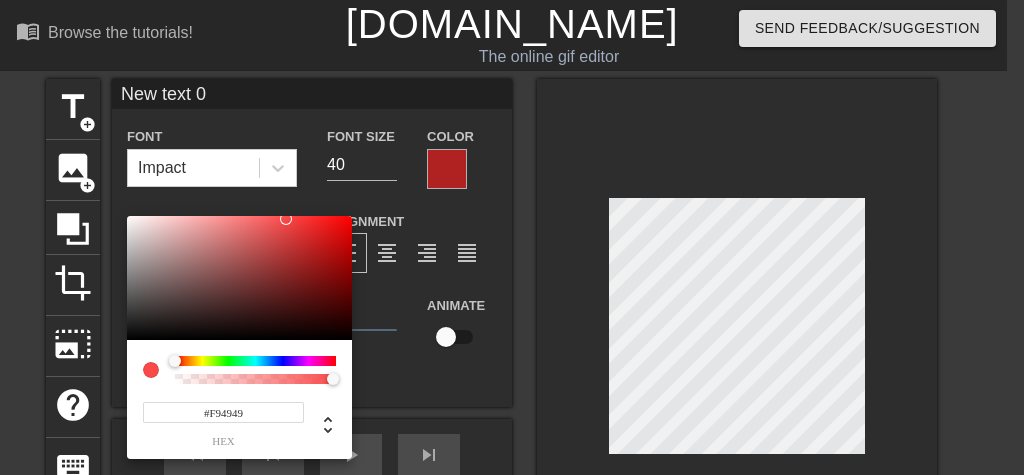 click at bounding box center (239, 278) 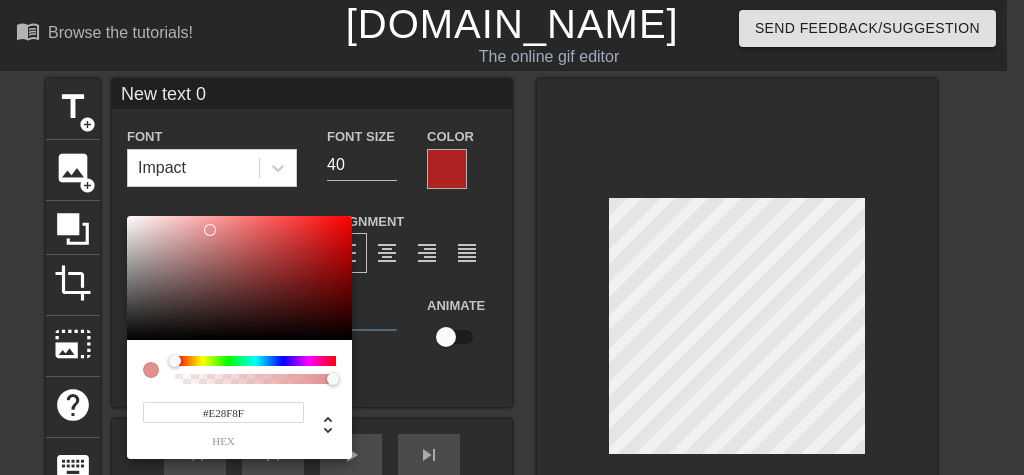 click at bounding box center (239, 278) 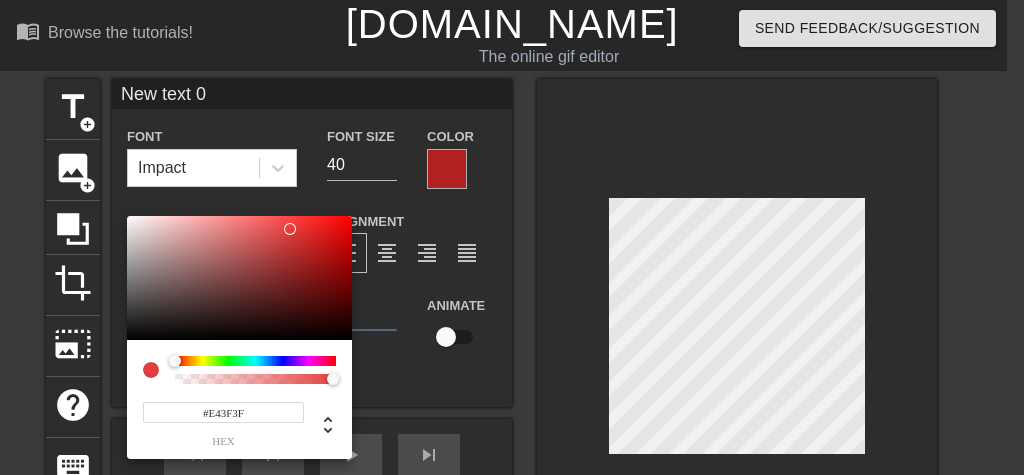 click at bounding box center (239, 278) 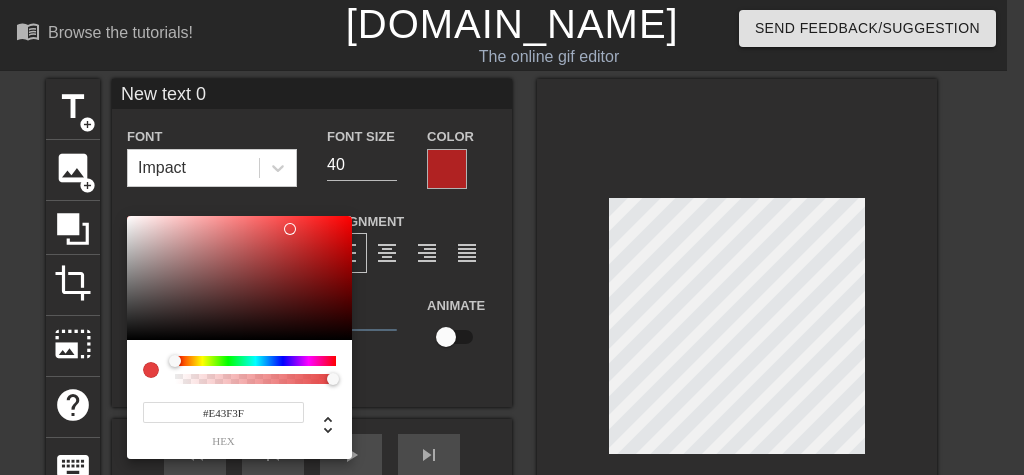 type on "#E68989" 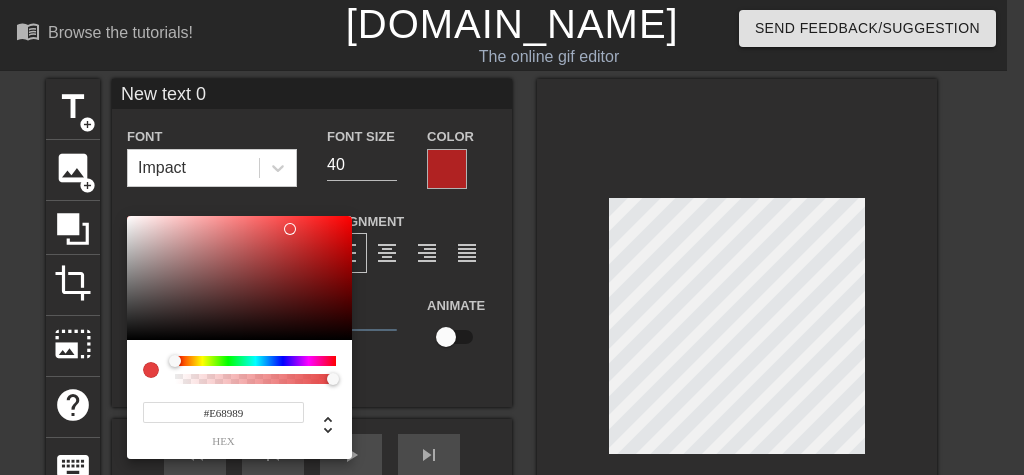 click at bounding box center [239, 278] 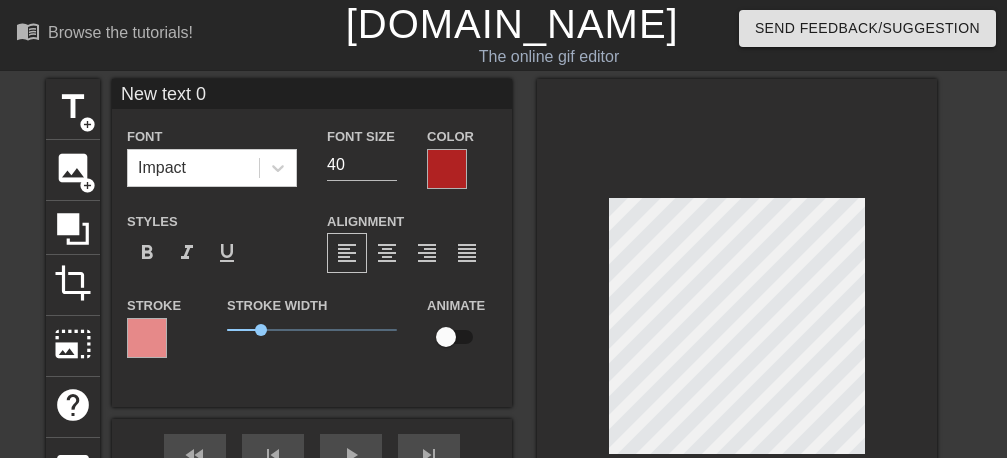 click on "New text 0" at bounding box center [312, 94] 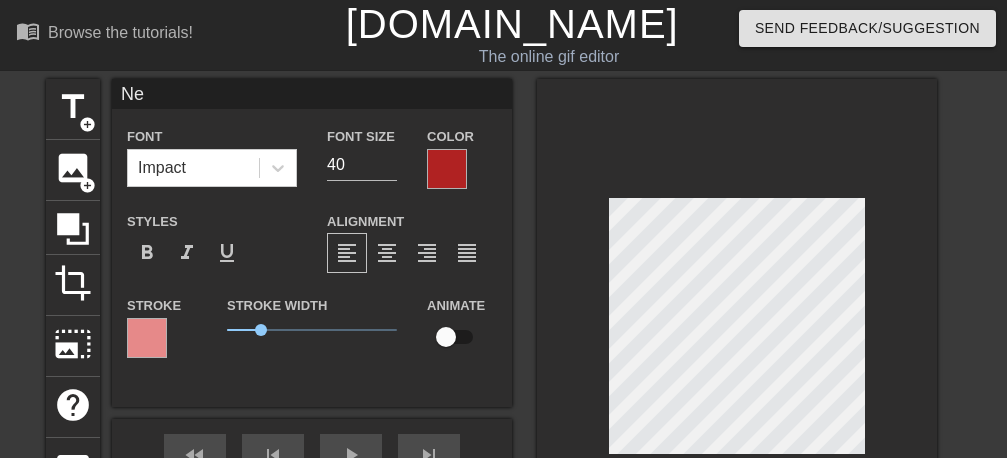 type on "N" 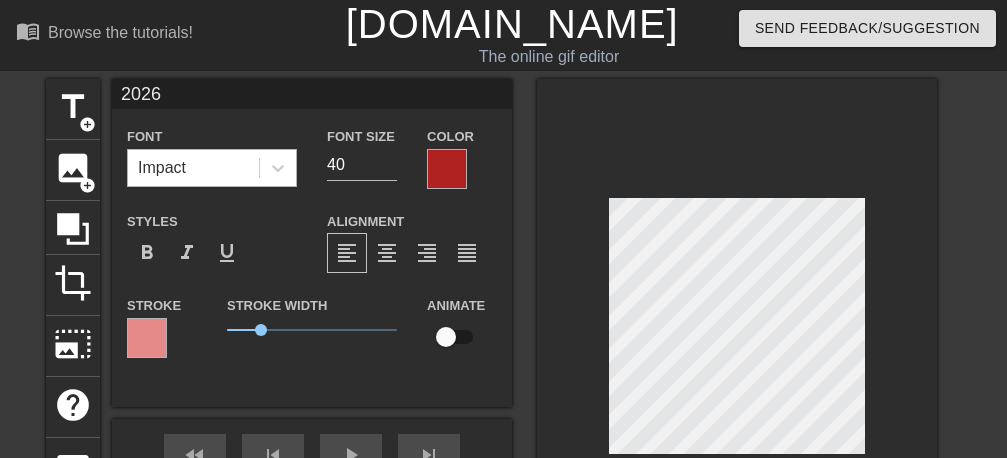 type on "2026" 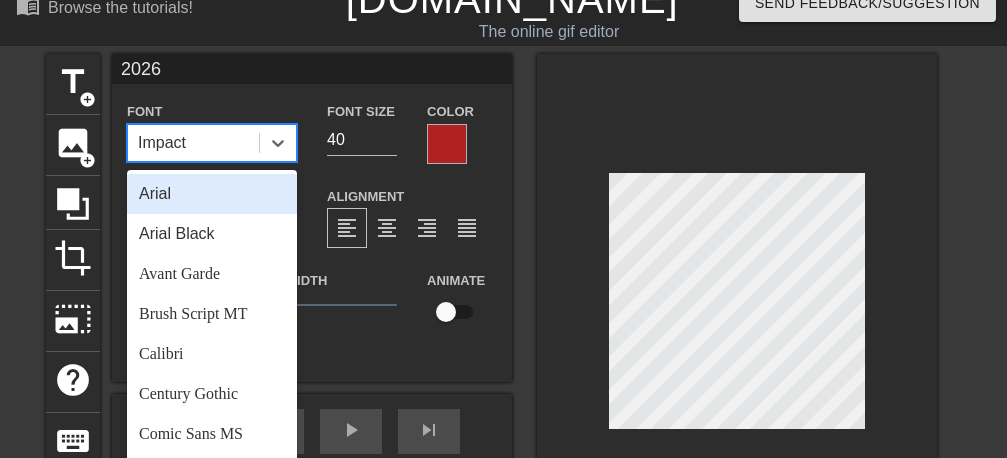scroll, scrollTop: 27, scrollLeft: 0, axis: vertical 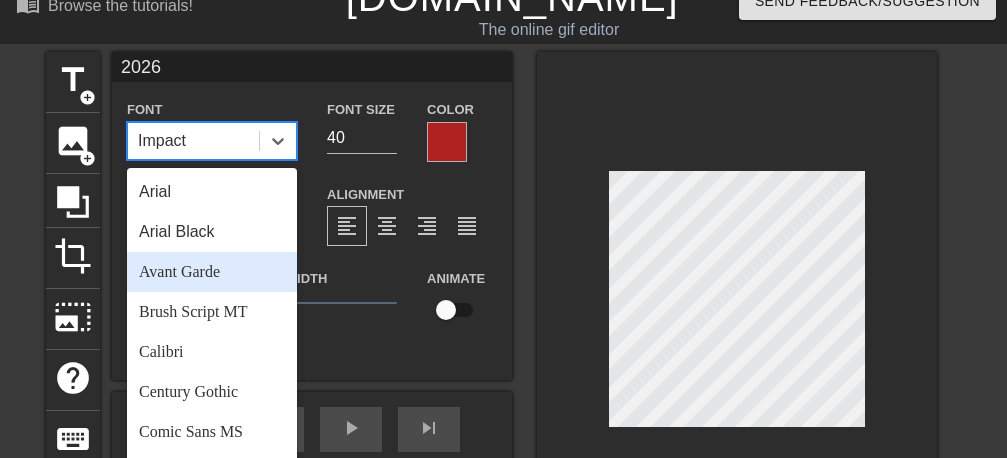 click on "Avant Garde" at bounding box center [212, 272] 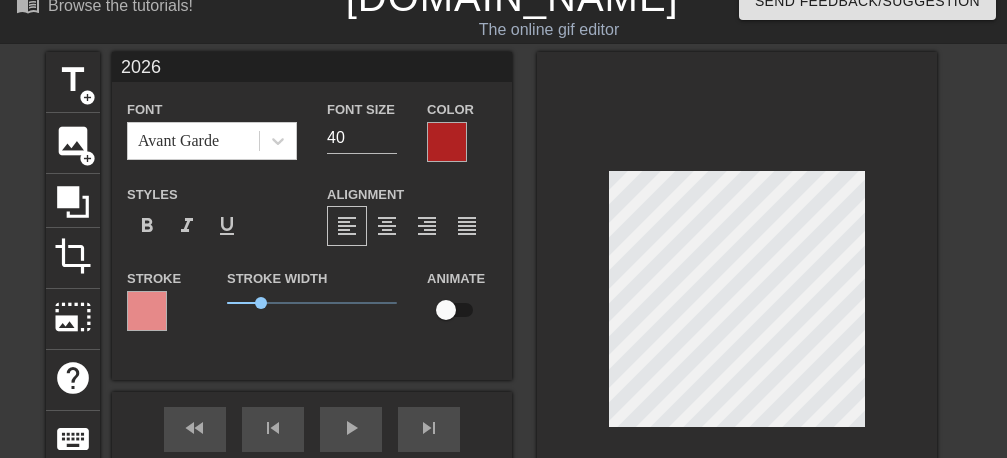 click at bounding box center (147, 311) 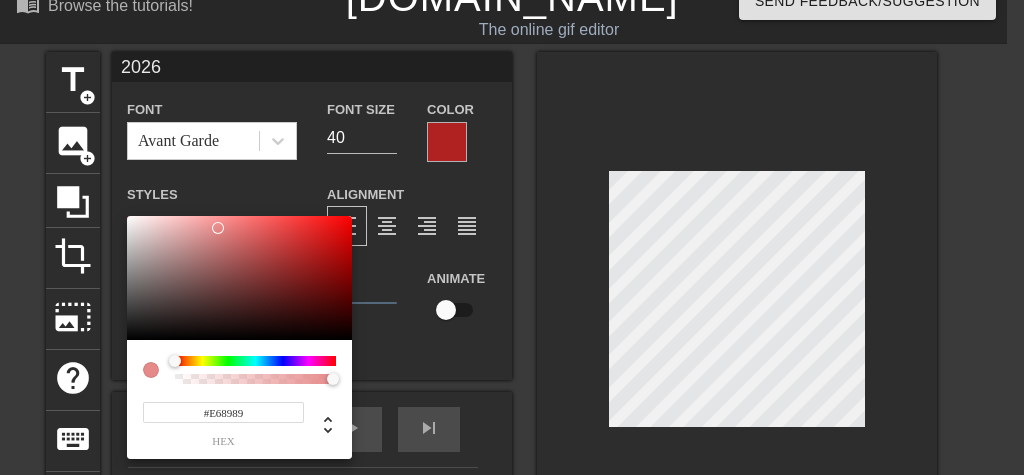 type on "#410D0D" 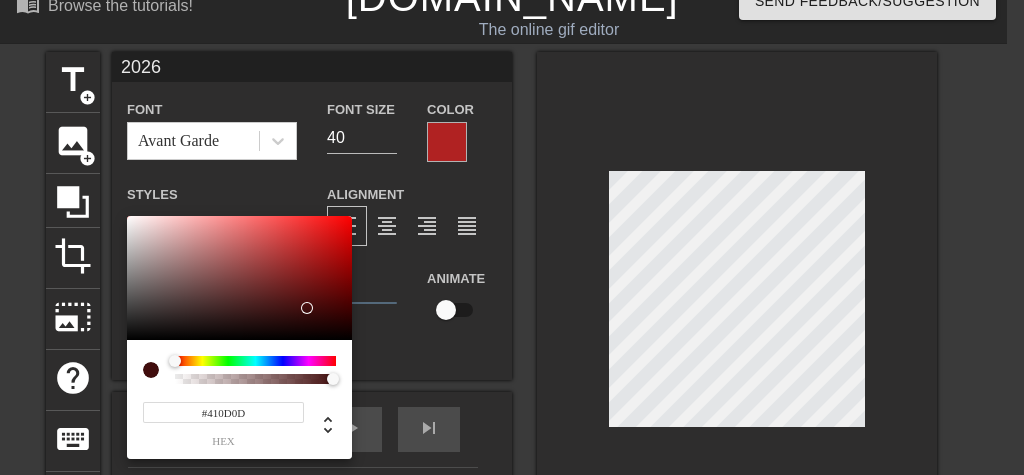 click at bounding box center [239, 278] 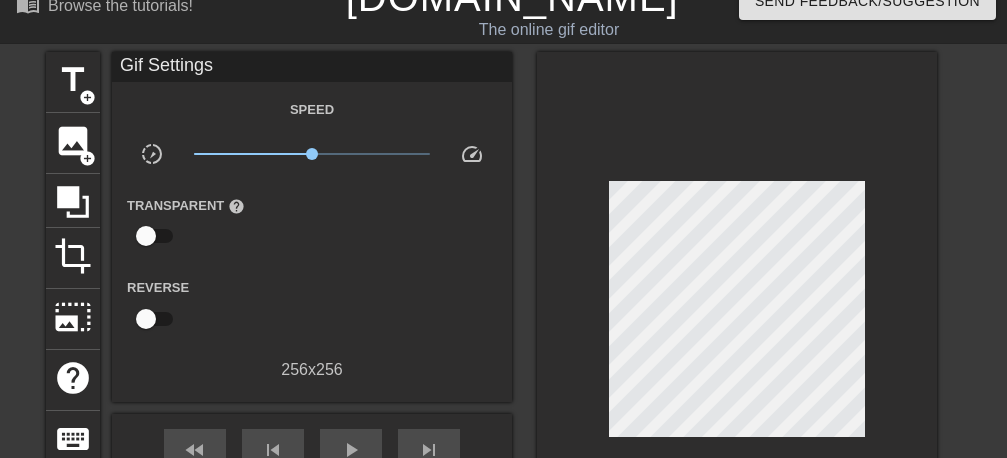 scroll, scrollTop: 153, scrollLeft: 0, axis: vertical 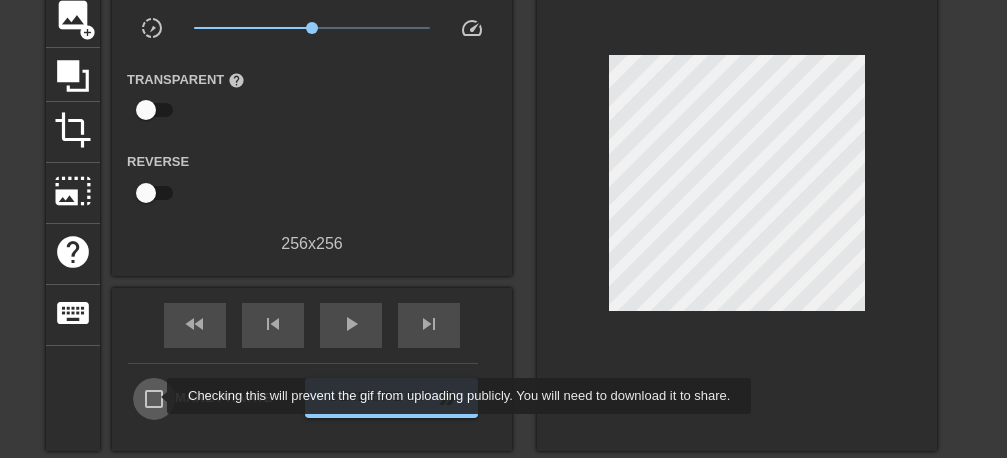 click on "Make Private" at bounding box center (154, 399) 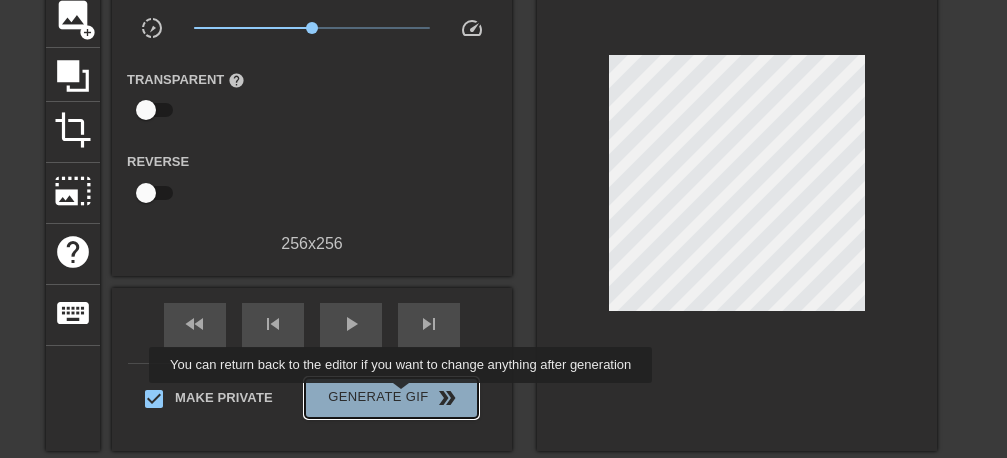 click on "Generate Gif double_arrow" at bounding box center [391, 398] 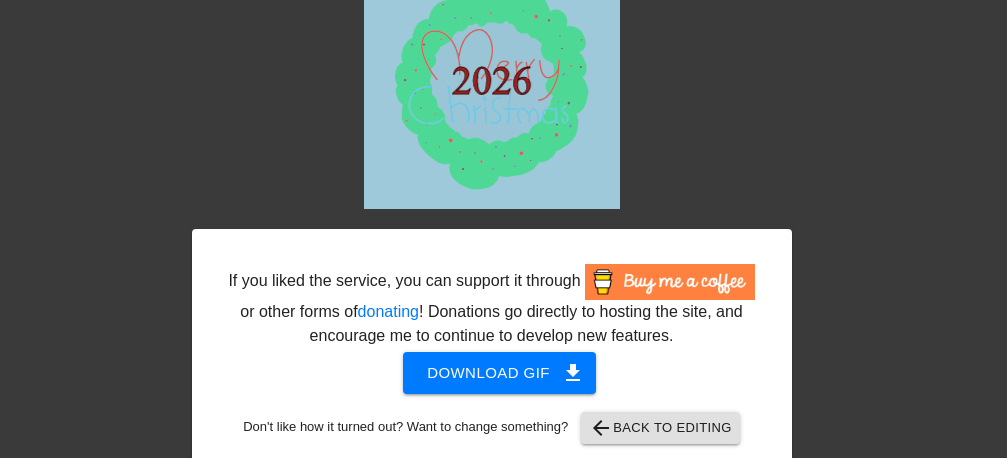 scroll, scrollTop: 0, scrollLeft: 0, axis: both 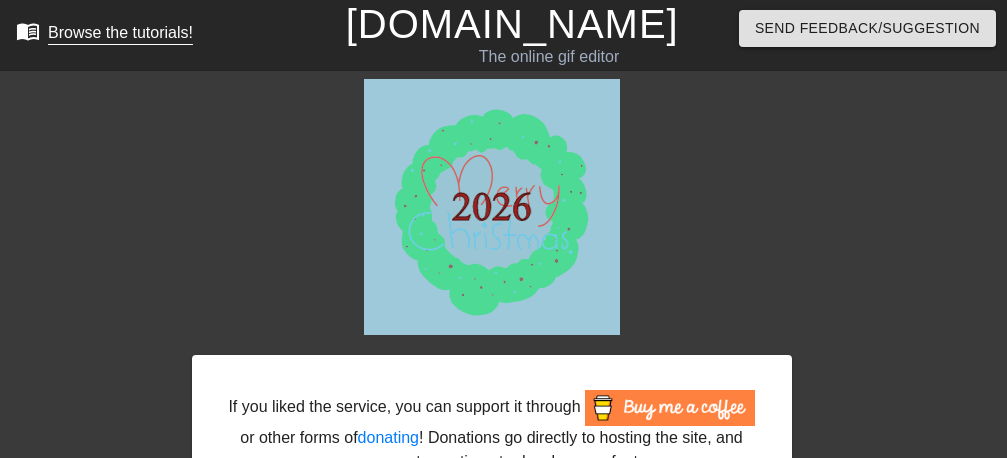click on "Browse the tutorials!" at bounding box center [120, 32] 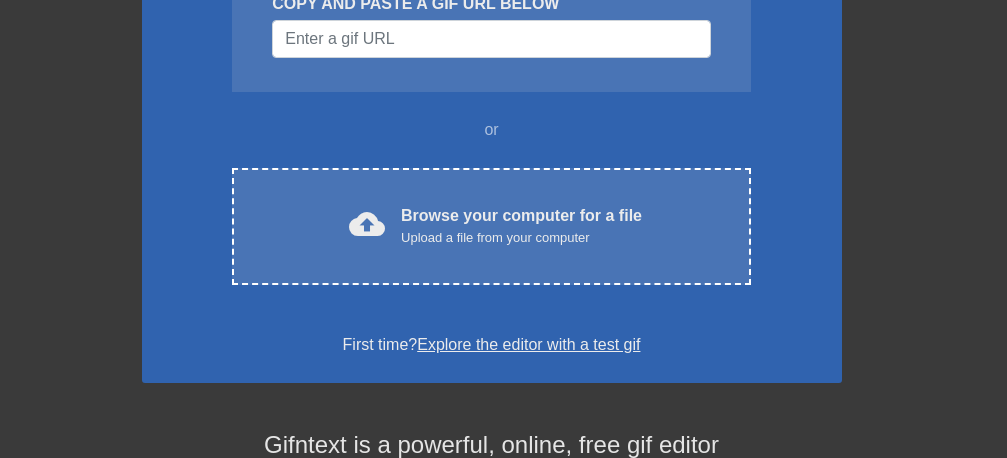 scroll, scrollTop: 378, scrollLeft: 0, axis: vertical 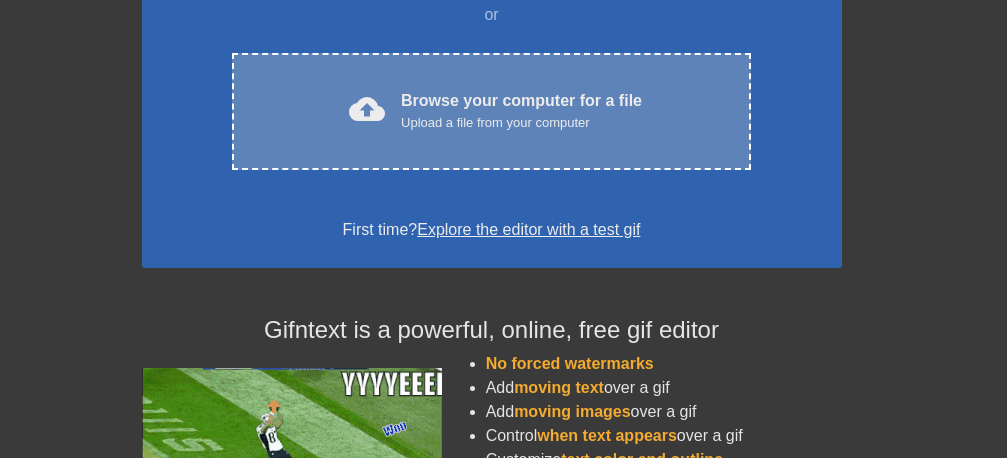 click on "Browse your computer for a file Upload a file from your computer" at bounding box center [521, 111] 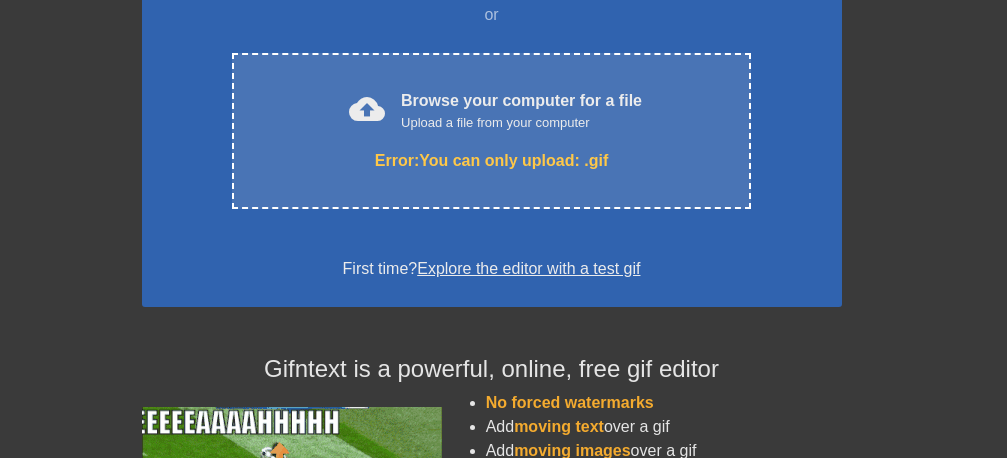 scroll, scrollTop: 0, scrollLeft: 0, axis: both 